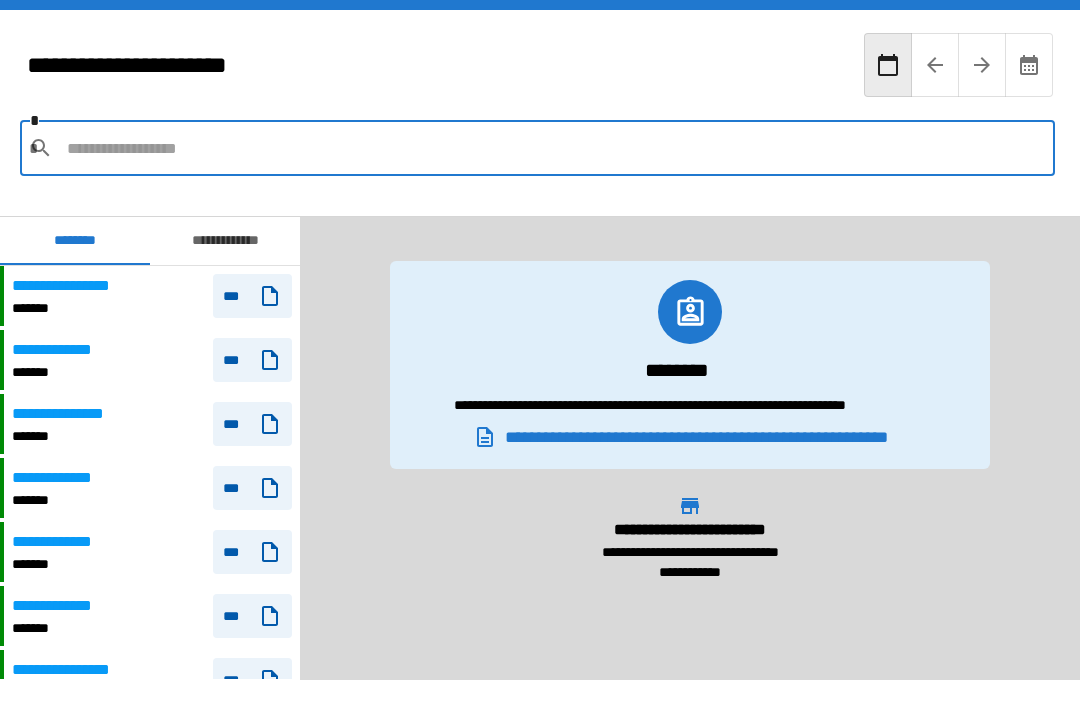 scroll, scrollTop: 0, scrollLeft: 0, axis: both 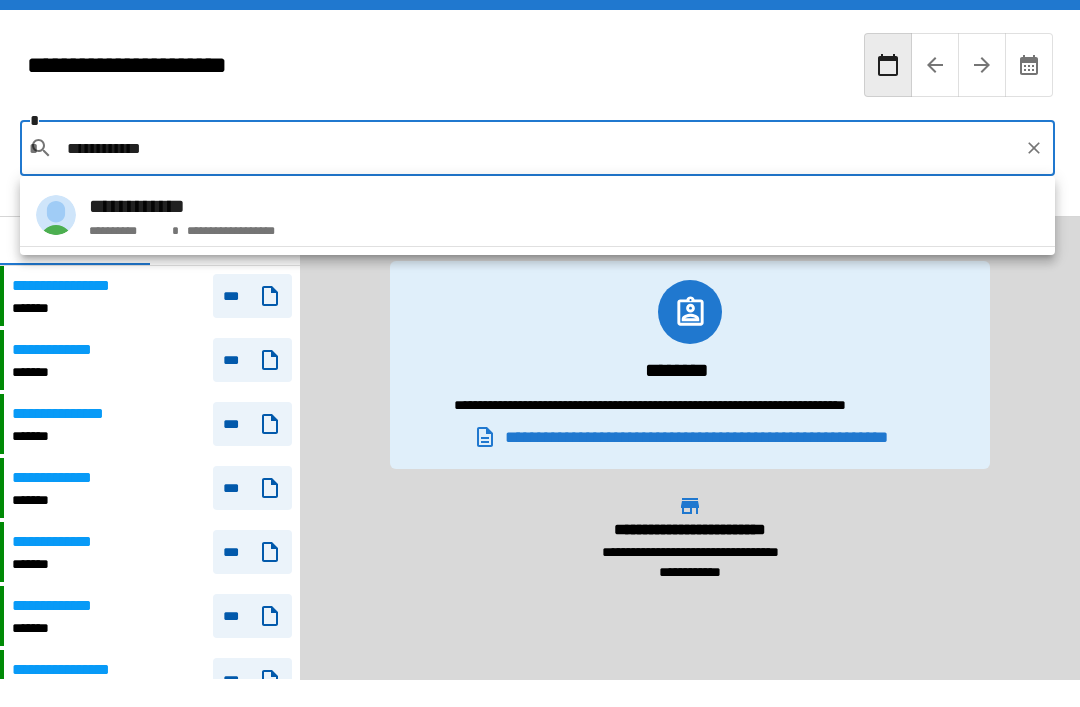 click on "**********" at bounding box center [537, 215] 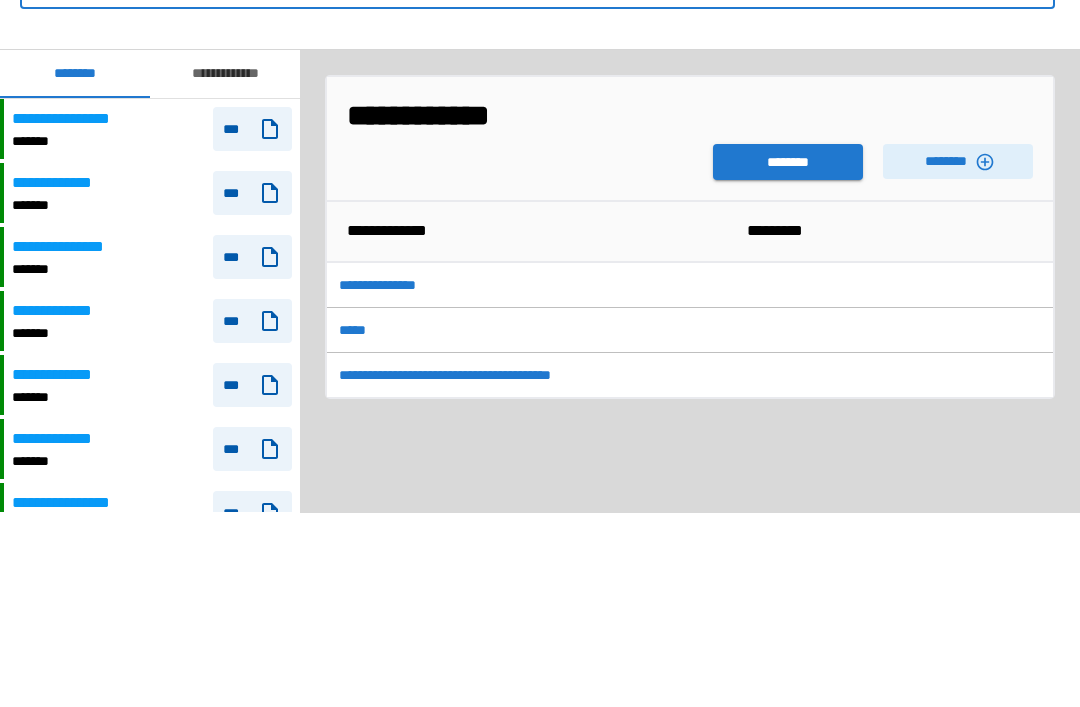 click on "********" at bounding box center (788, 329) 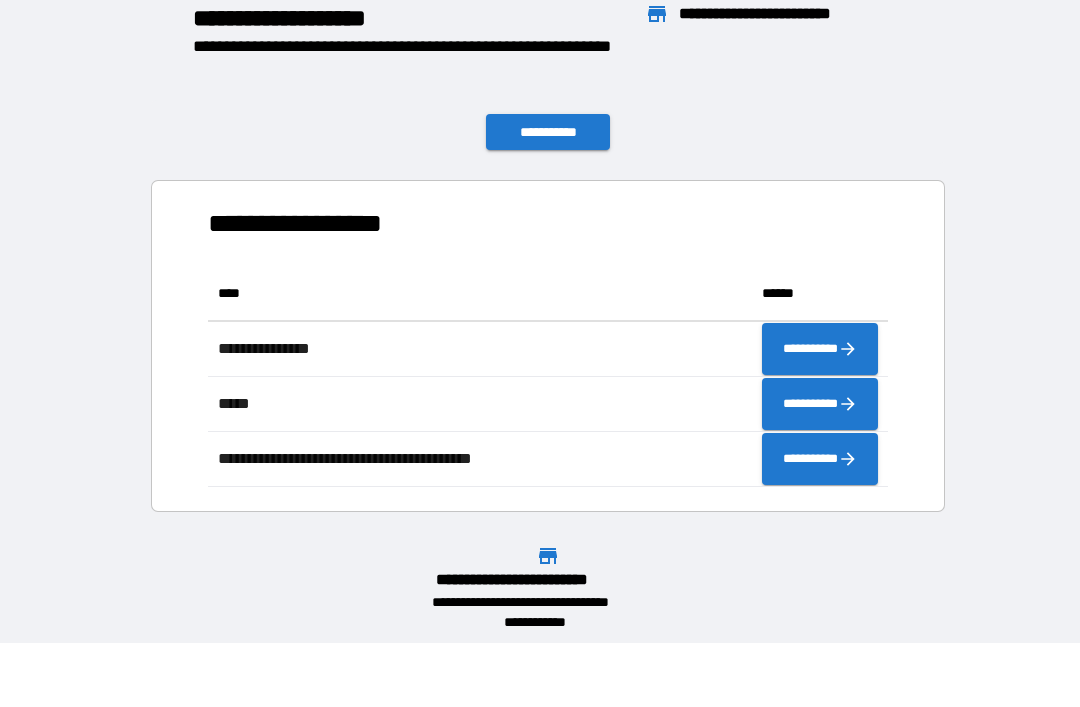 scroll, scrollTop: 1, scrollLeft: 1, axis: both 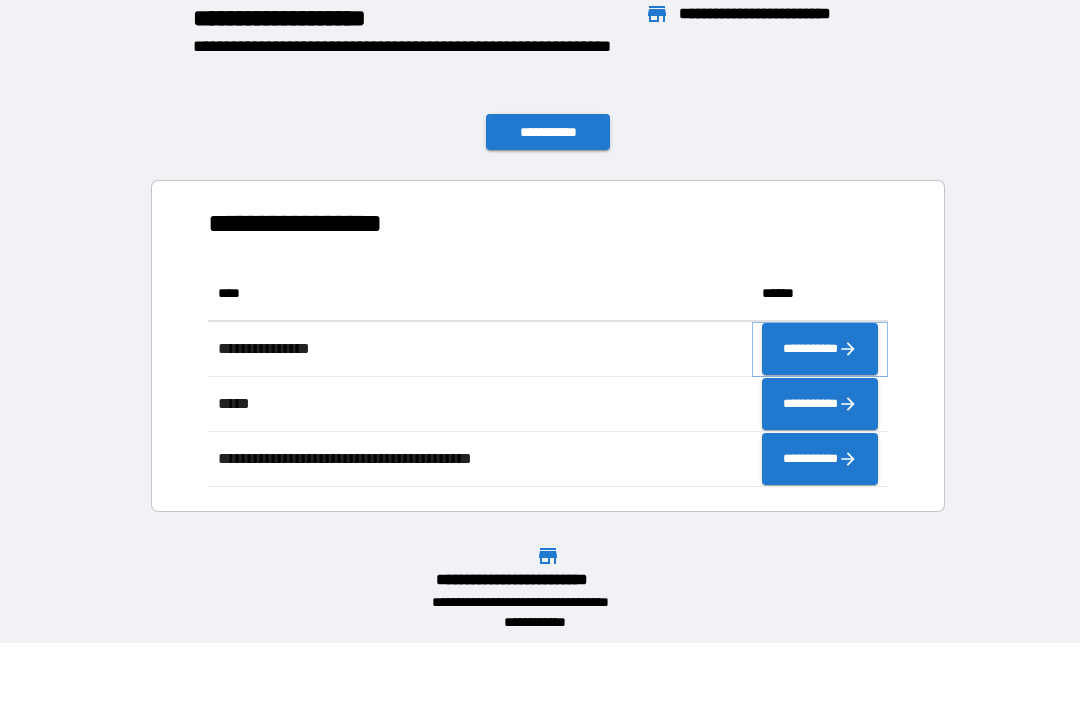 click 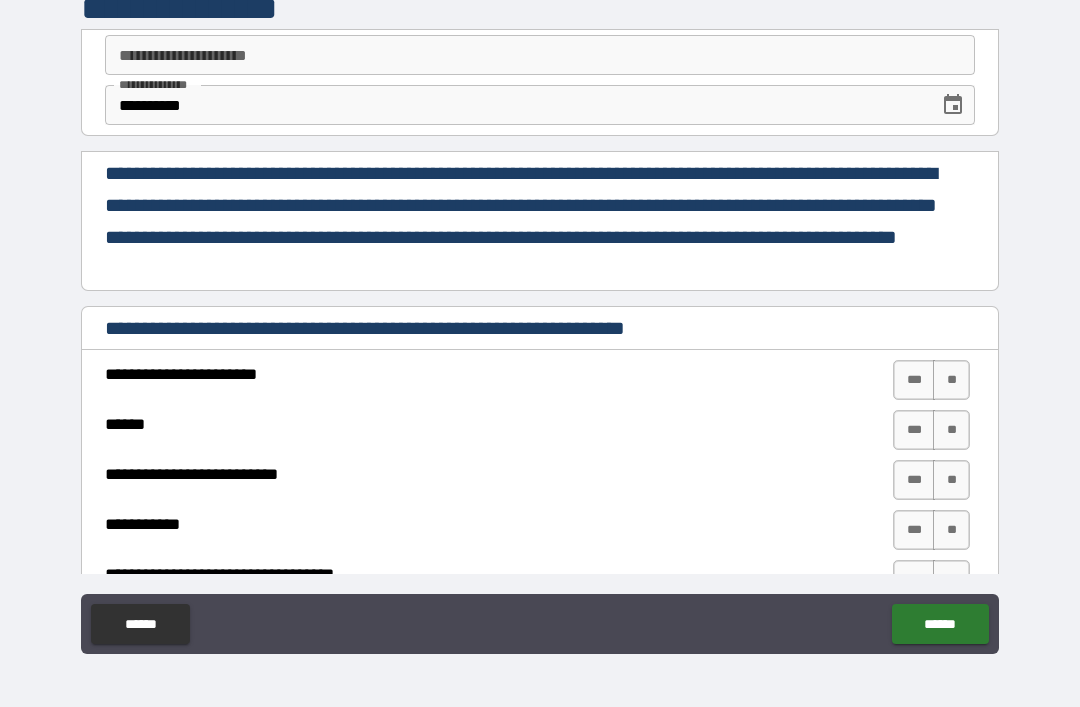 type on "*" 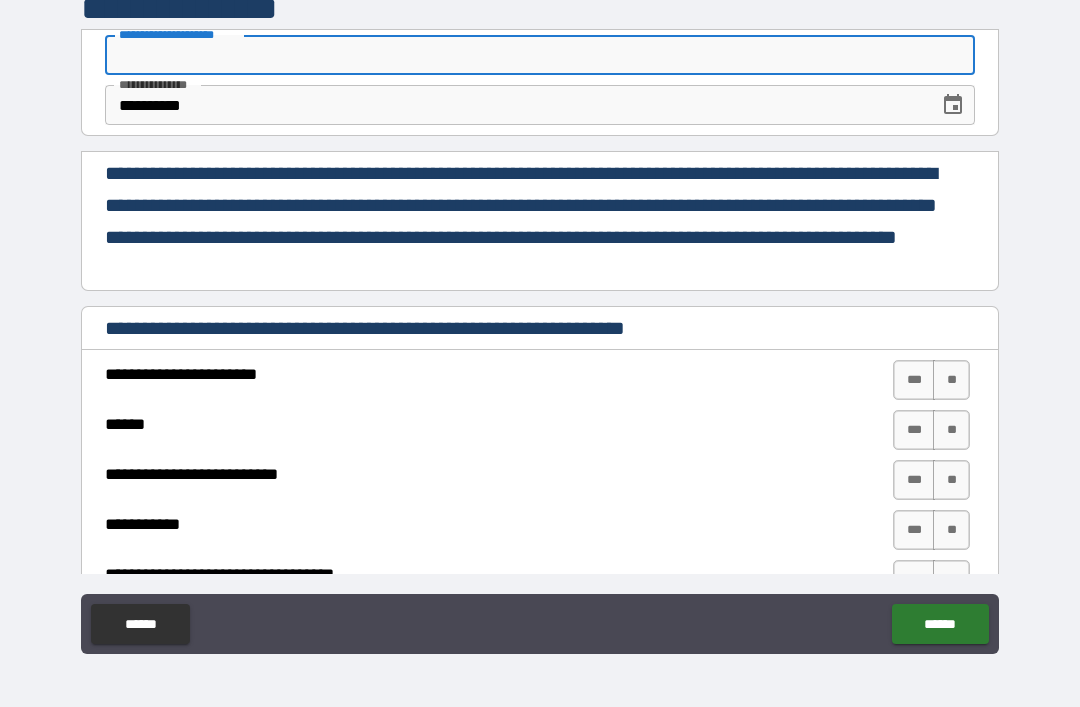 type on "*" 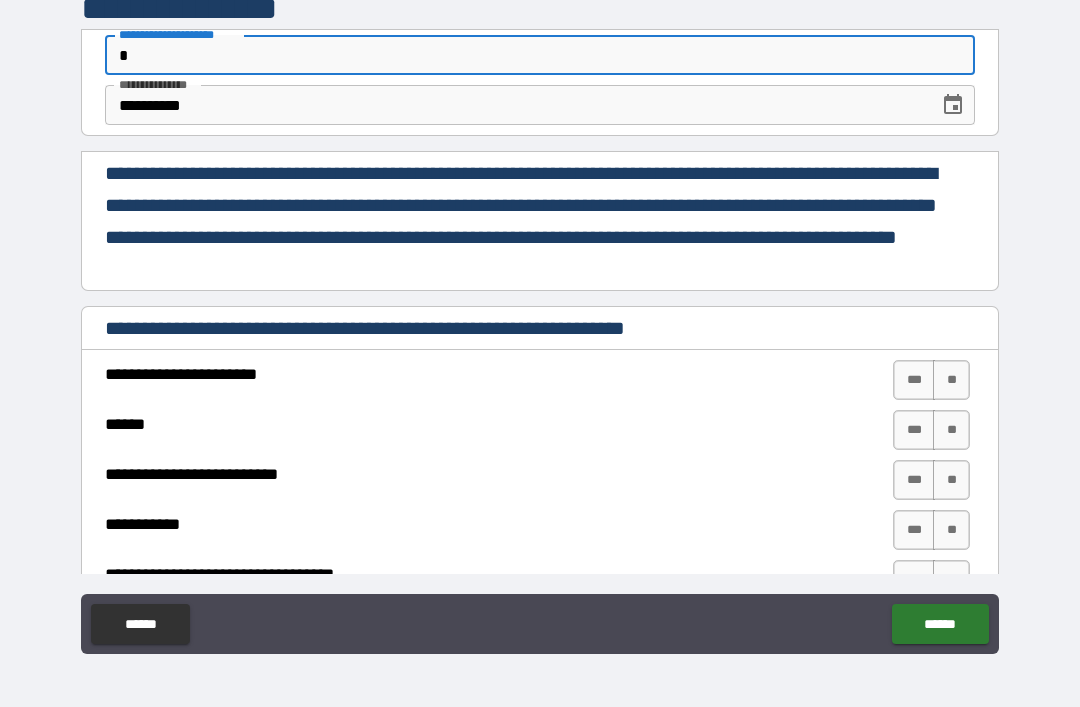 type on "*" 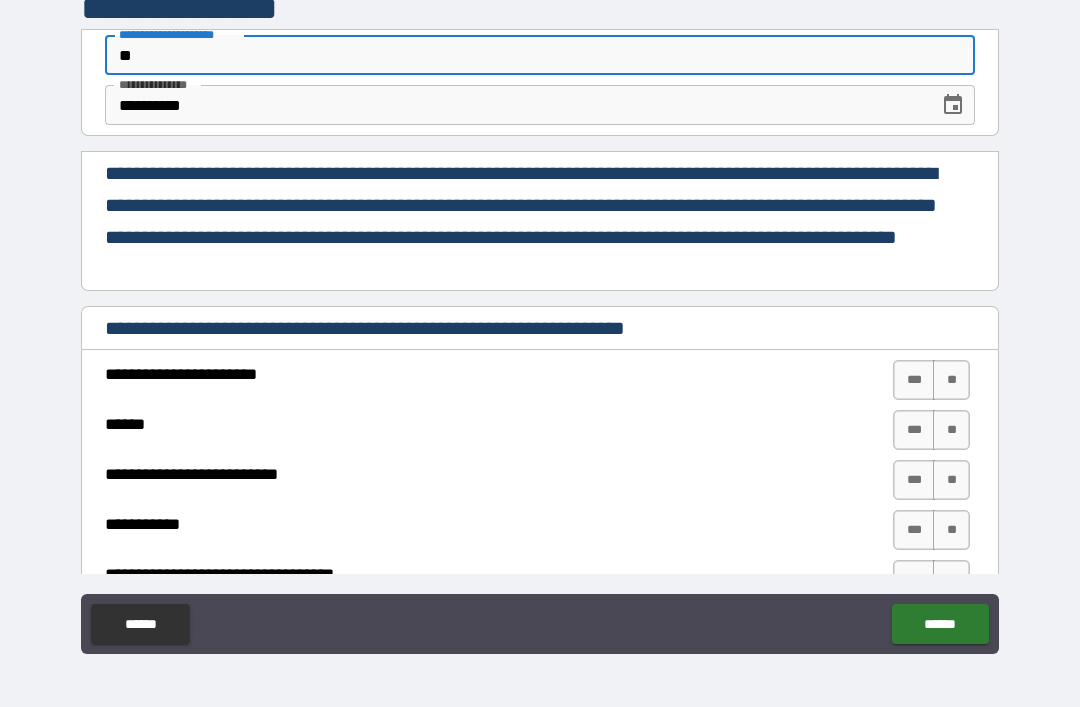 type on "*" 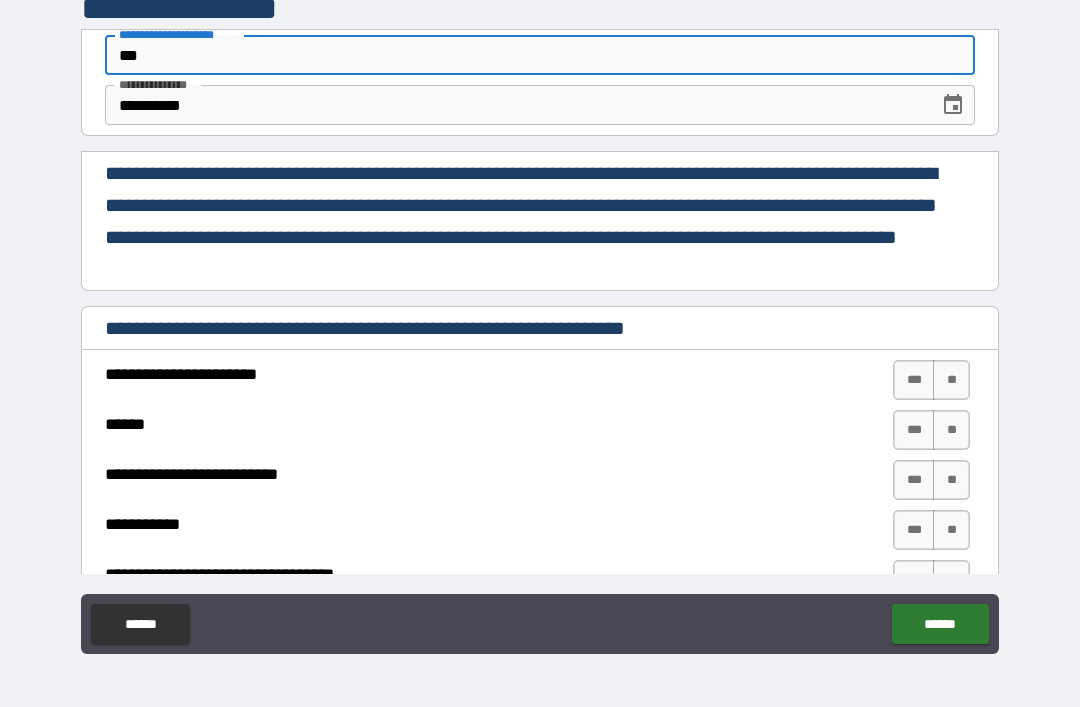 type on "*" 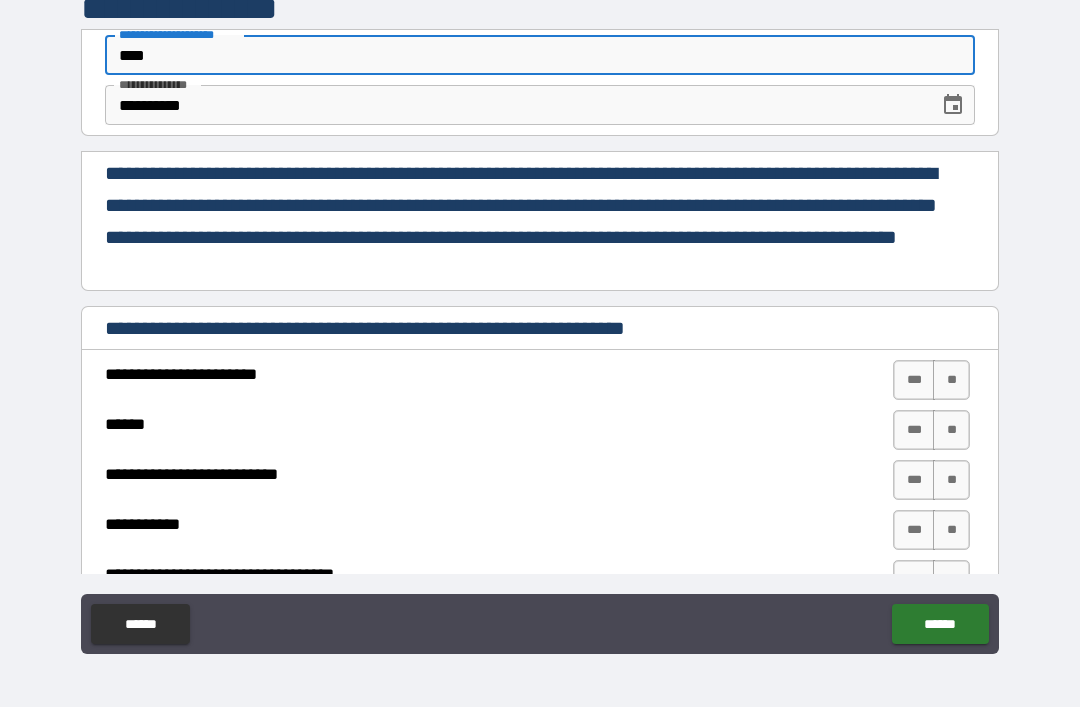 type on "*" 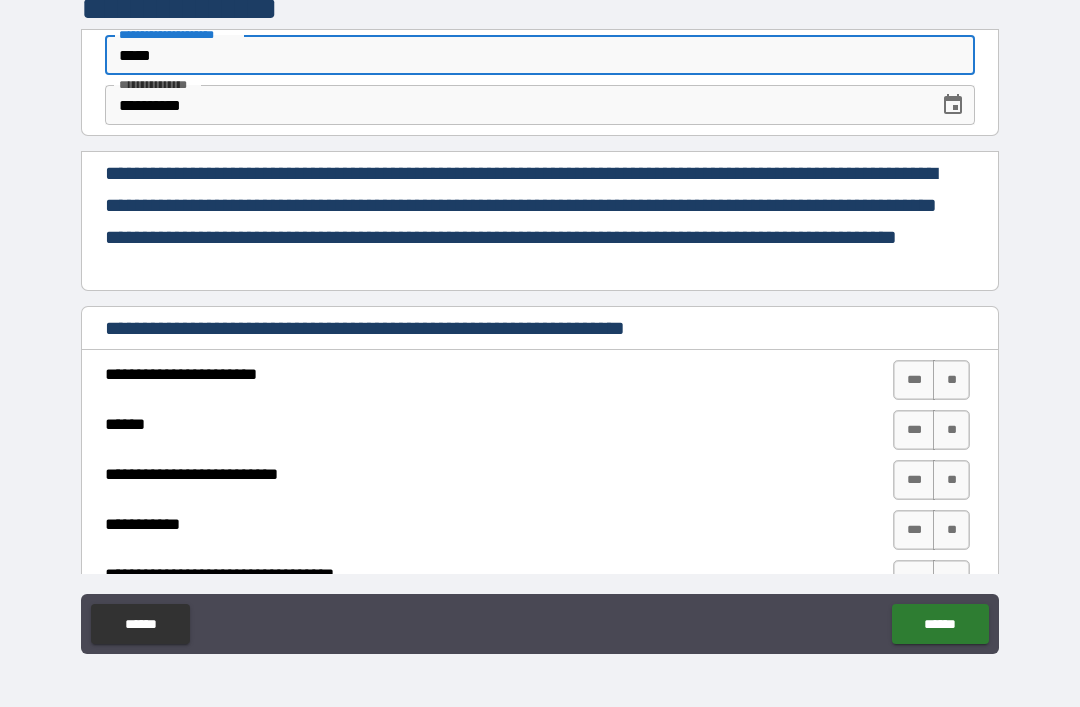 type on "*" 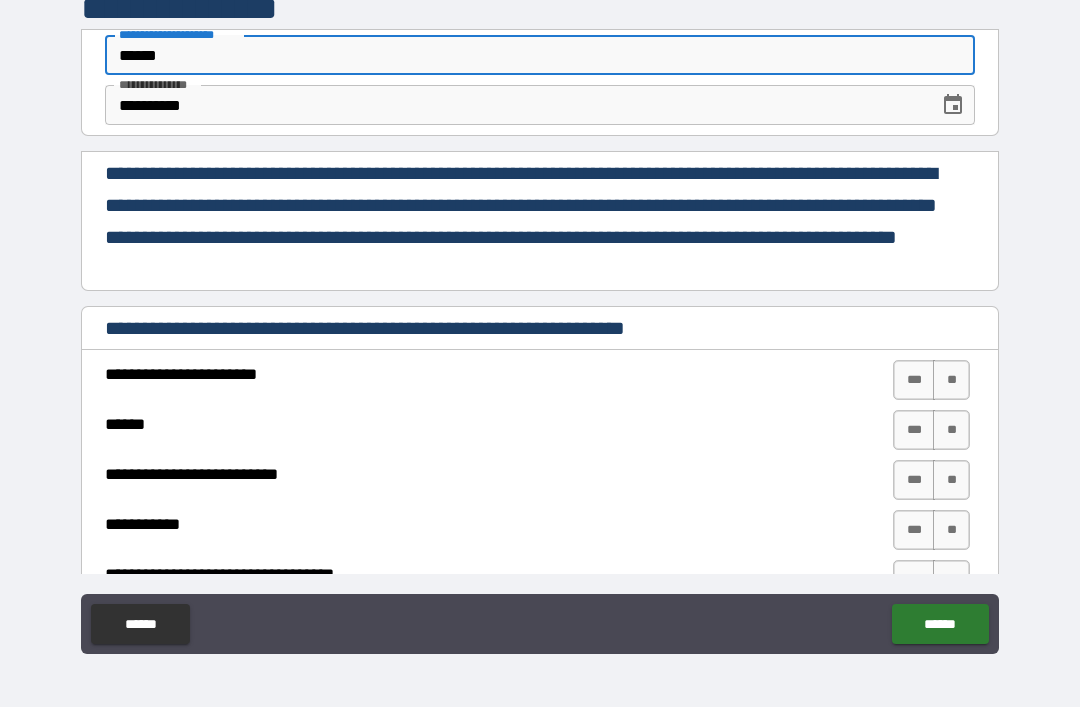 type on "*" 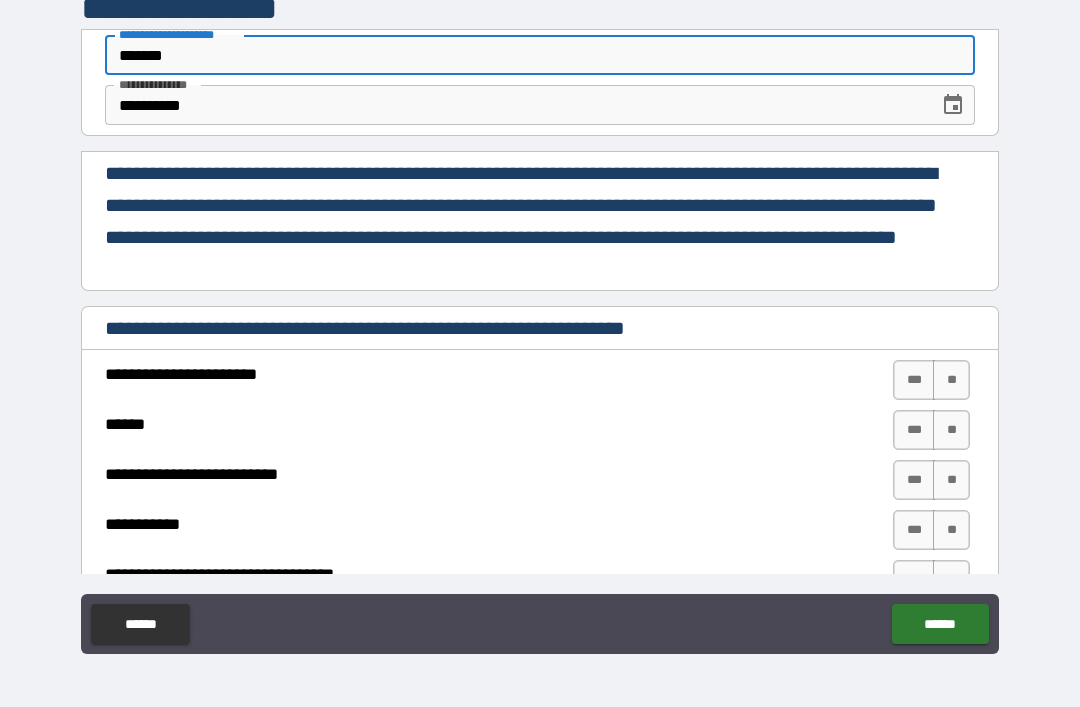 type on "*" 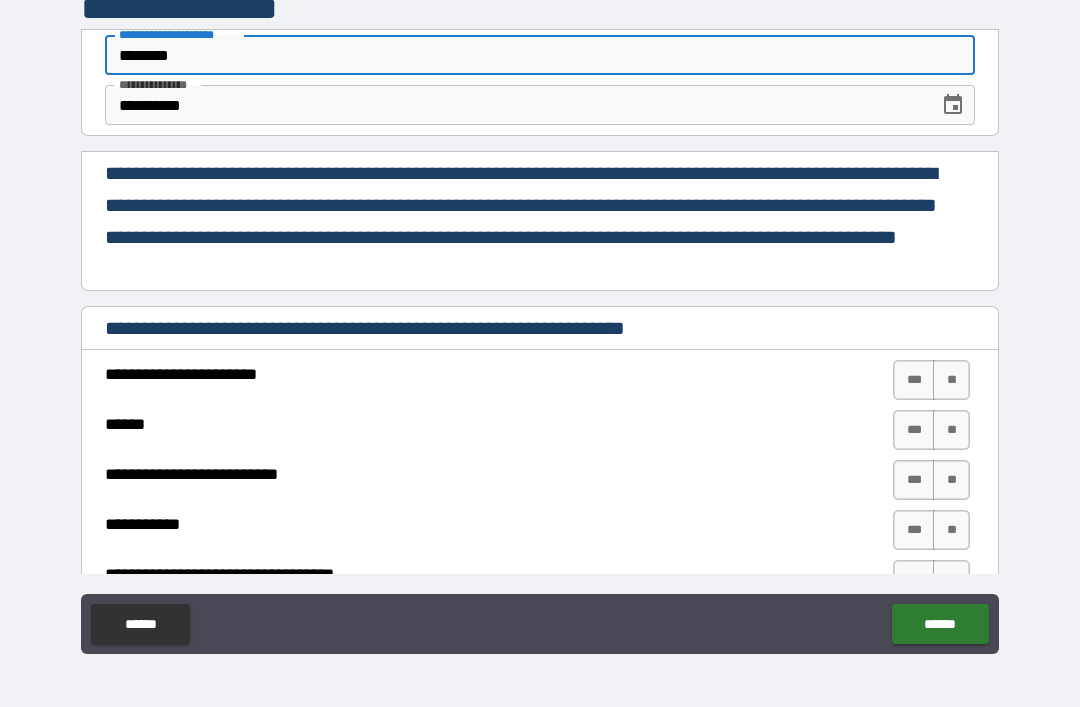 type on "*" 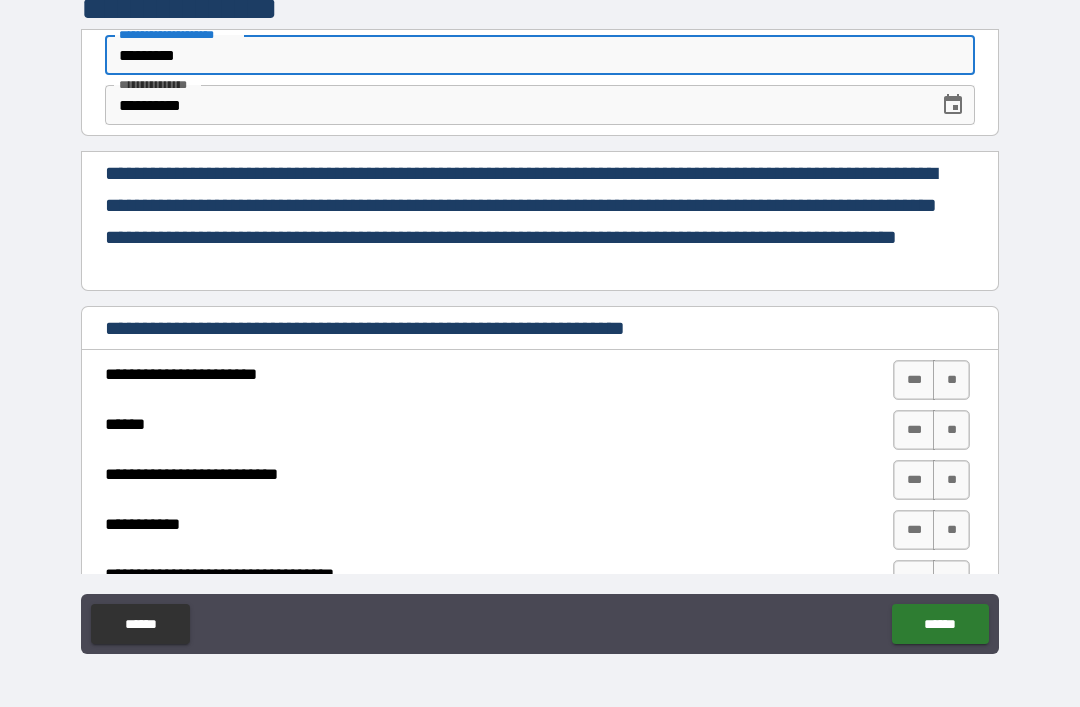type on "*" 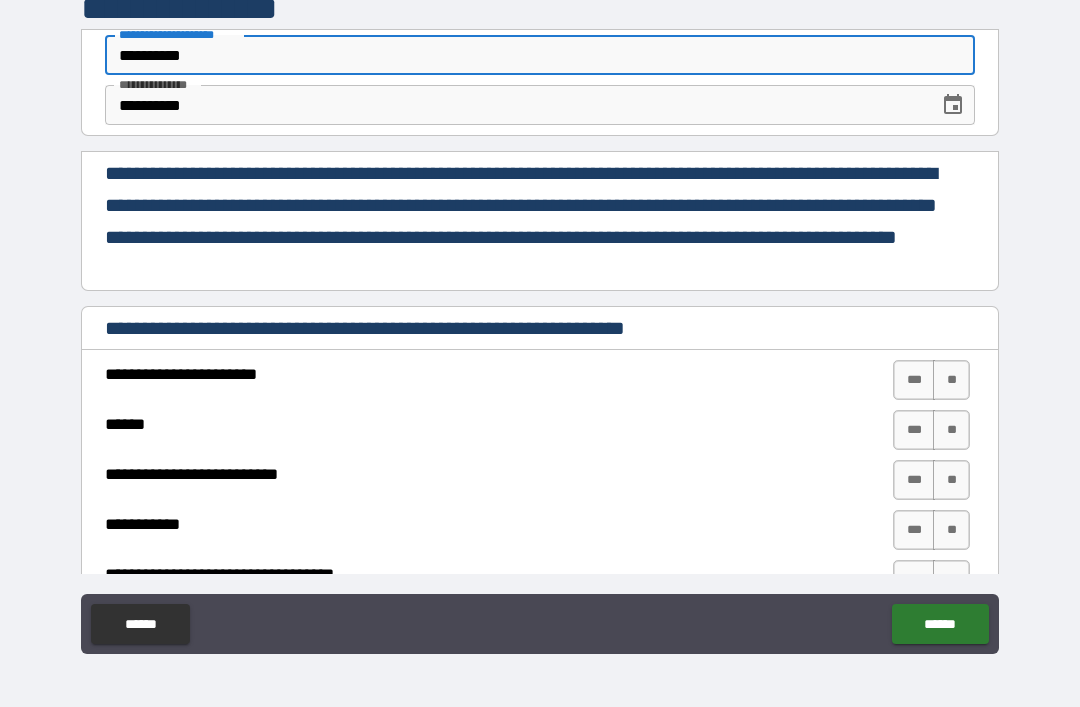 type on "*" 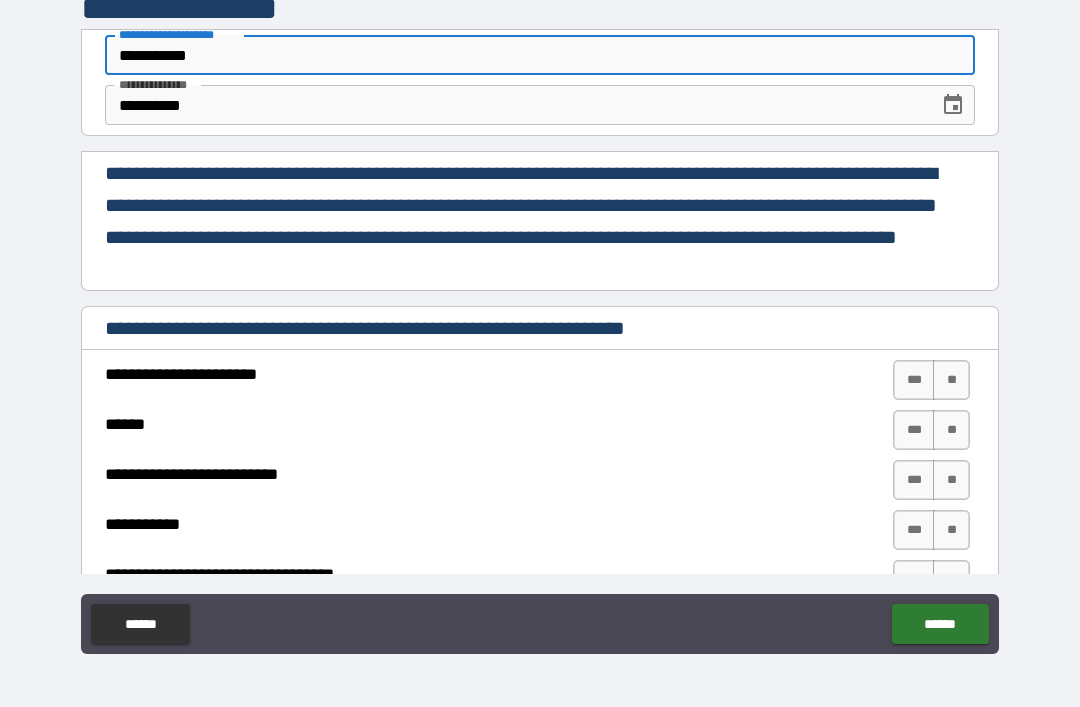 type on "*" 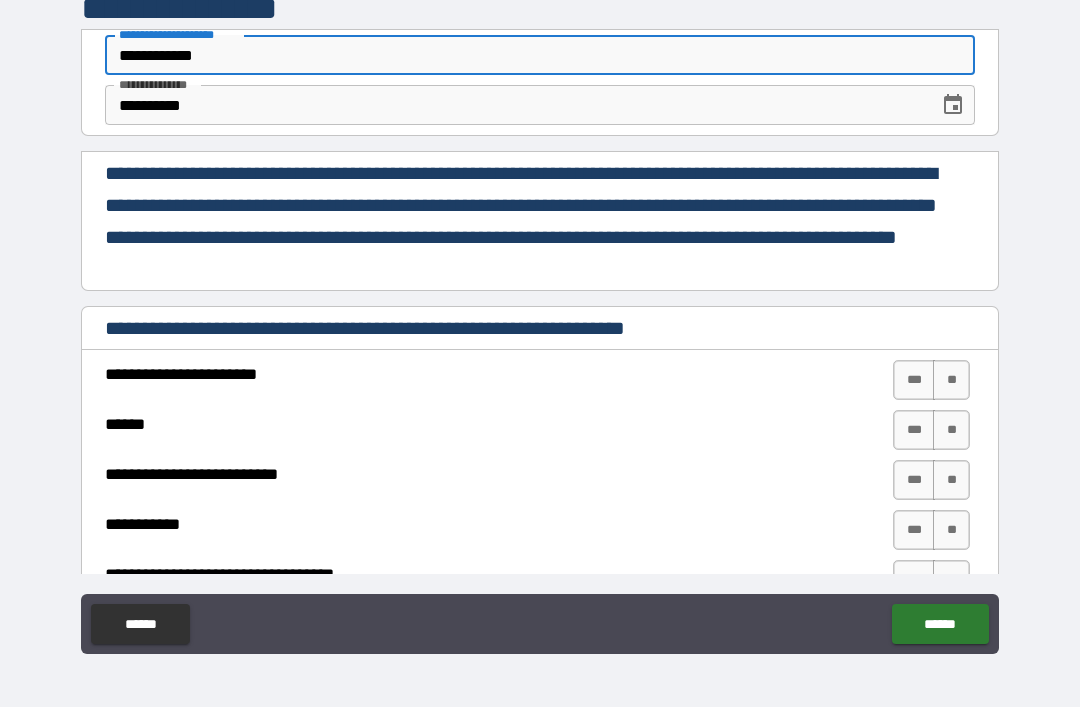 type on "*" 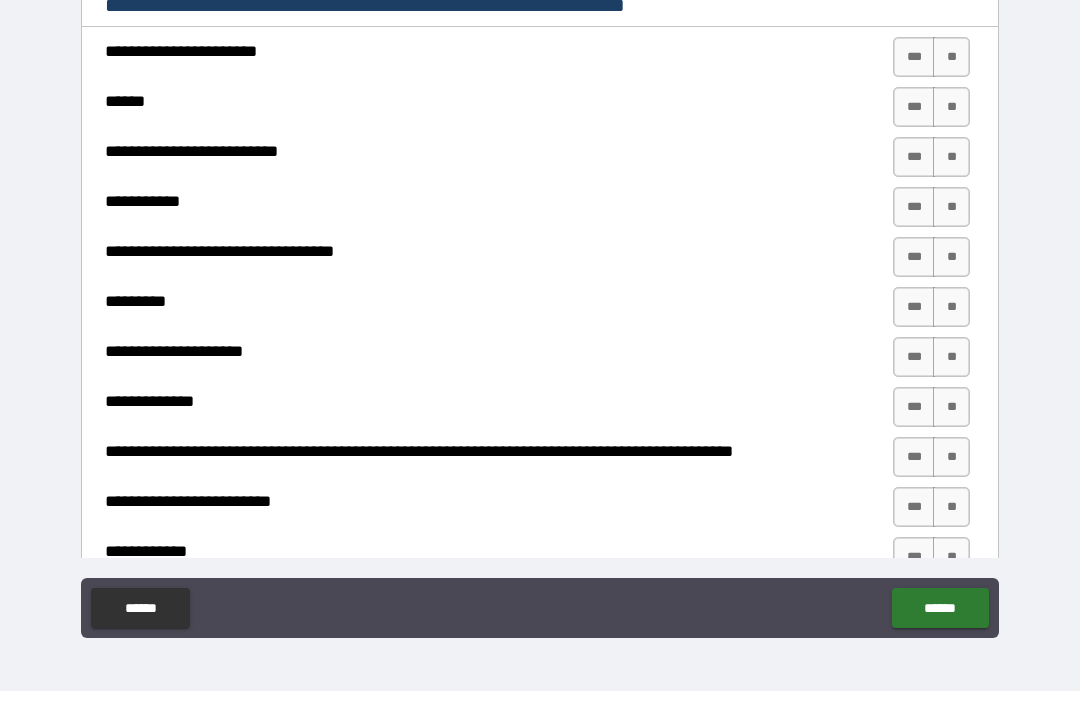 scroll, scrollTop: 308, scrollLeft: 0, axis: vertical 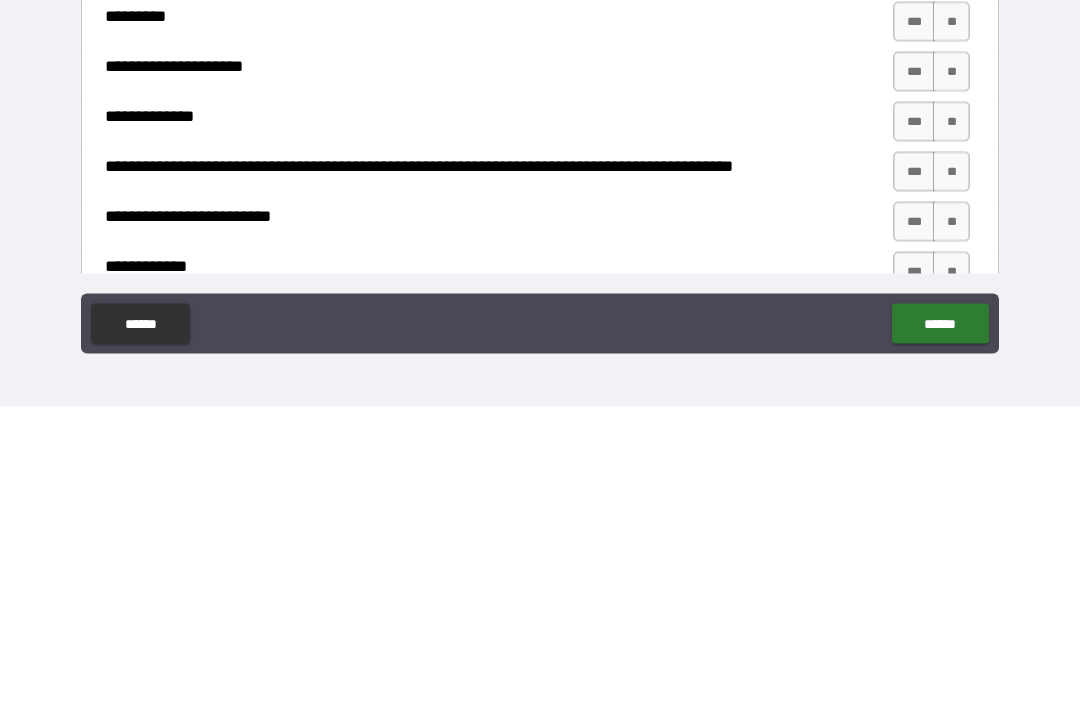 type on "**********" 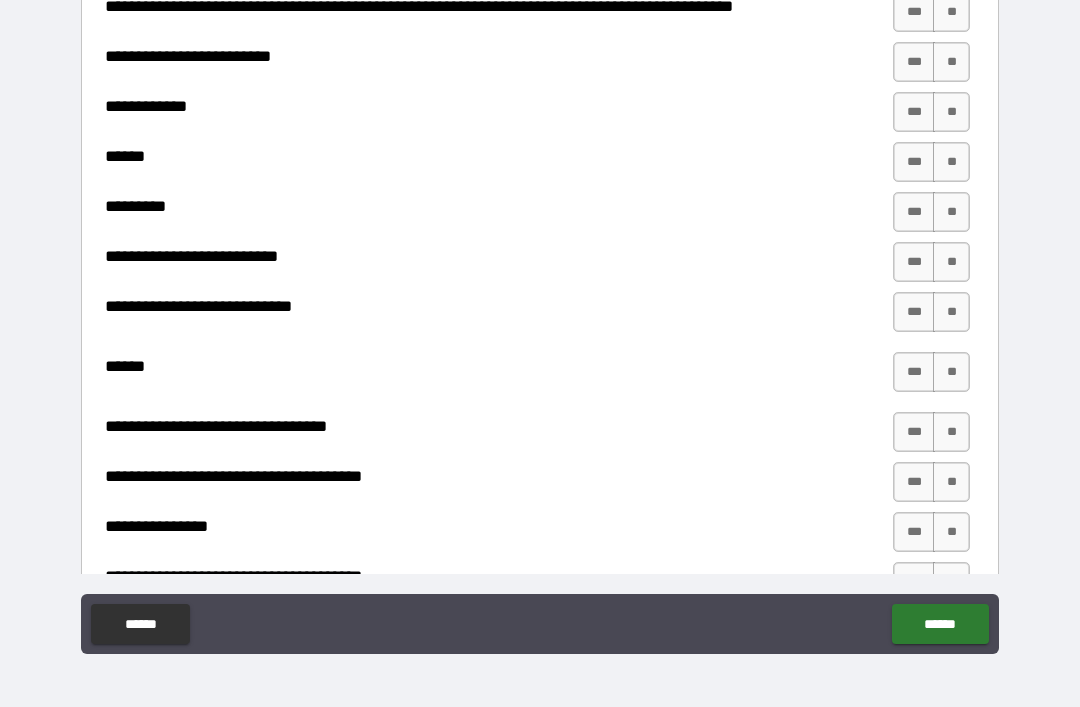 scroll, scrollTop: 795, scrollLeft: 0, axis: vertical 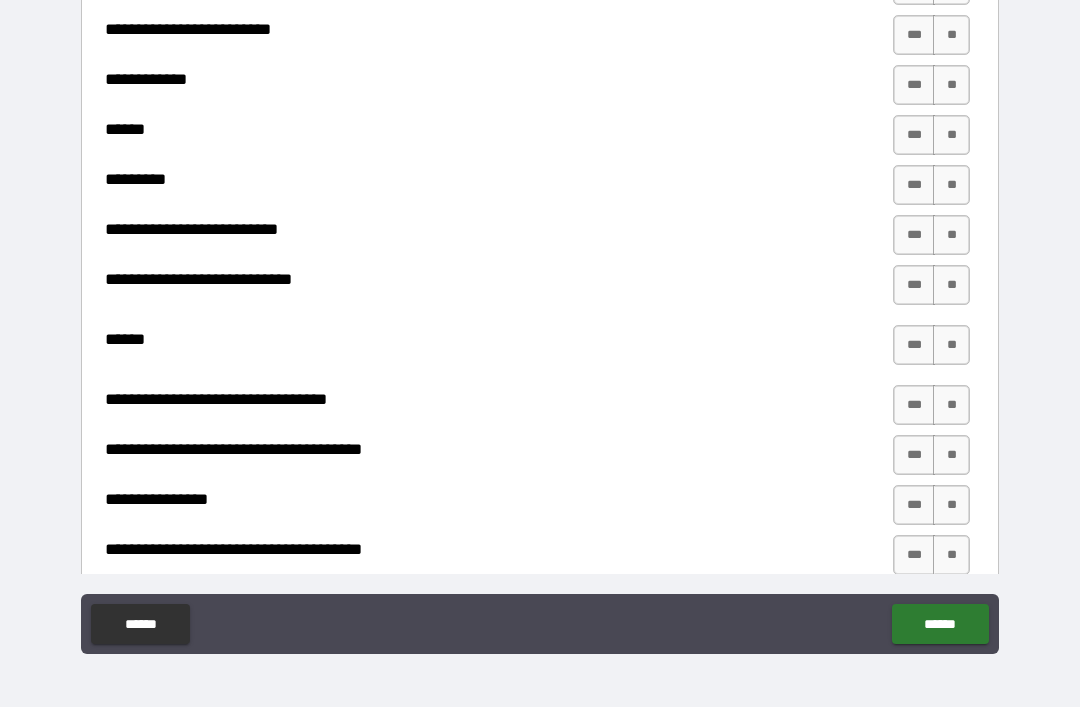 click on "***" at bounding box center (914, 185) 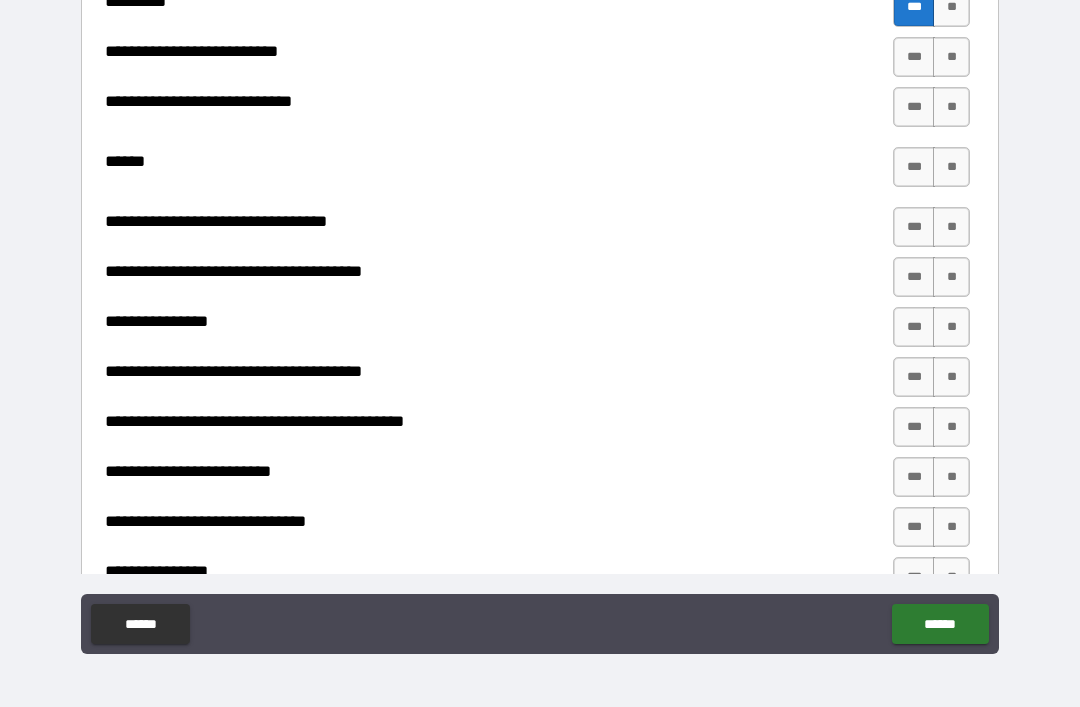 scroll, scrollTop: 974, scrollLeft: 0, axis: vertical 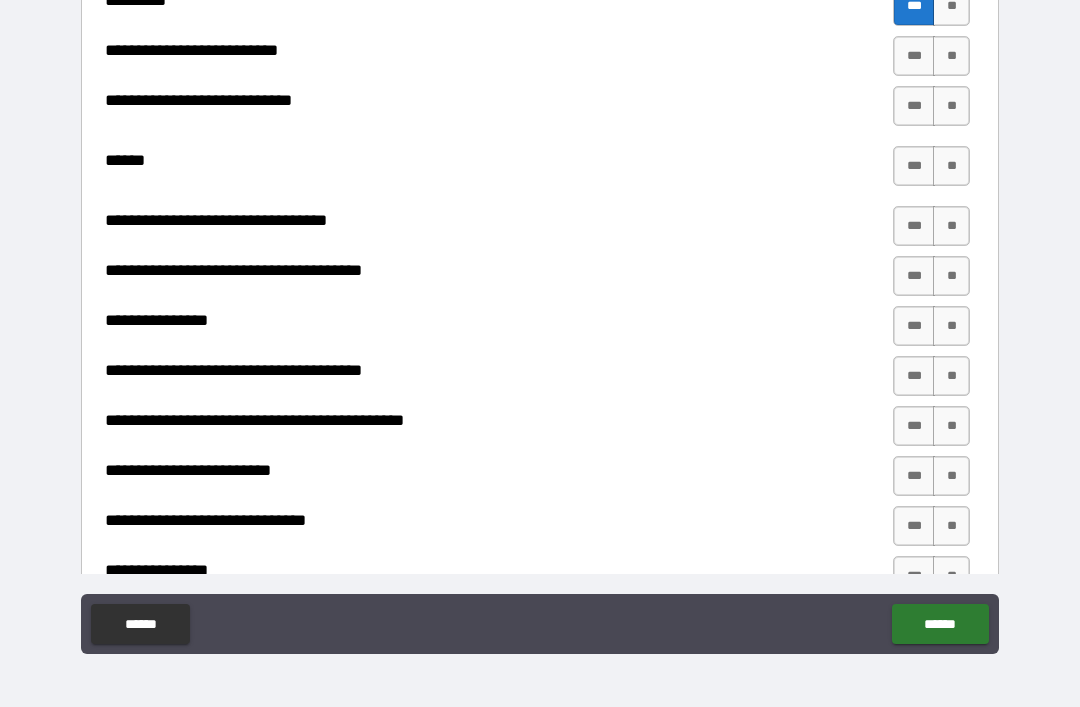 click on "***" at bounding box center (914, 226) 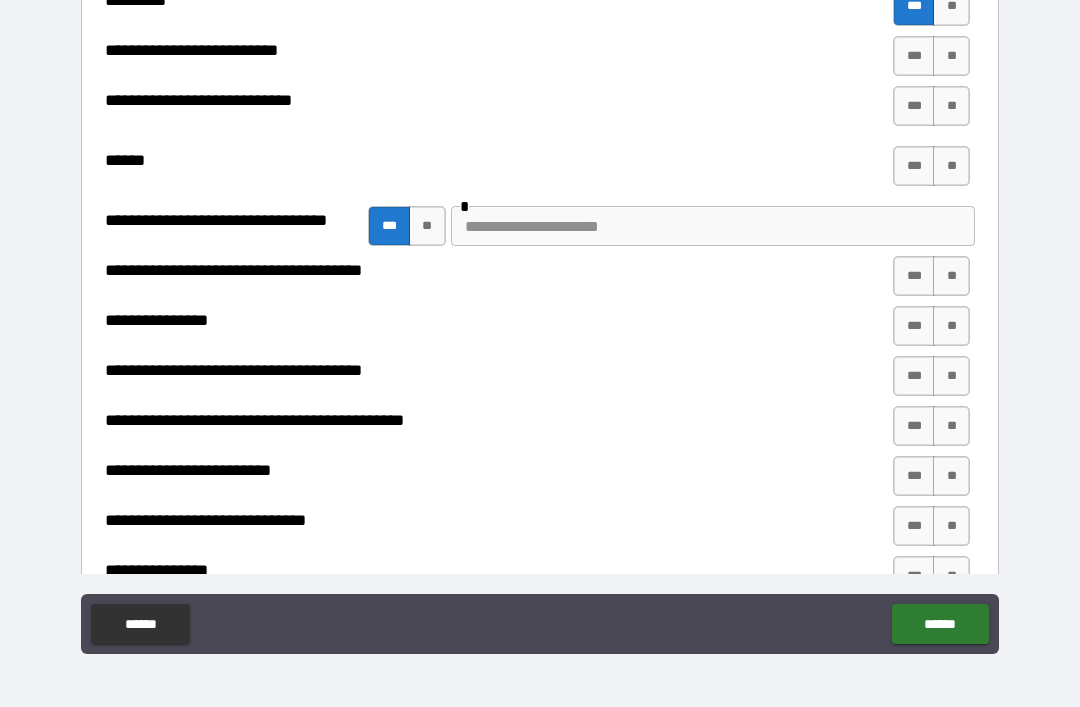 type on "*" 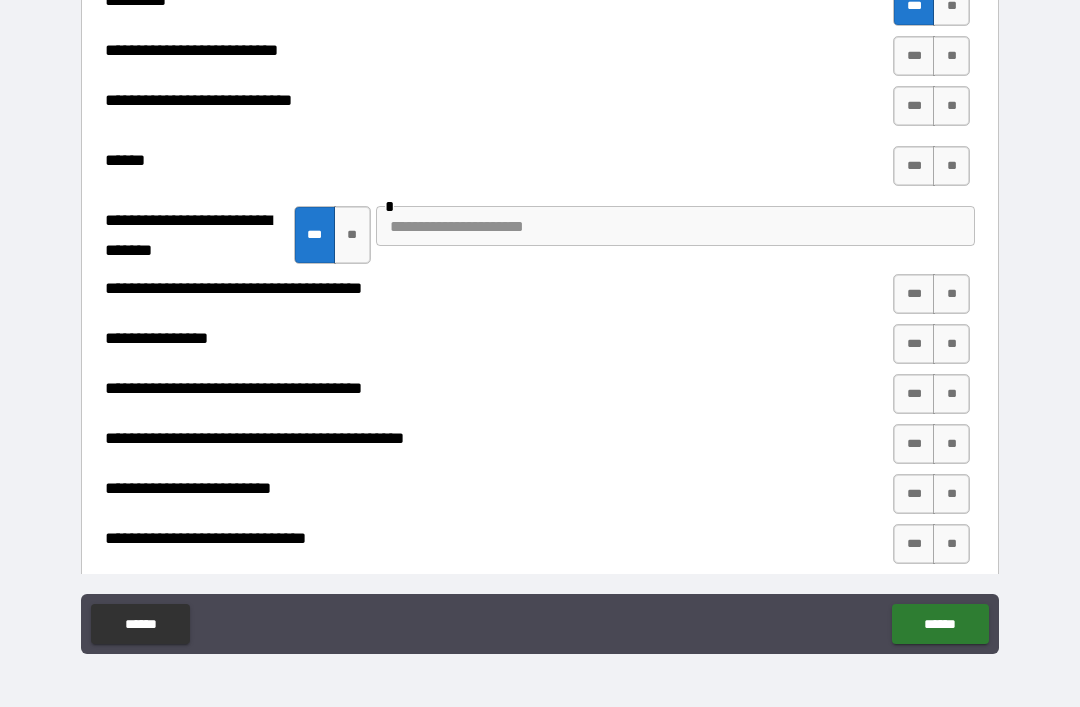 click at bounding box center [675, 226] 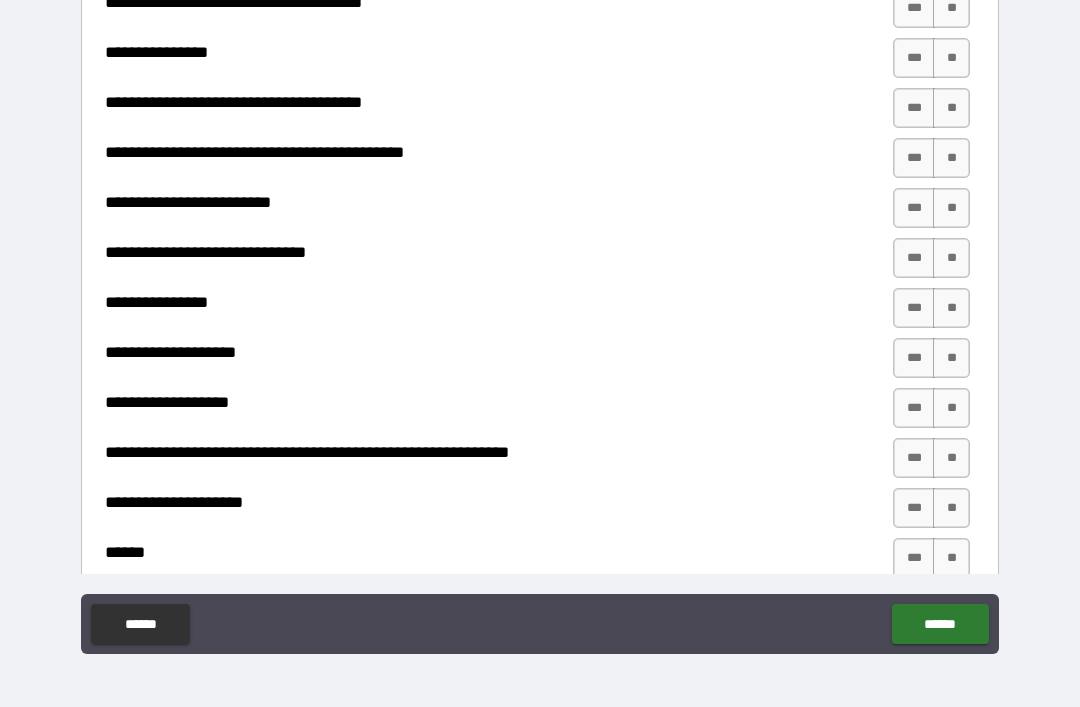 scroll, scrollTop: 1261, scrollLeft: 0, axis: vertical 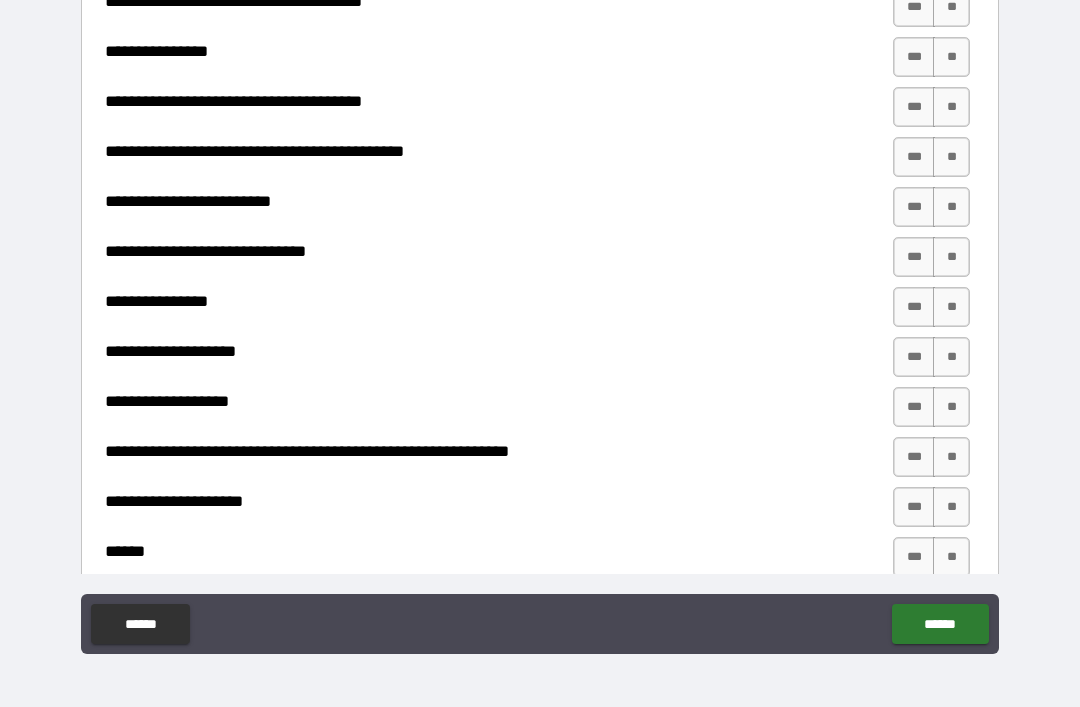 type on "***" 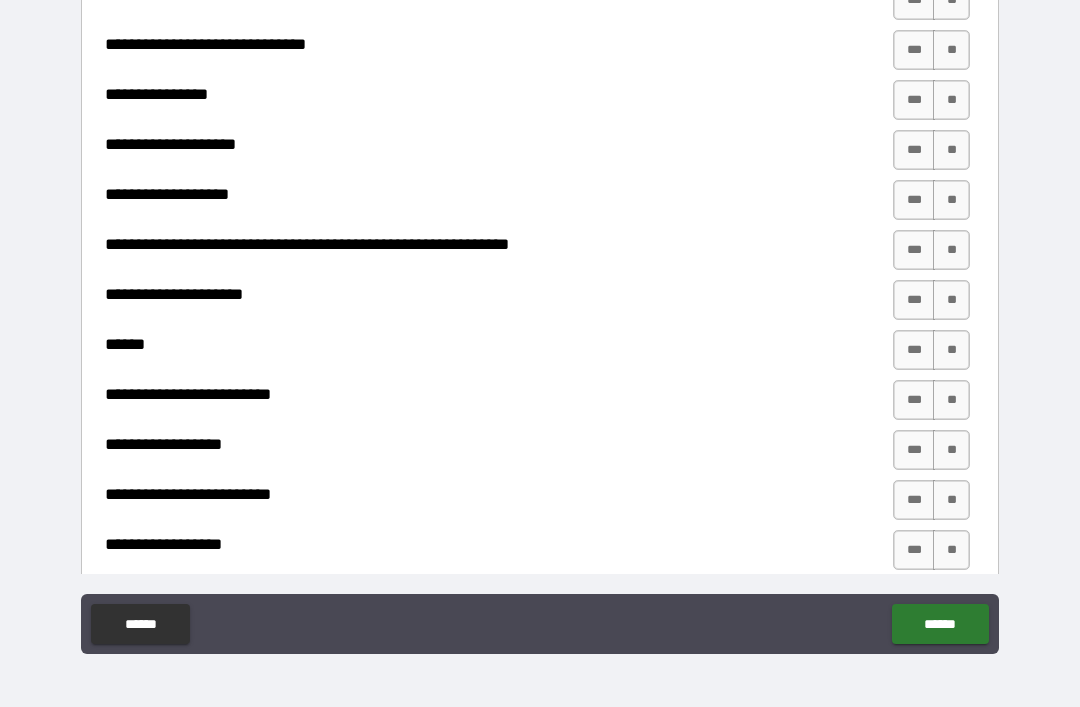 scroll, scrollTop: 1474, scrollLeft: 0, axis: vertical 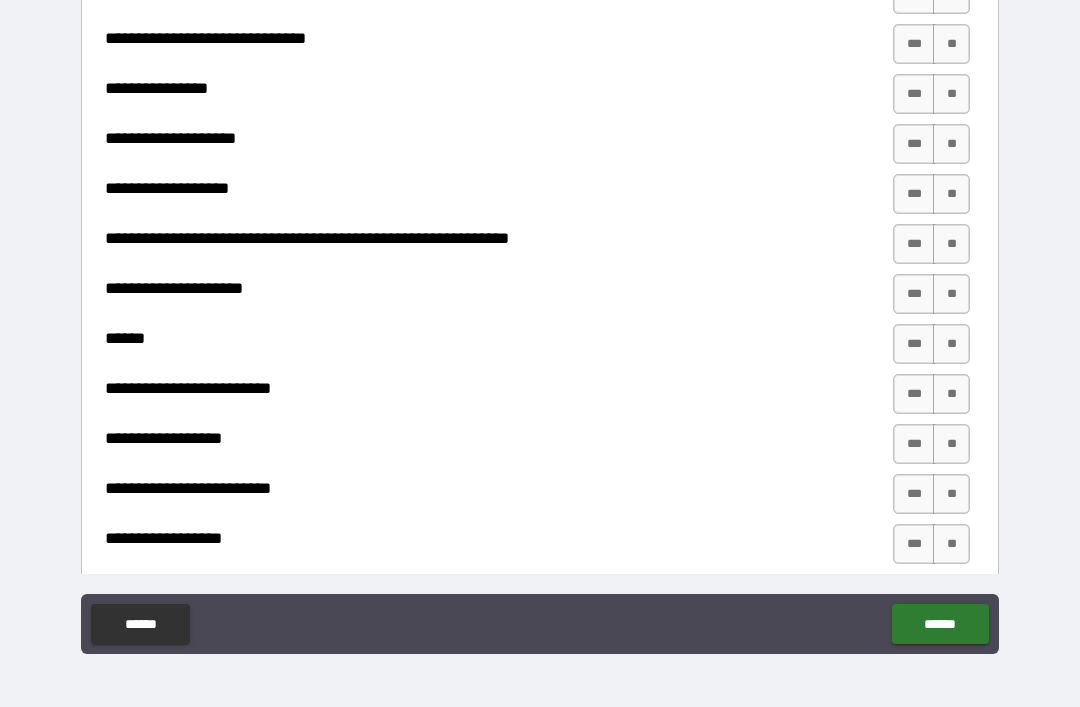click on "***" at bounding box center (914, 144) 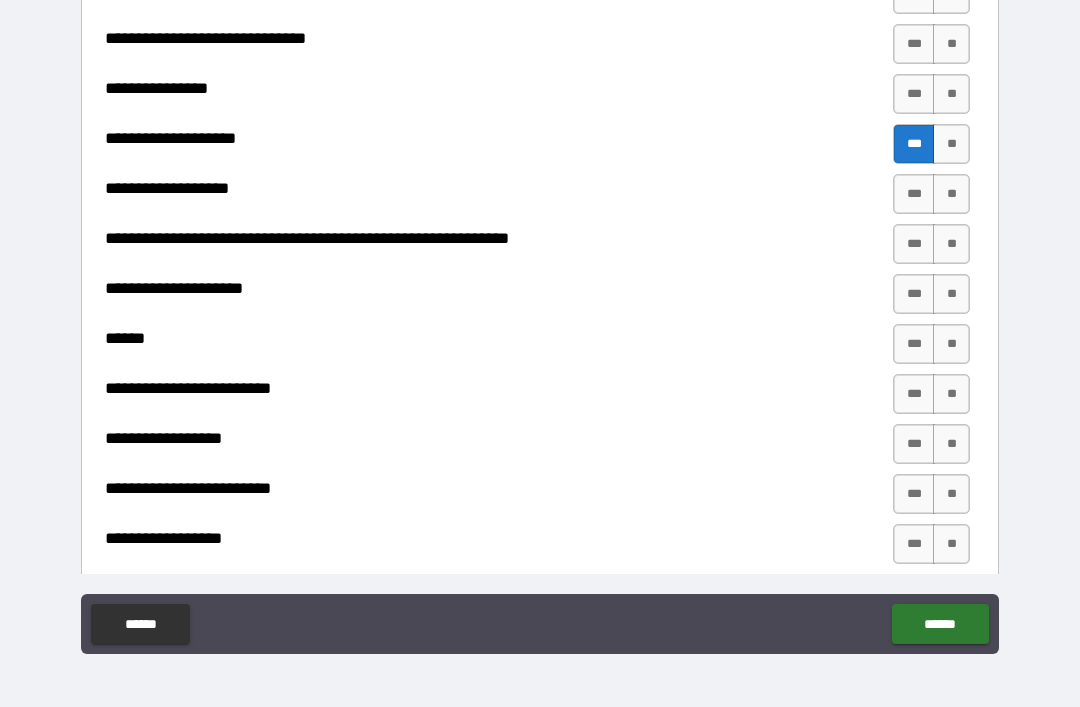 click on "***" at bounding box center [914, 194] 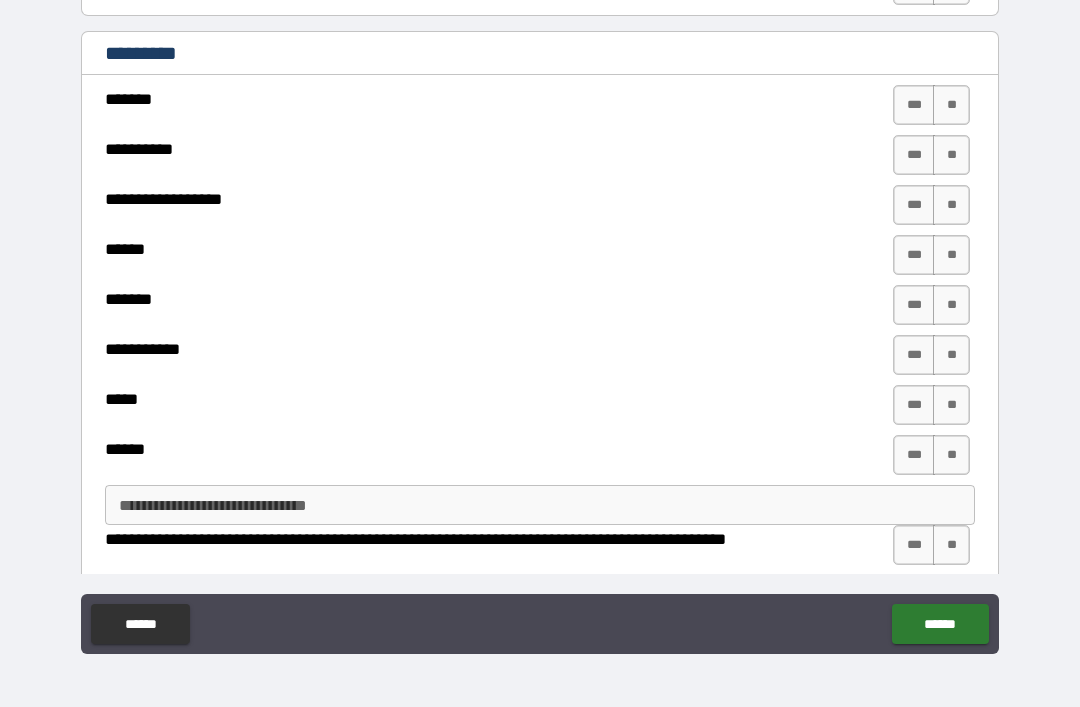 scroll, scrollTop: 2149, scrollLeft: 0, axis: vertical 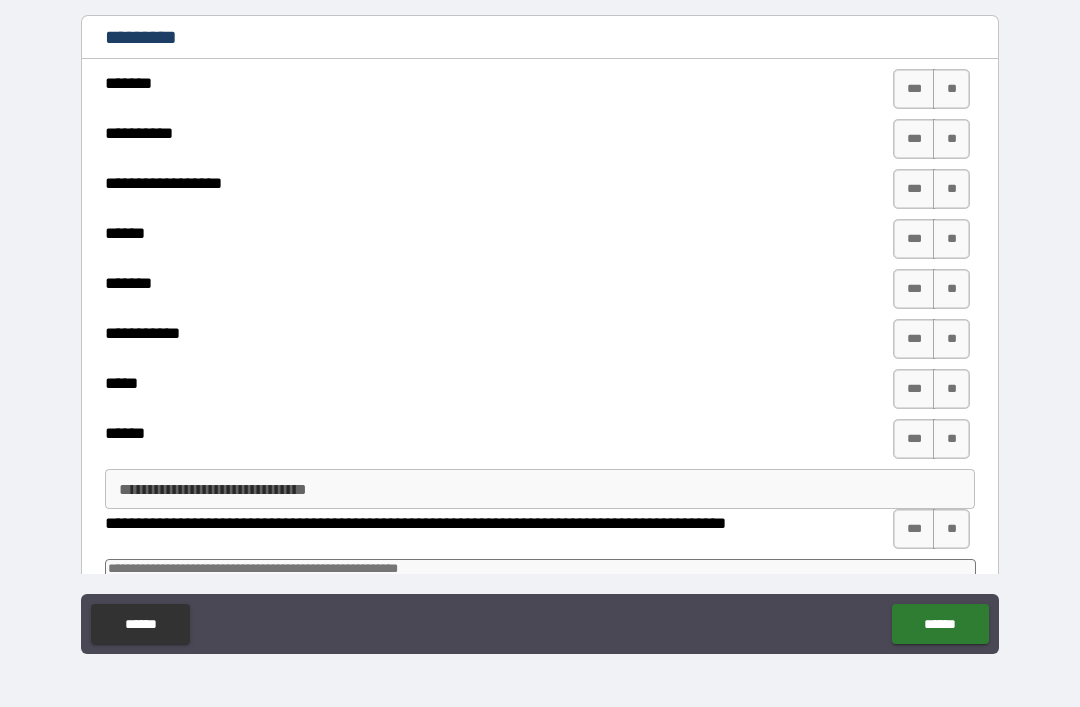 click on "***" at bounding box center (914, 139) 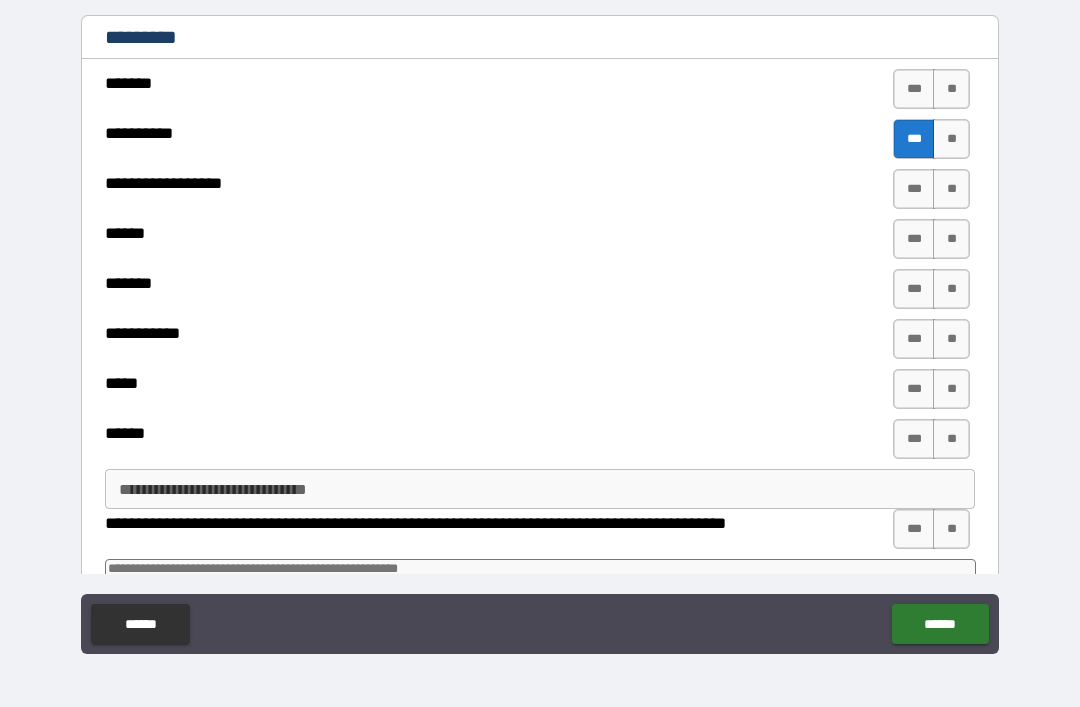 type on "*" 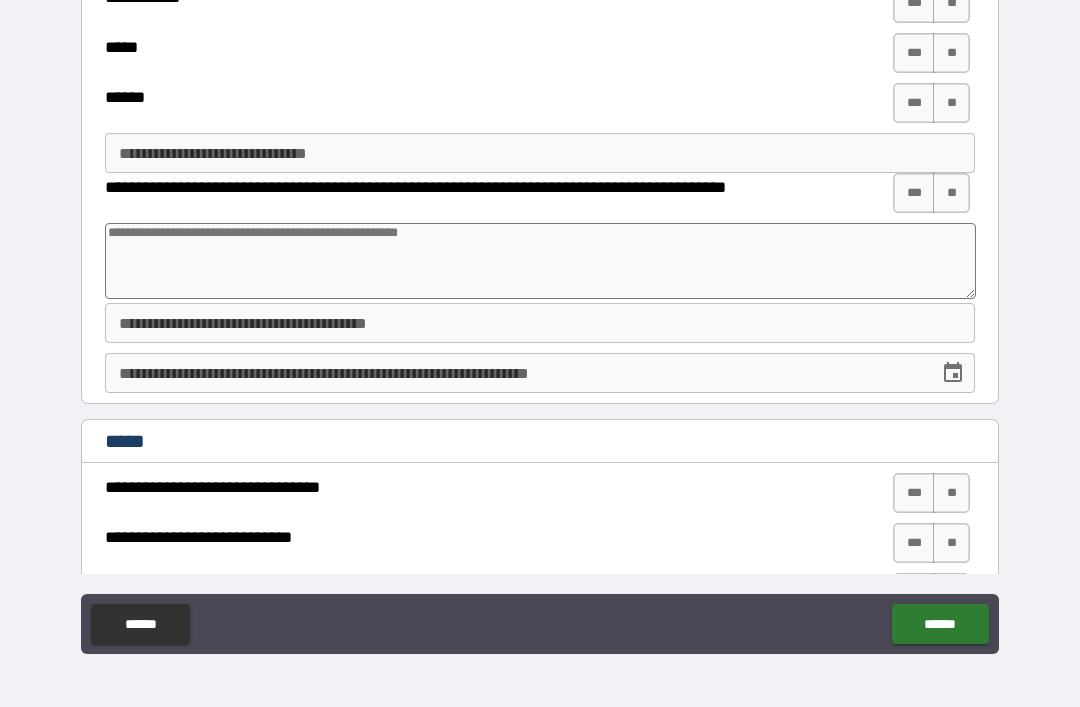 scroll, scrollTop: 2490, scrollLeft: 0, axis: vertical 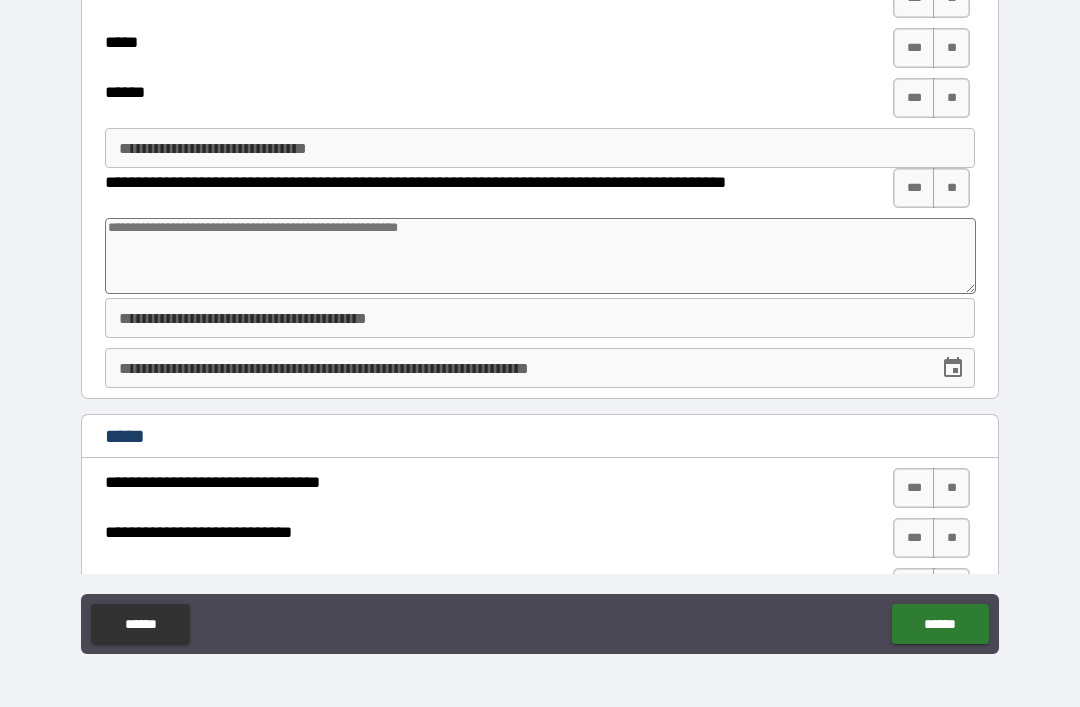 click at bounding box center [540, 256] 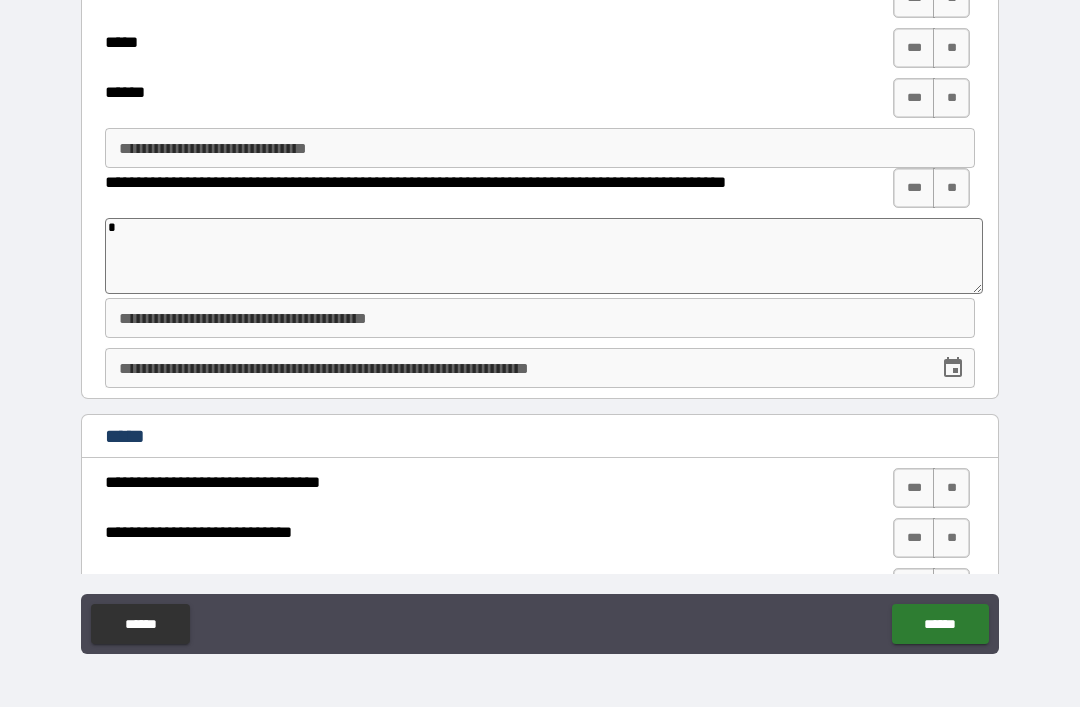 type on "*" 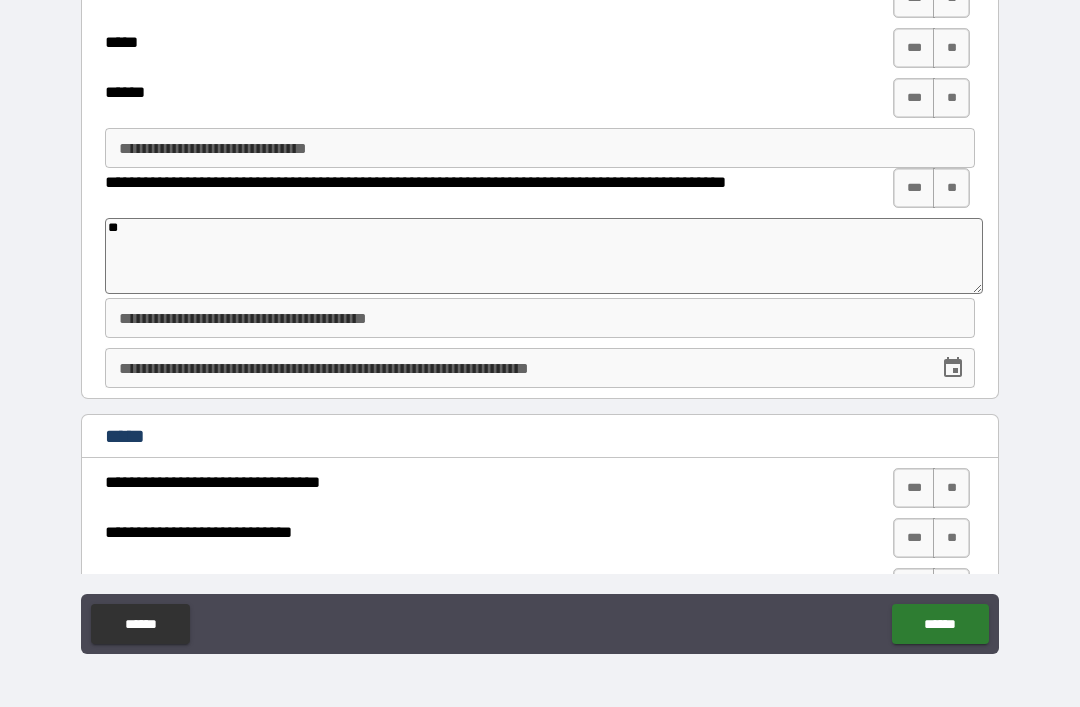 type on "*" 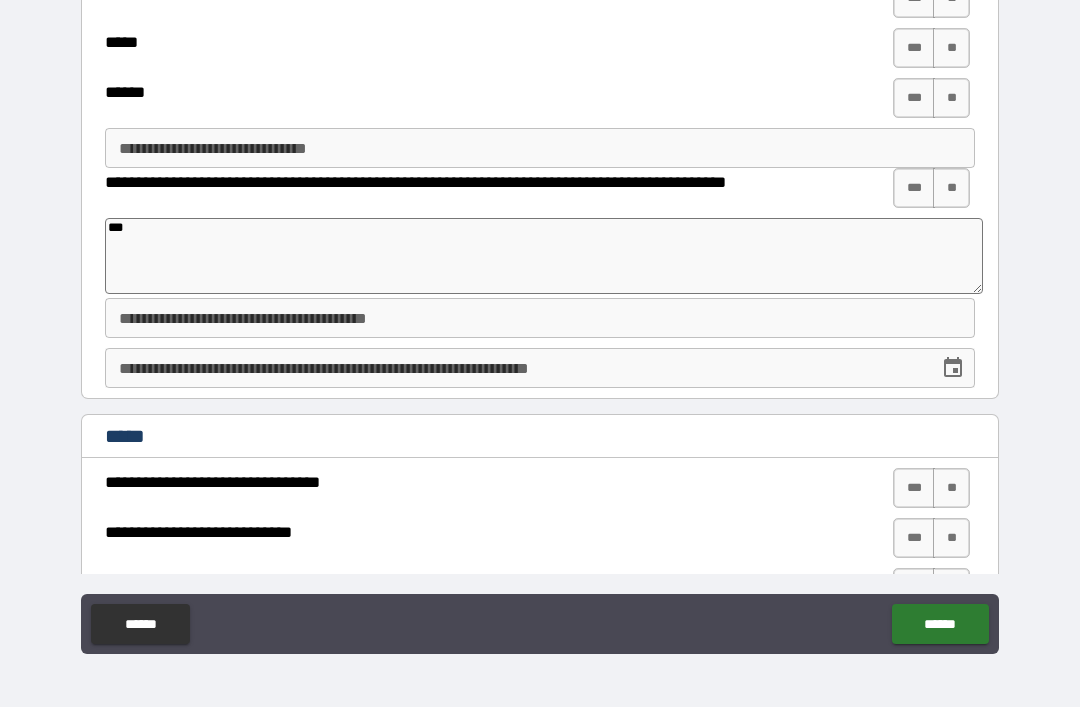 type on "*" 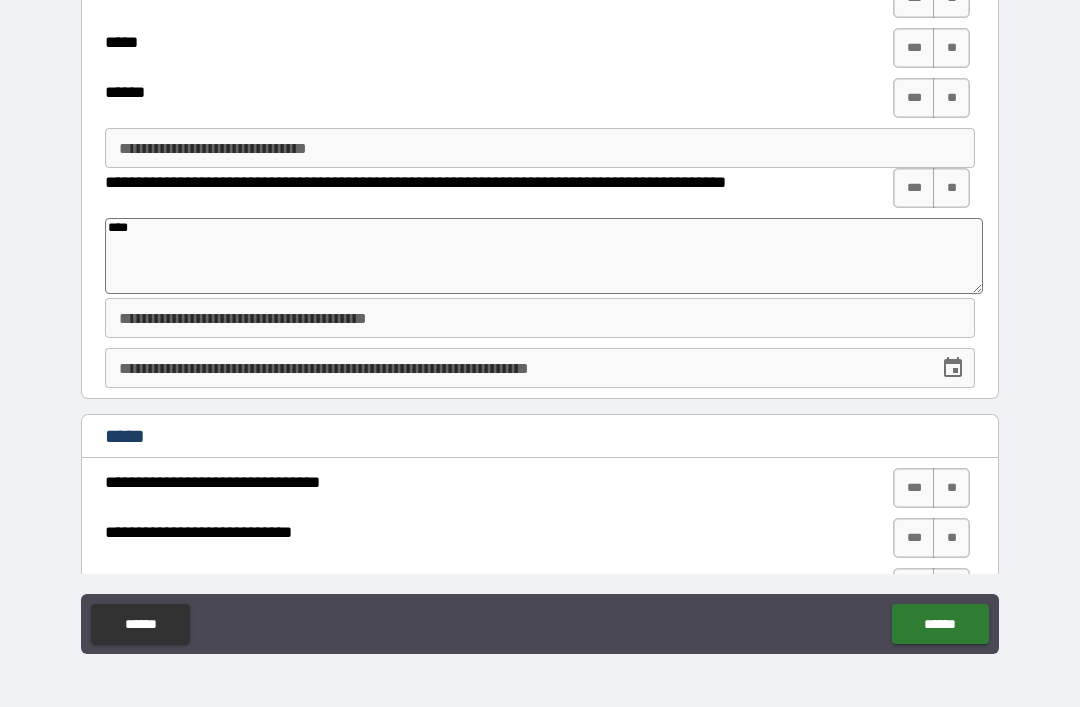type on "*" 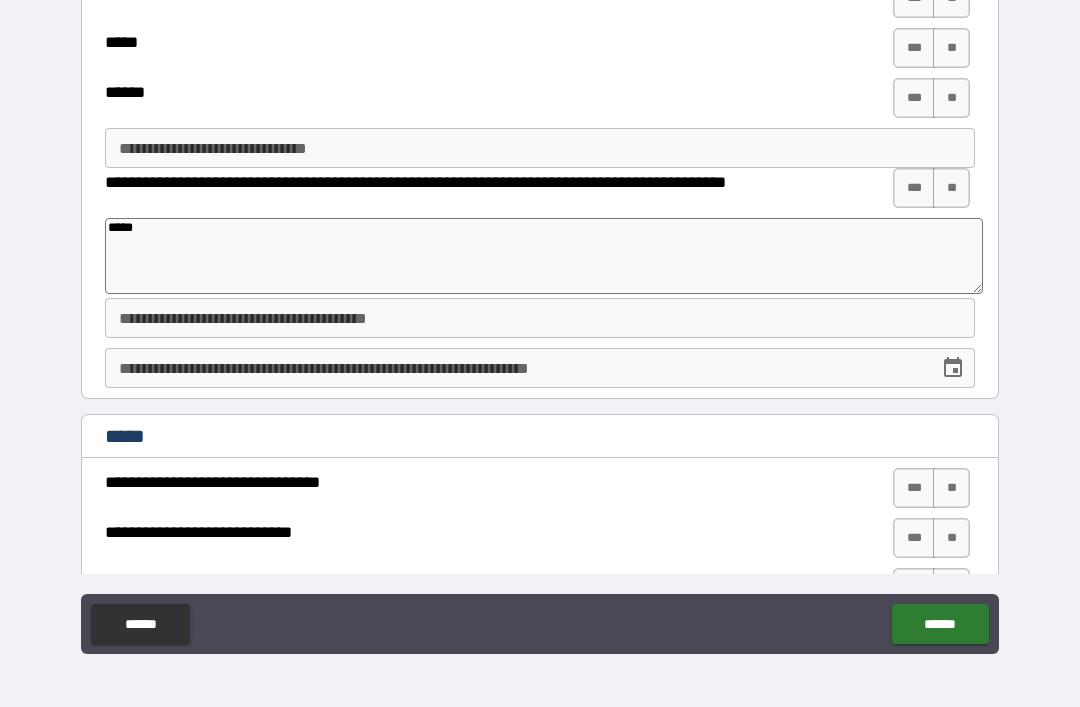 type on "*" 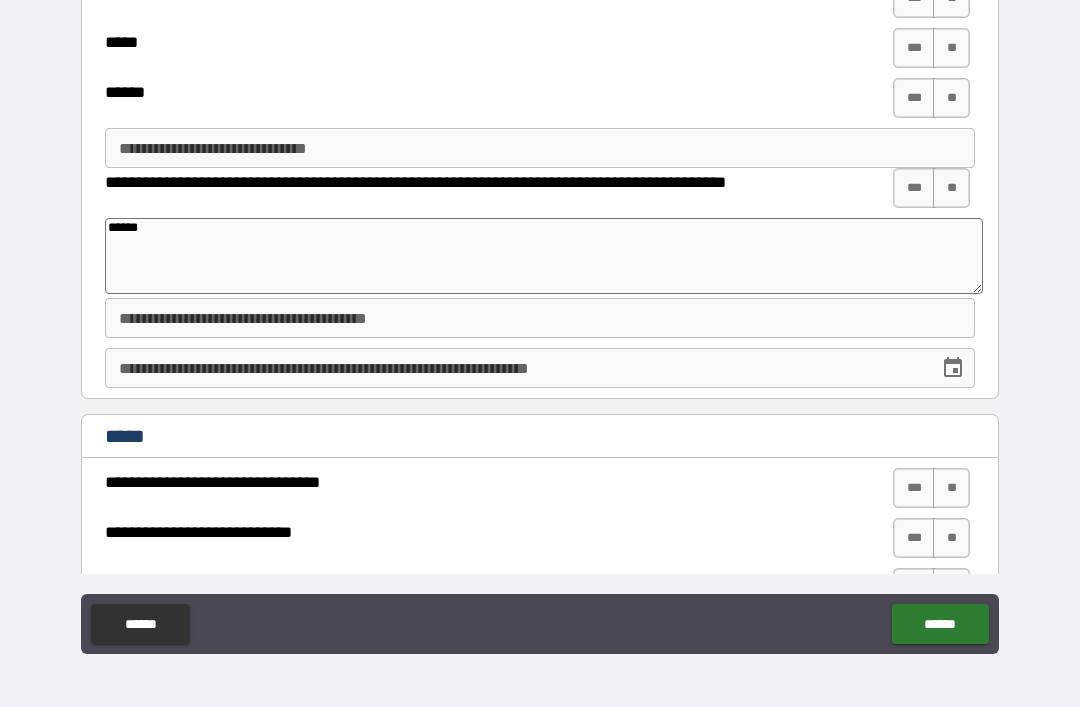 type on "*" 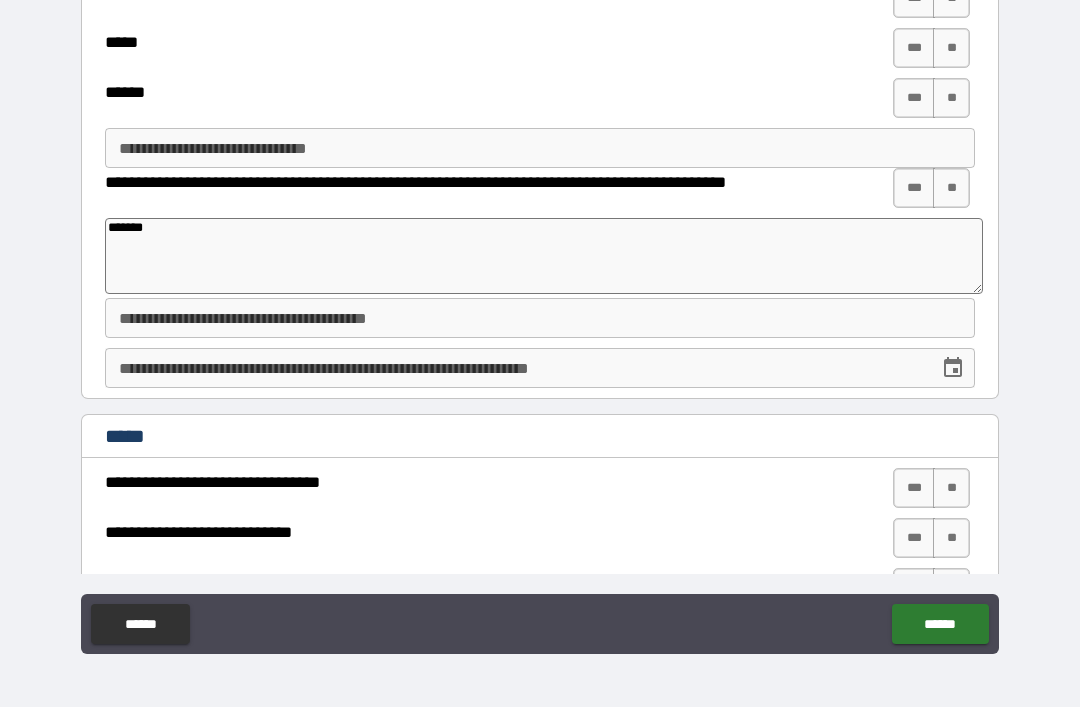 type on "*" 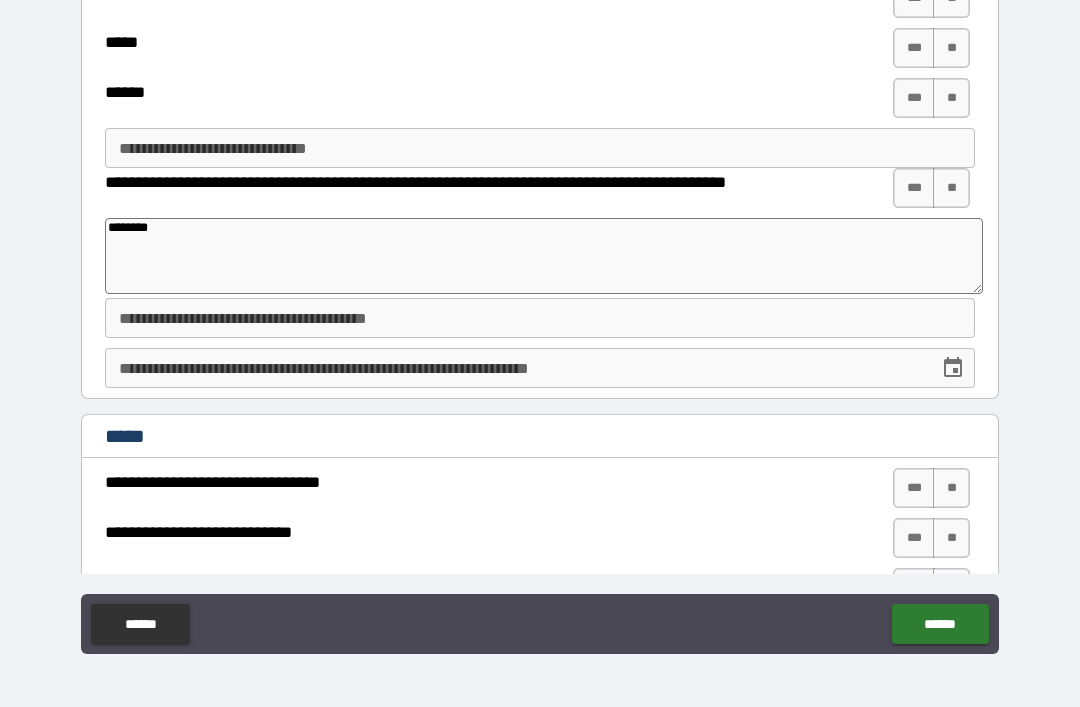 type on "*" 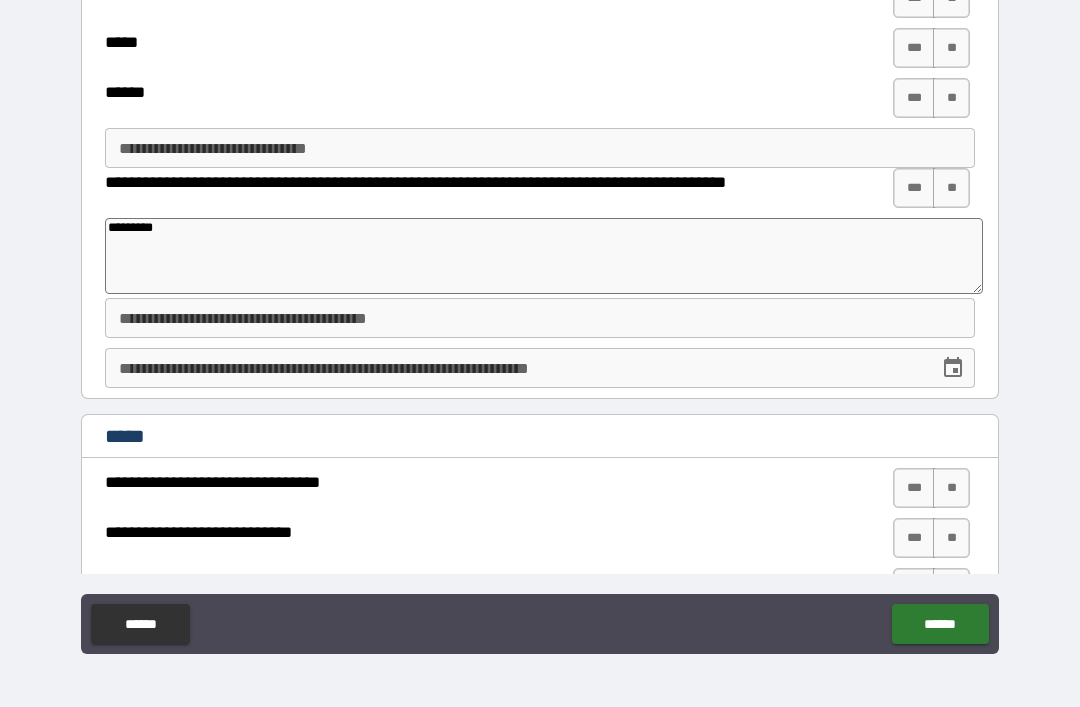 type on "*" 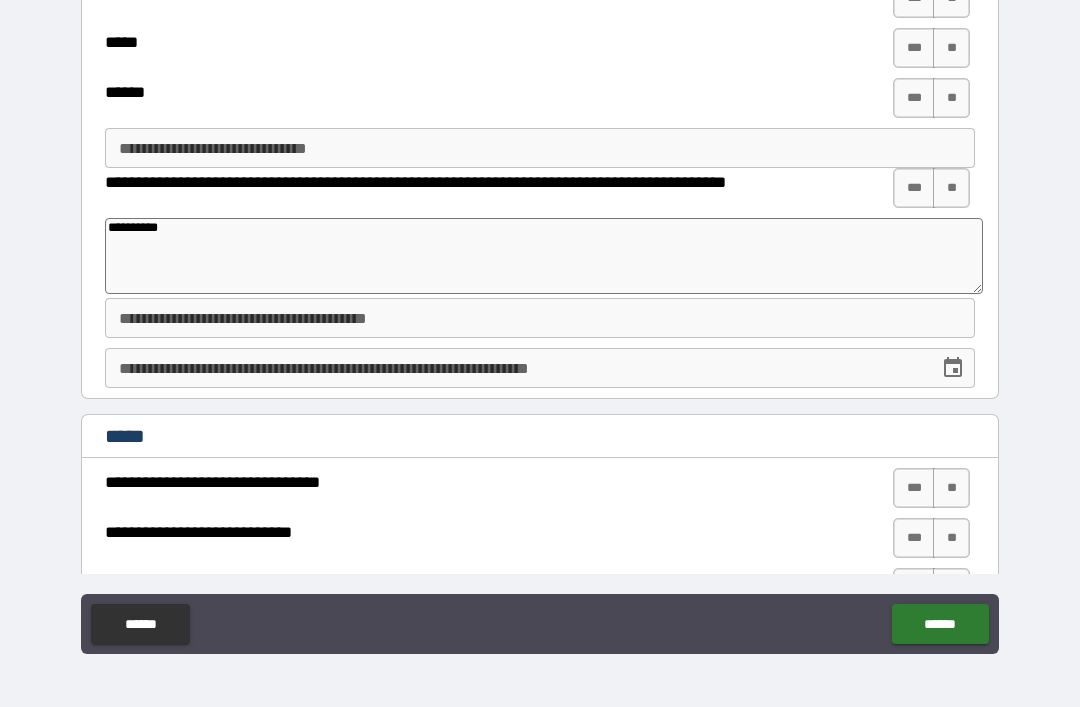 type on "*" 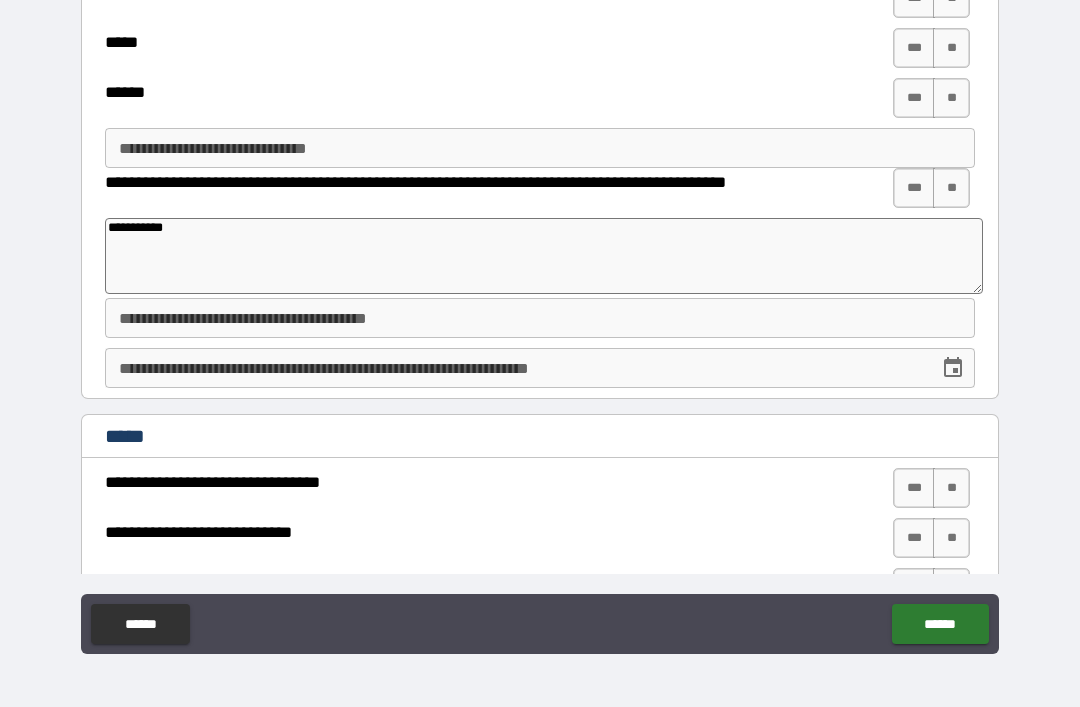 type on "*" 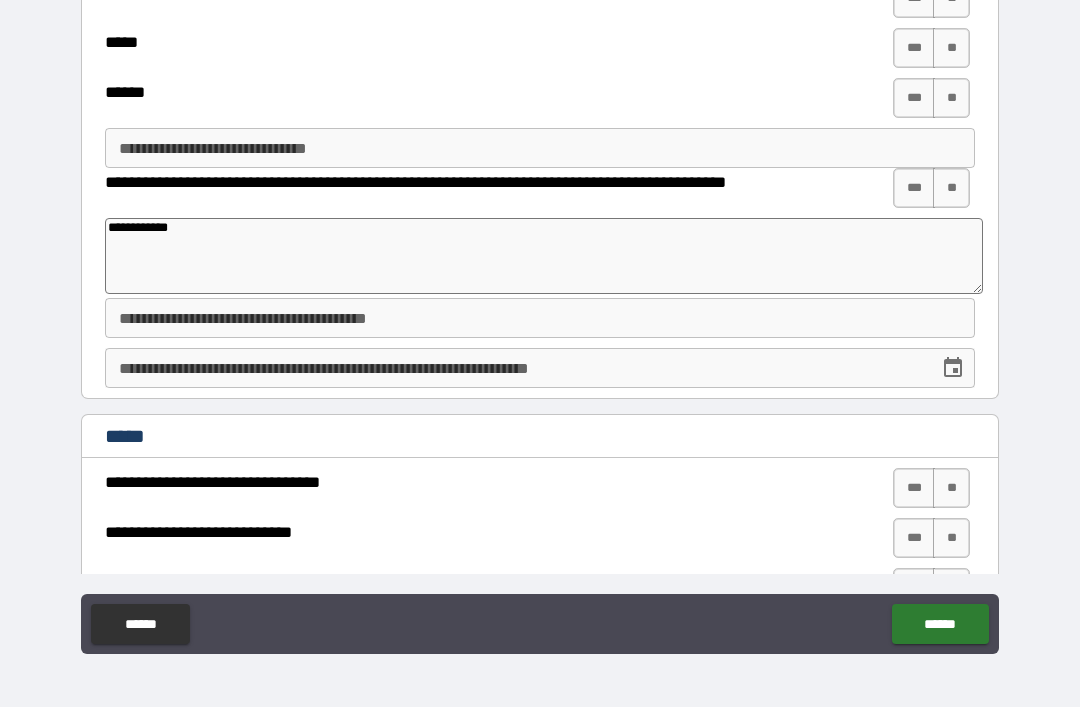type on "*" 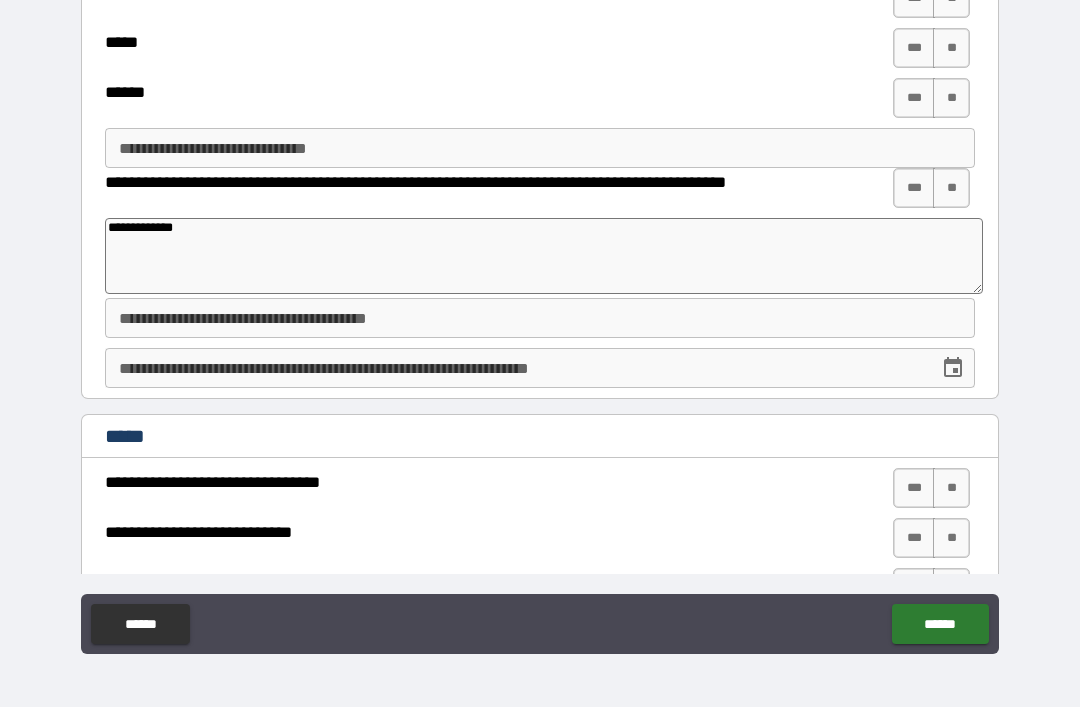 type on "*" 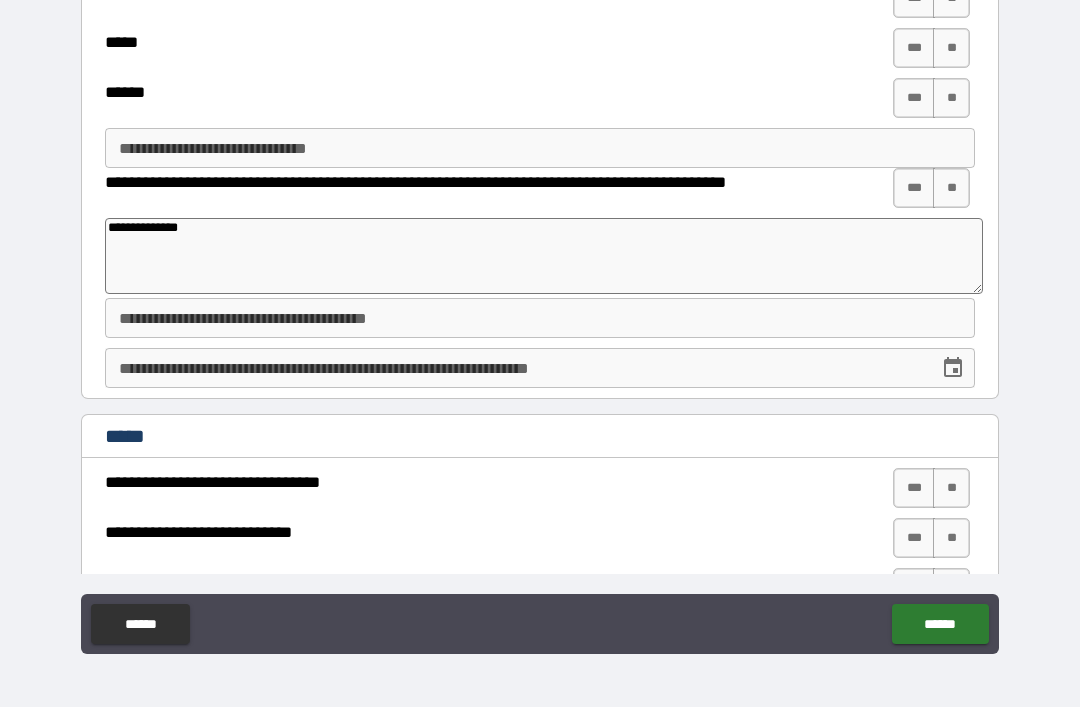 type on "*" 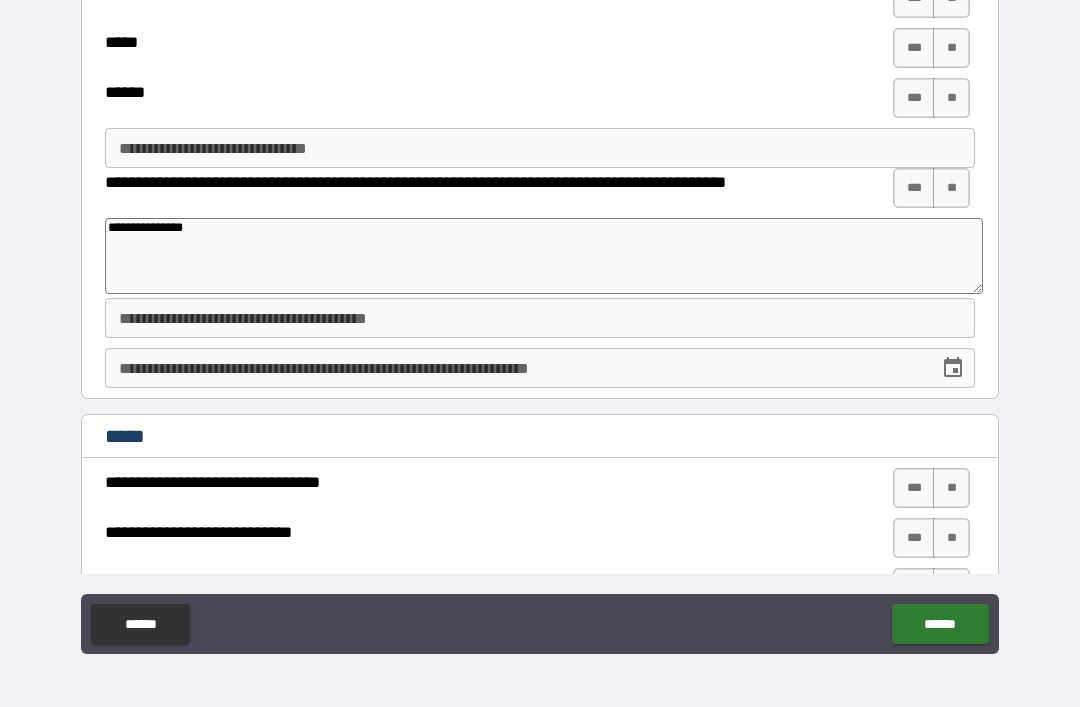 type on "*" 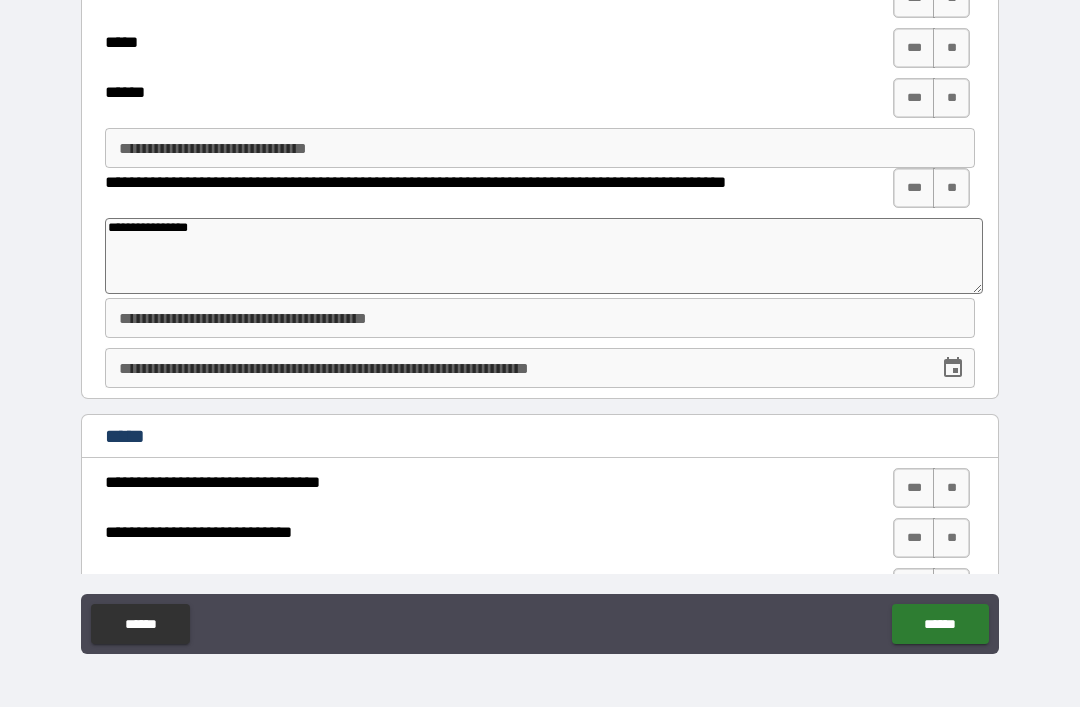 type on "*" 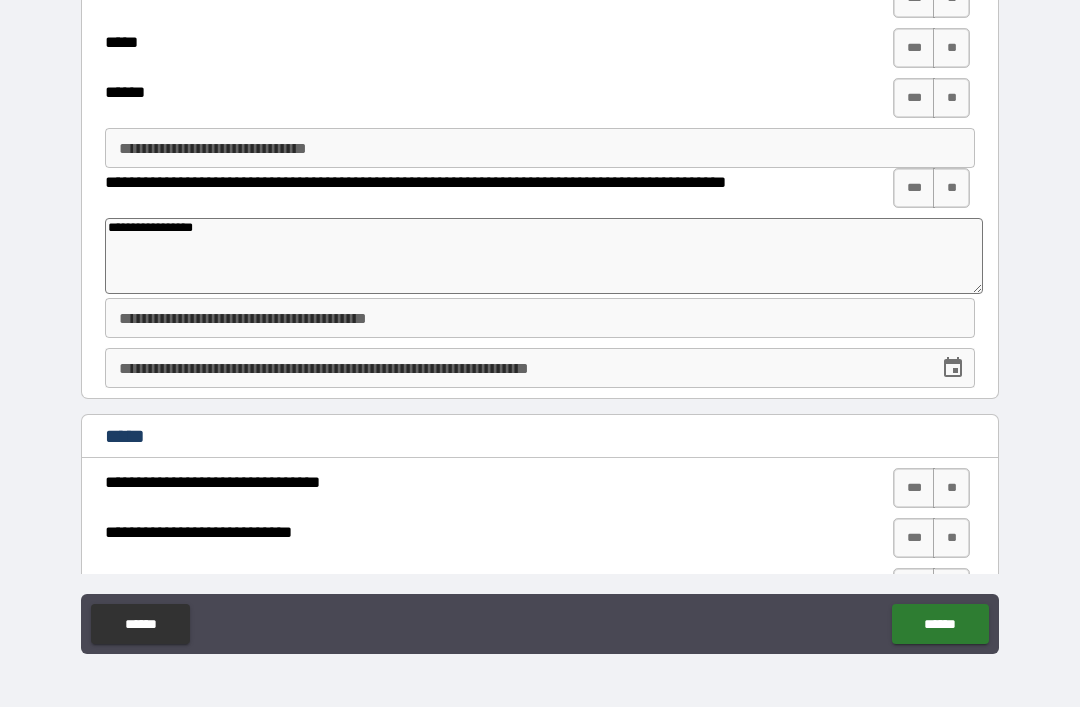 type on "*" 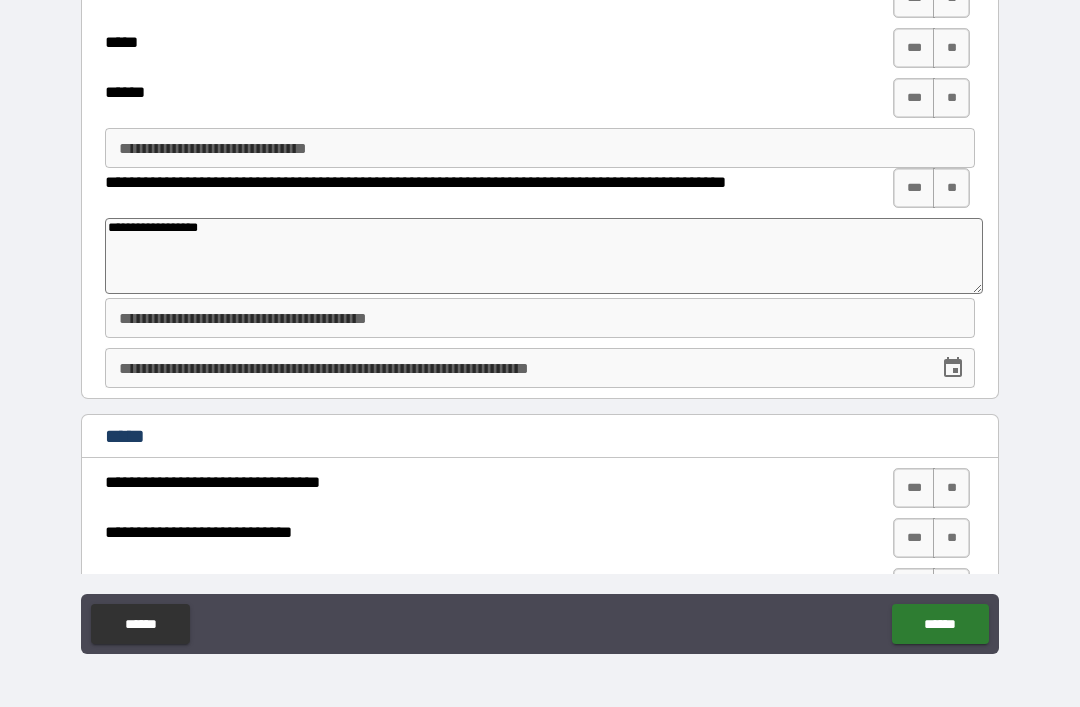 type on "*" 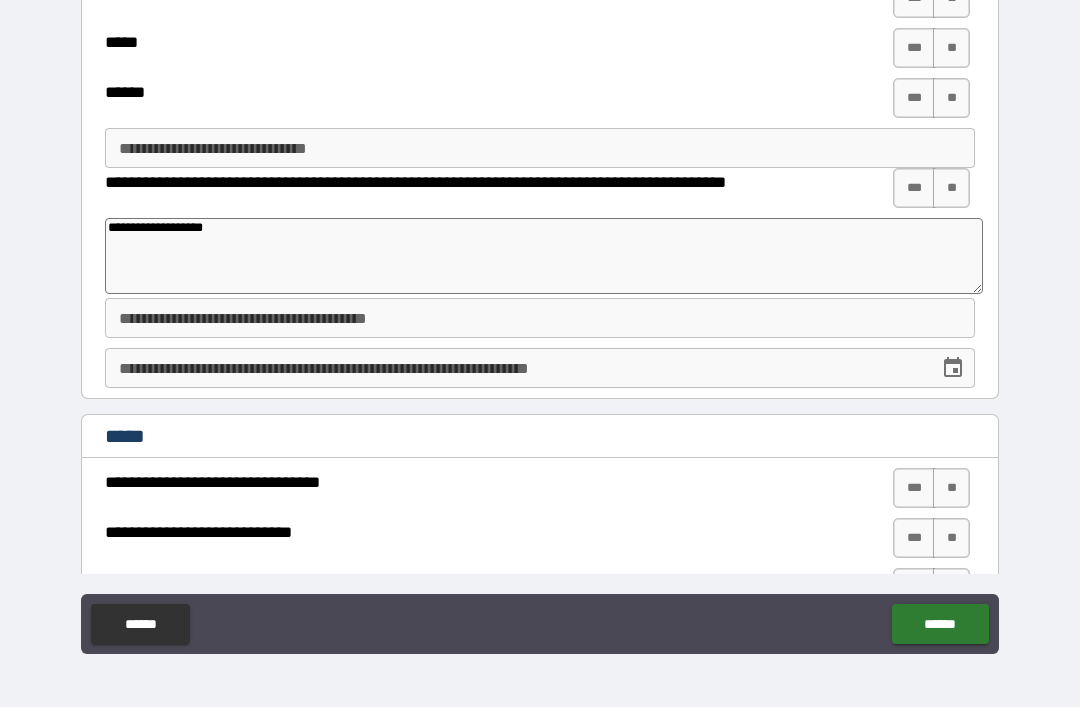 type on "*" 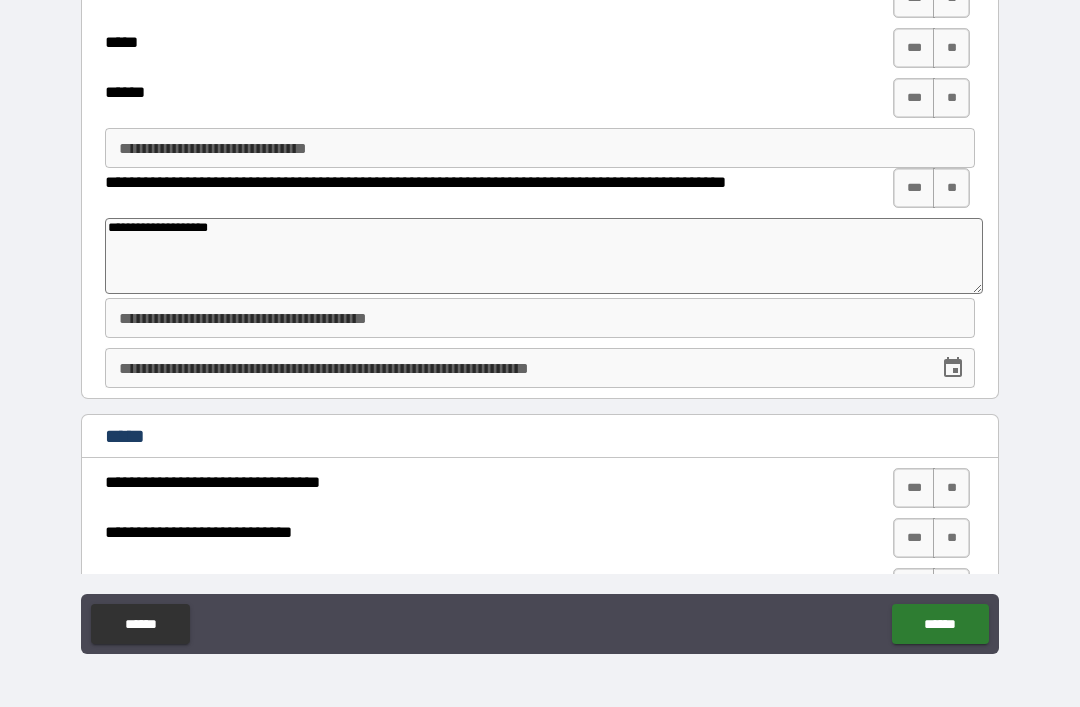 type on "*" 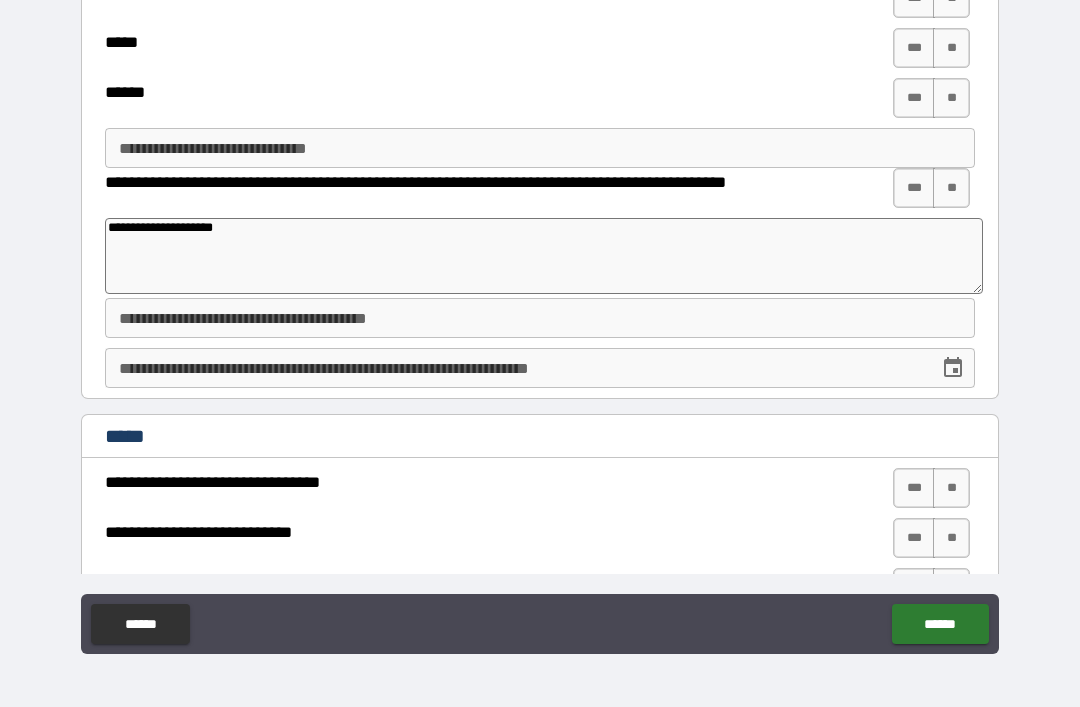 type on "*" 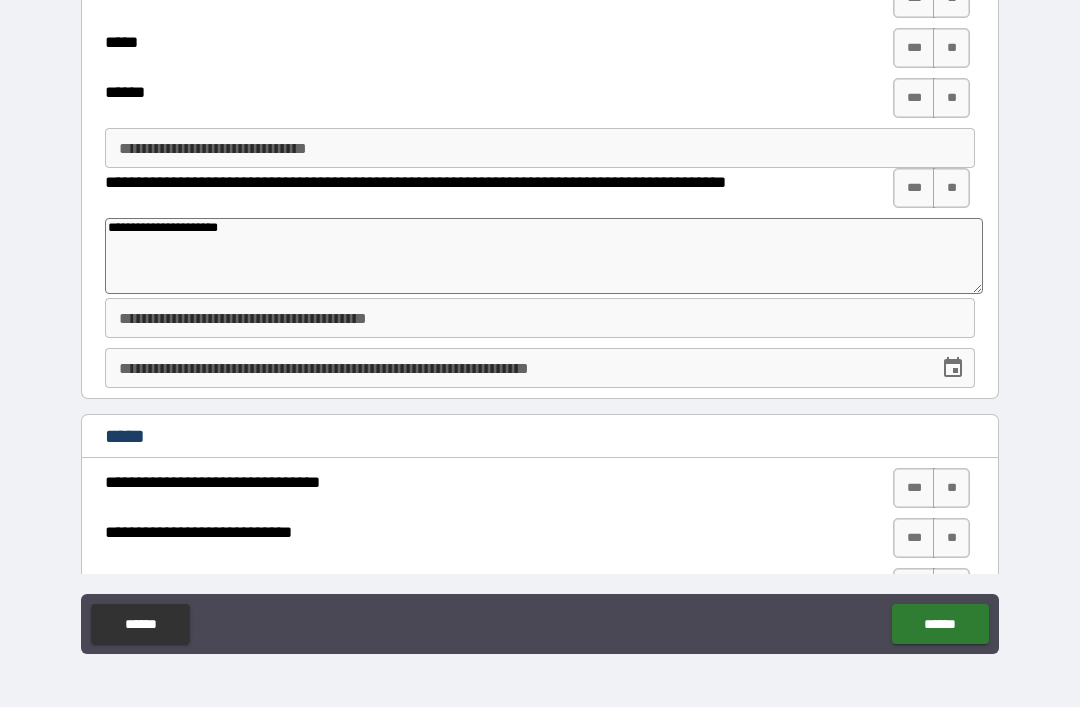 type on "*" 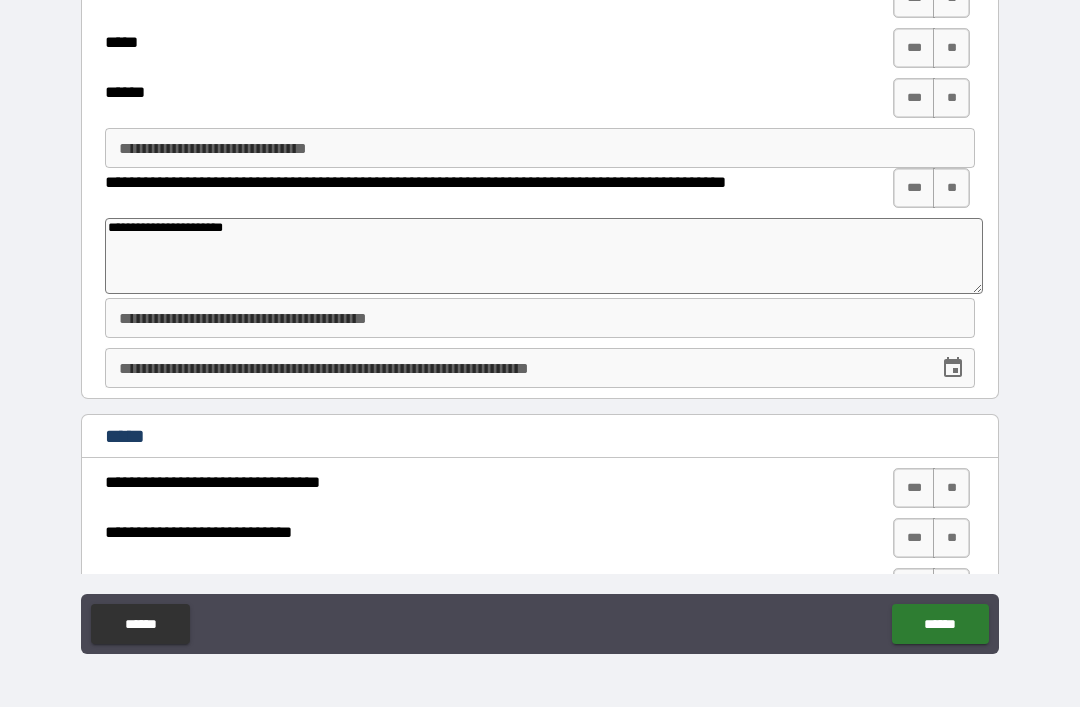type on "*" 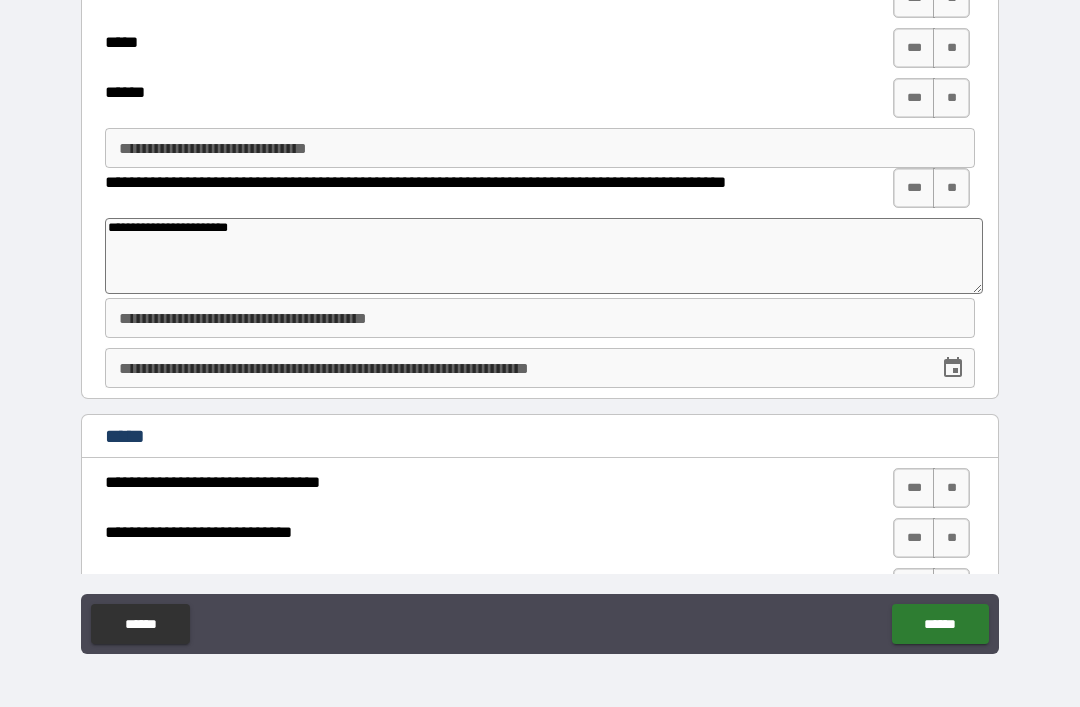 type on "*" 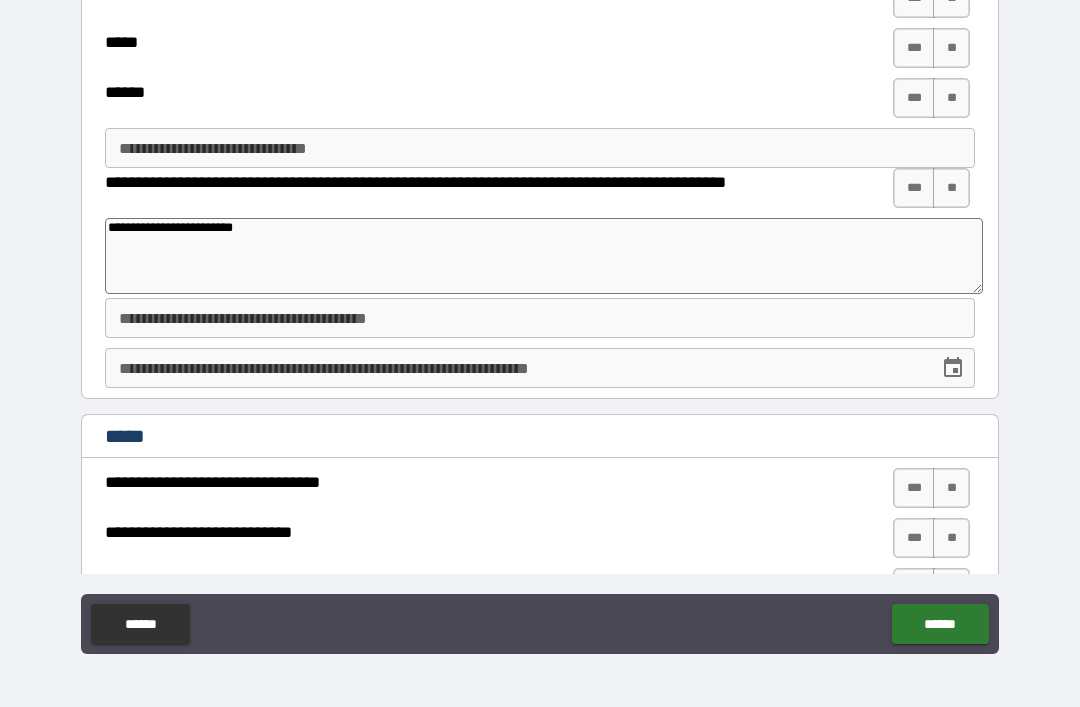 type on "**********" 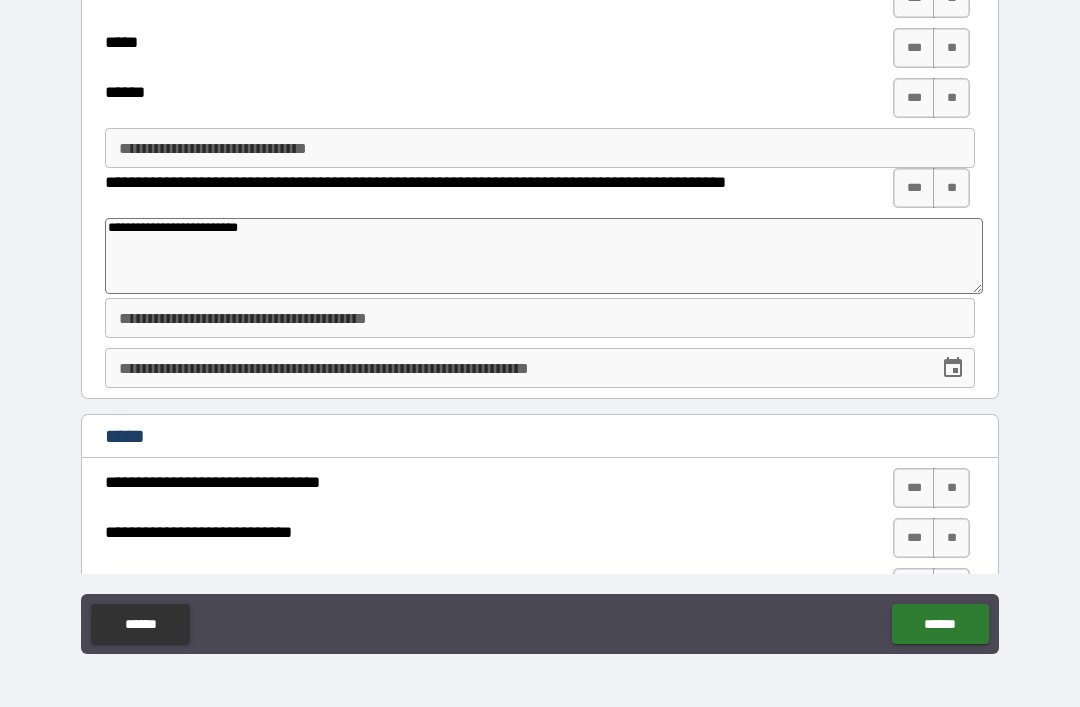 type on "*" 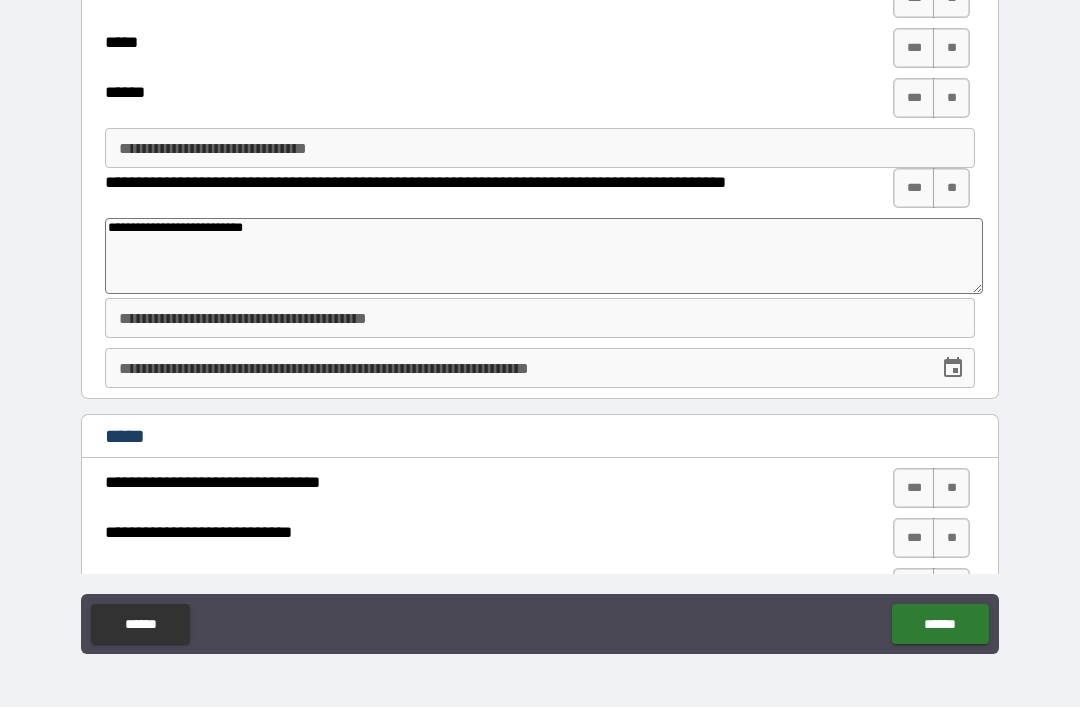 type on "*" 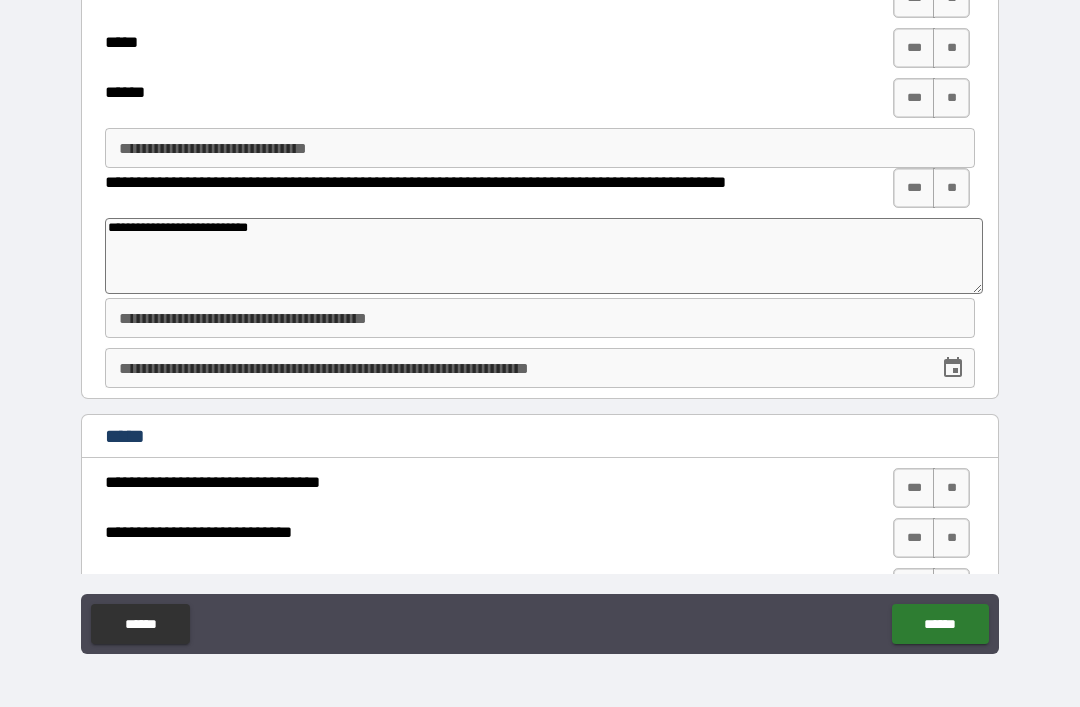 type on "*" 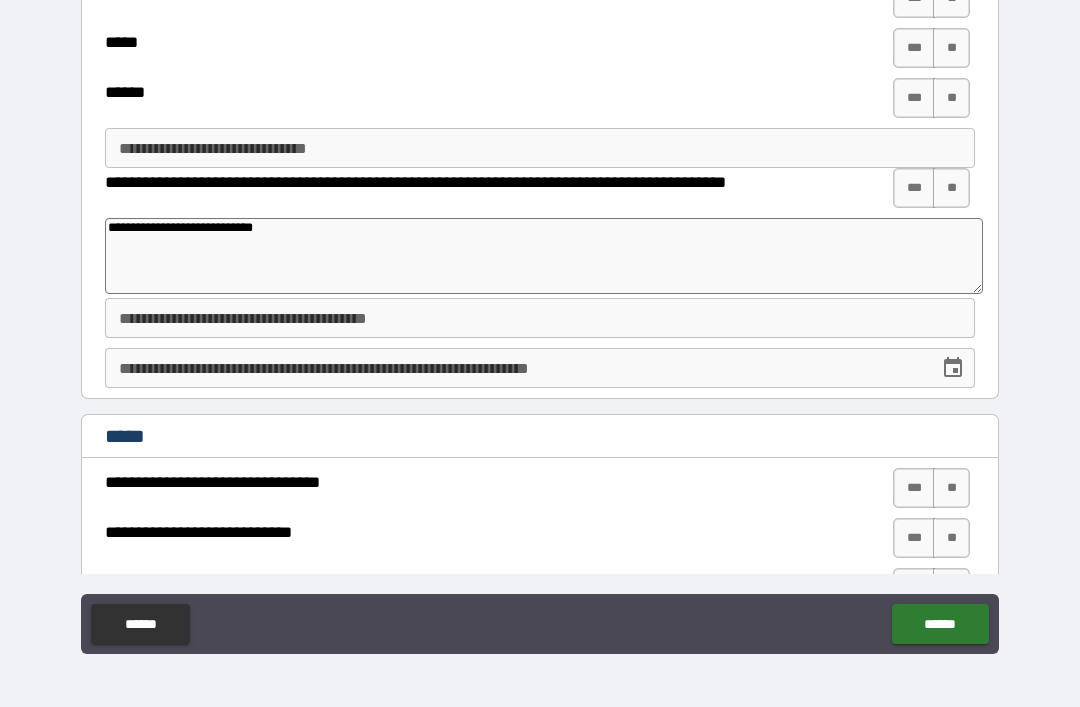 type on "*" 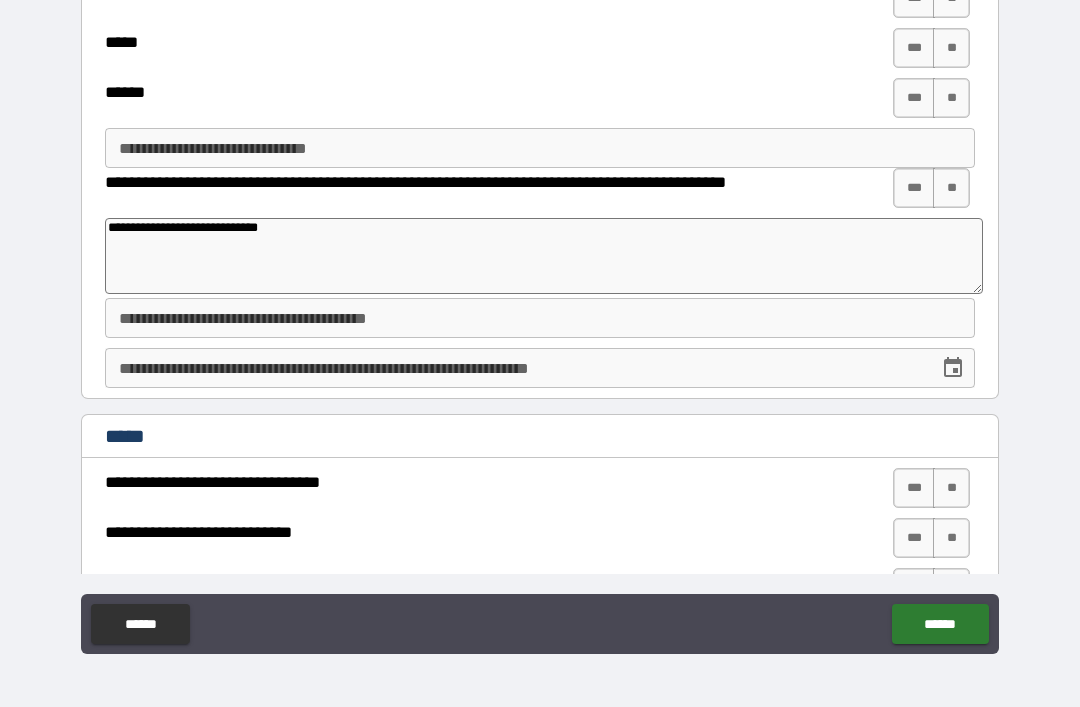 type on "*" 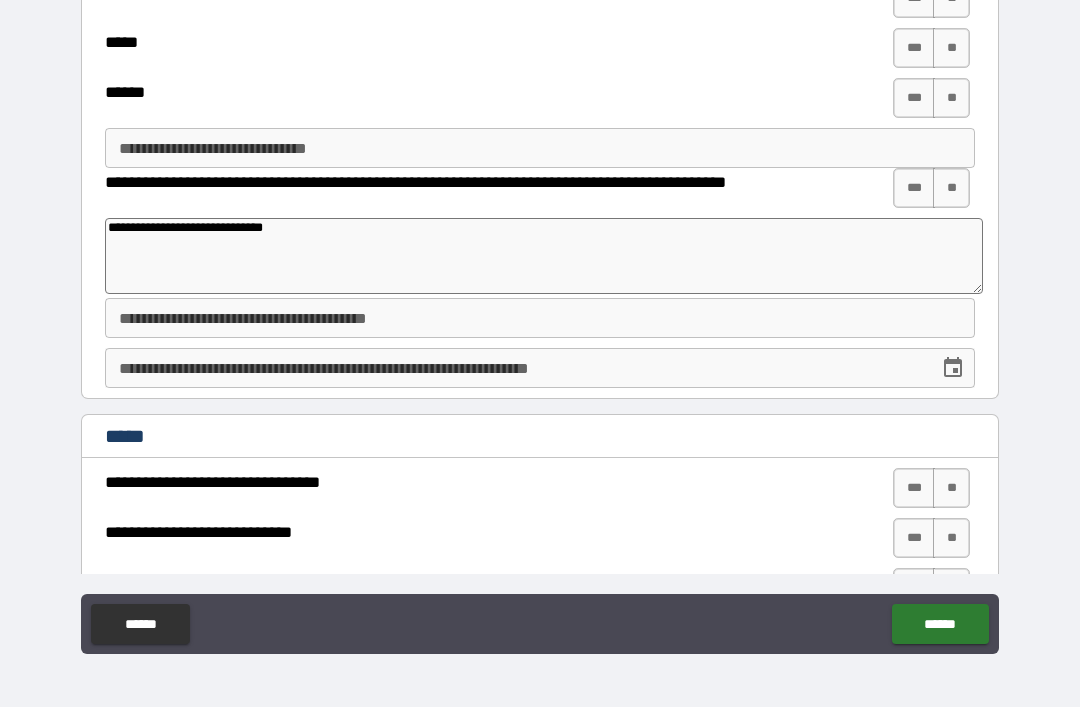 type on "*" 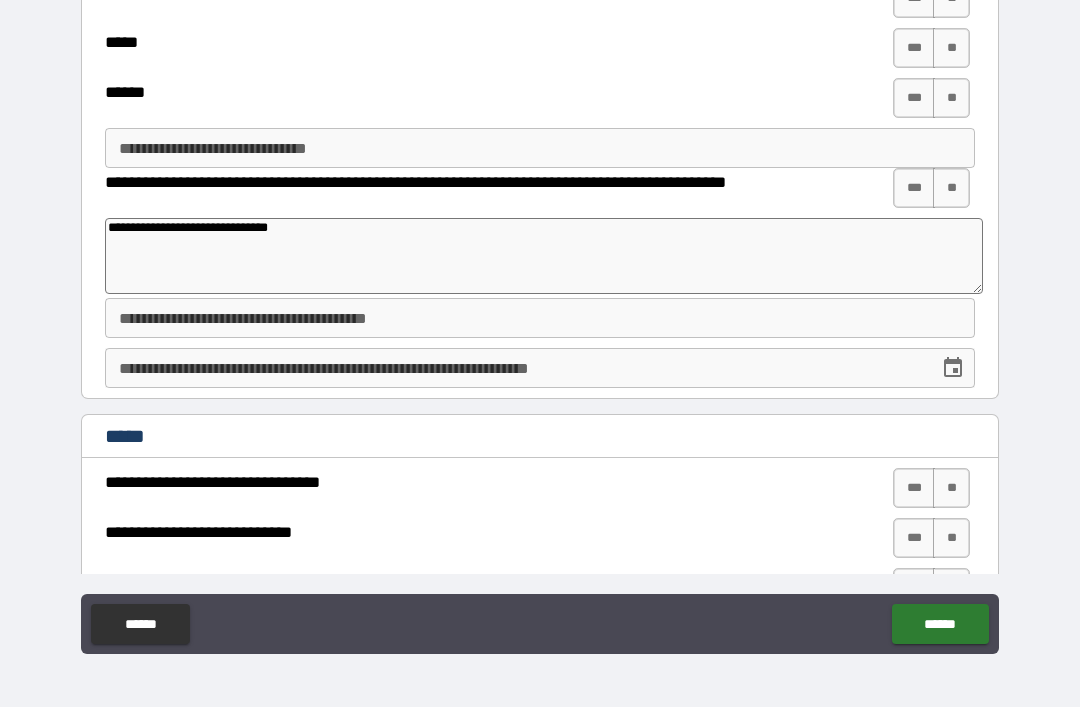 type on "*" 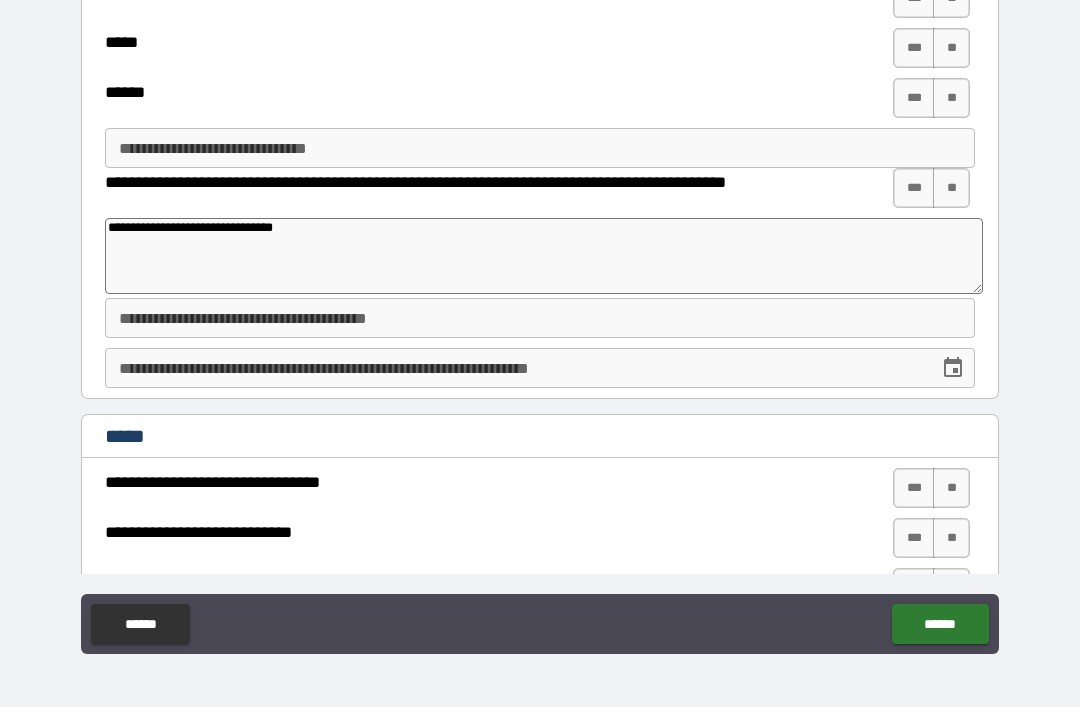 type on "*" 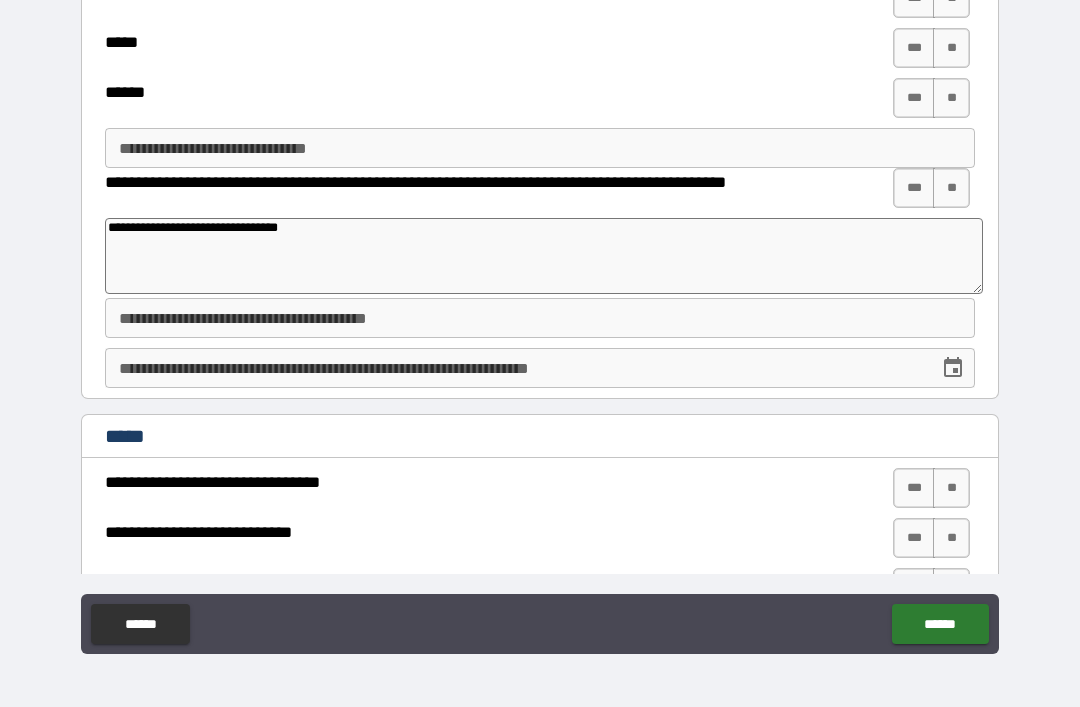 type on "*" 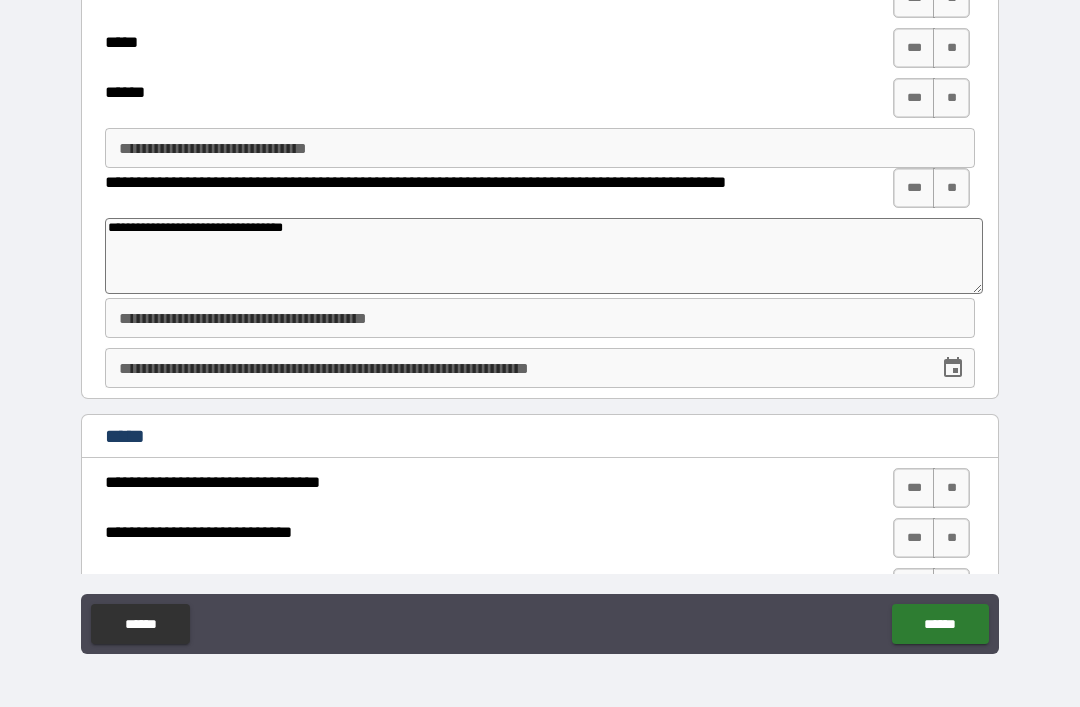 type on "*" 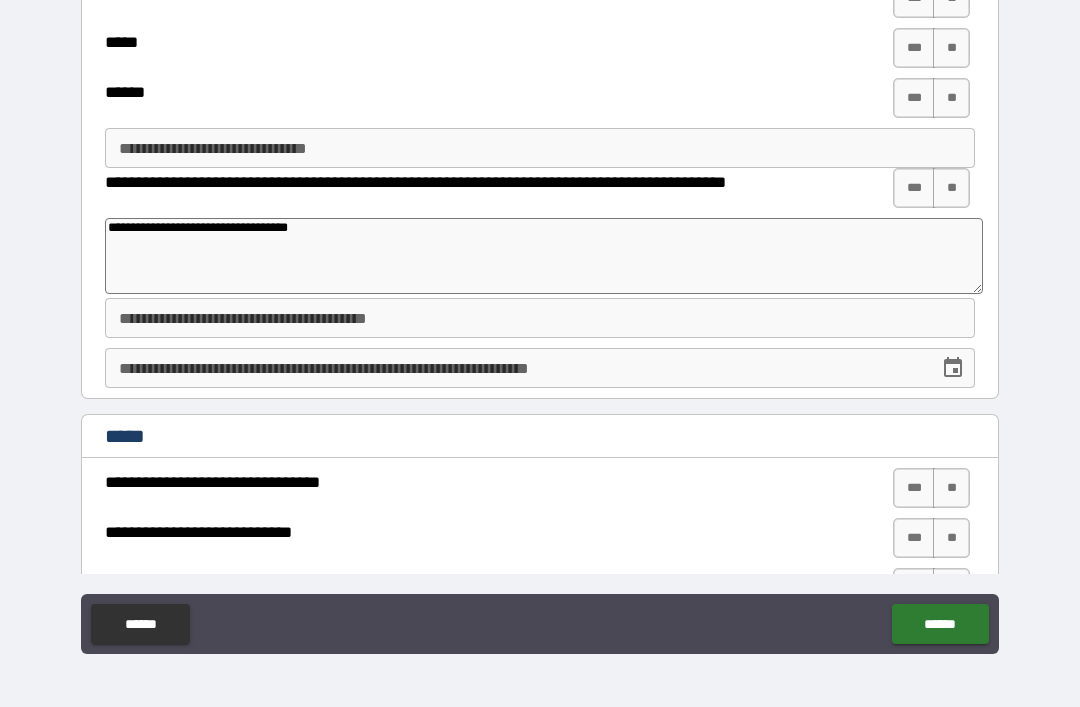 type on "*" 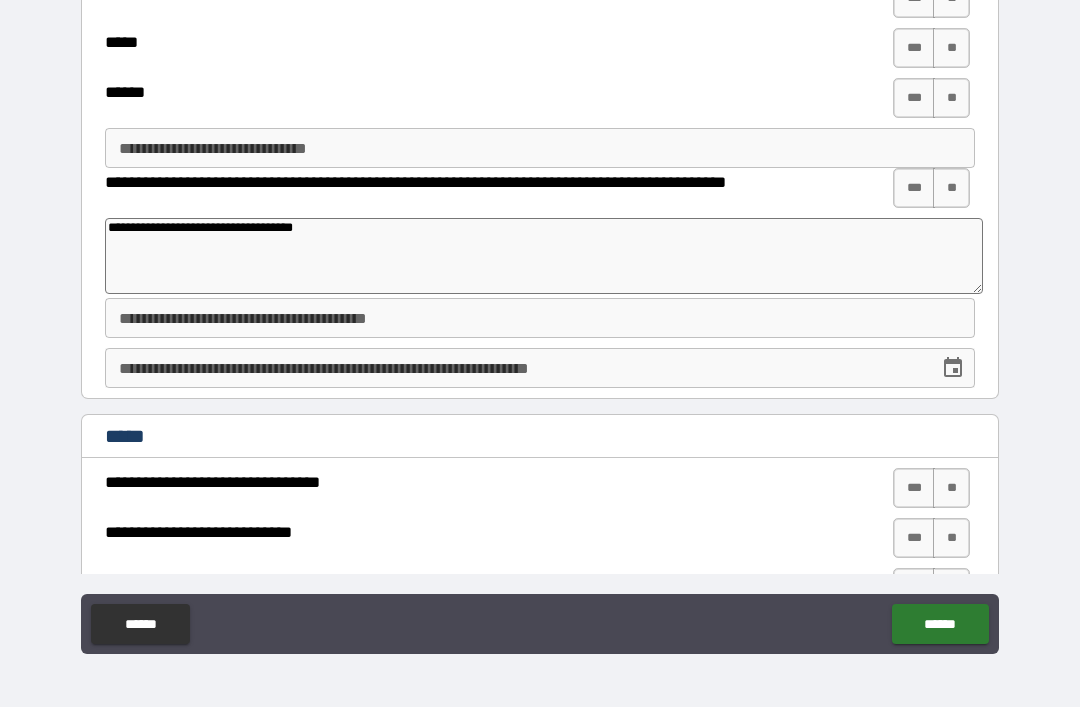 type on "*" 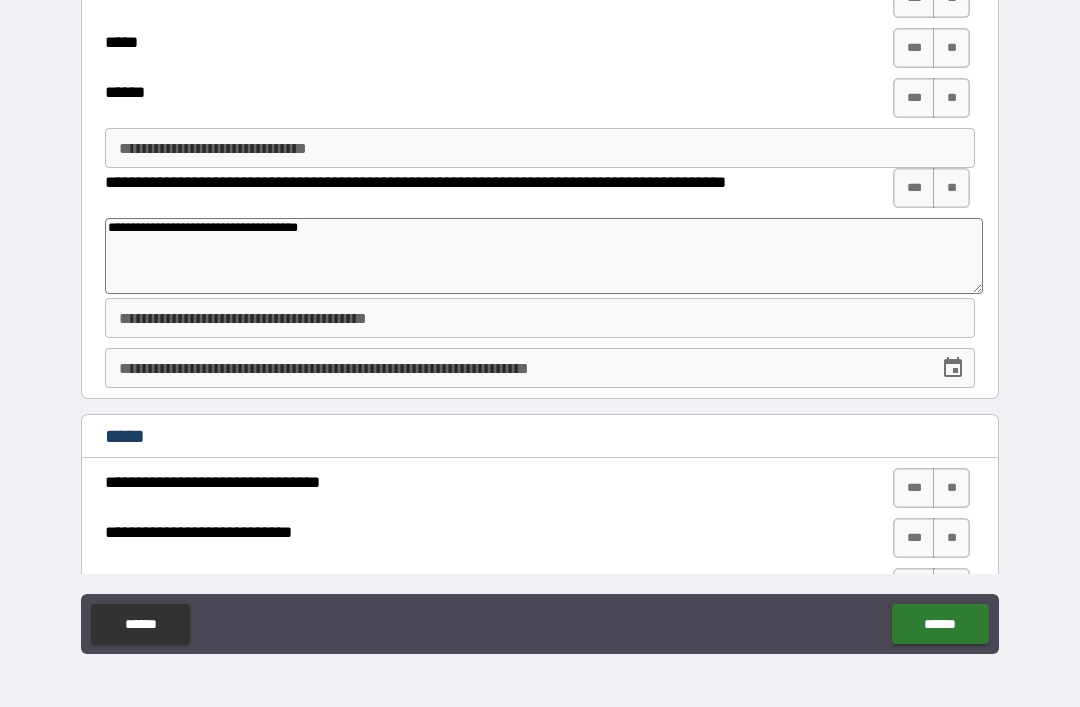 type on "*" 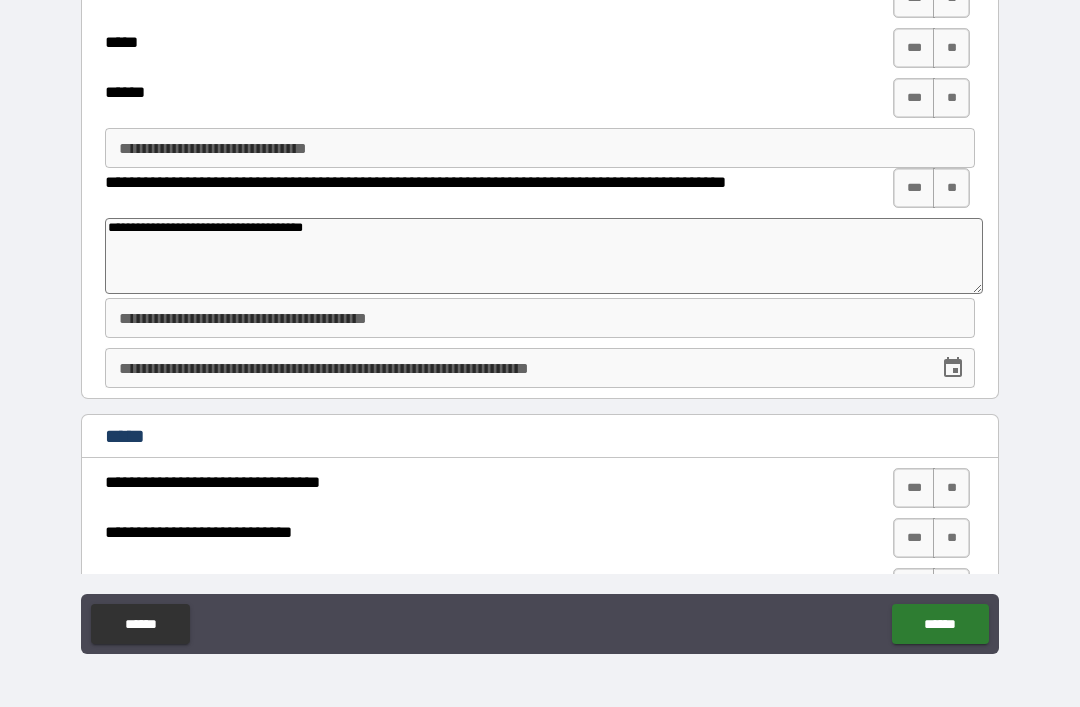 type on "*" 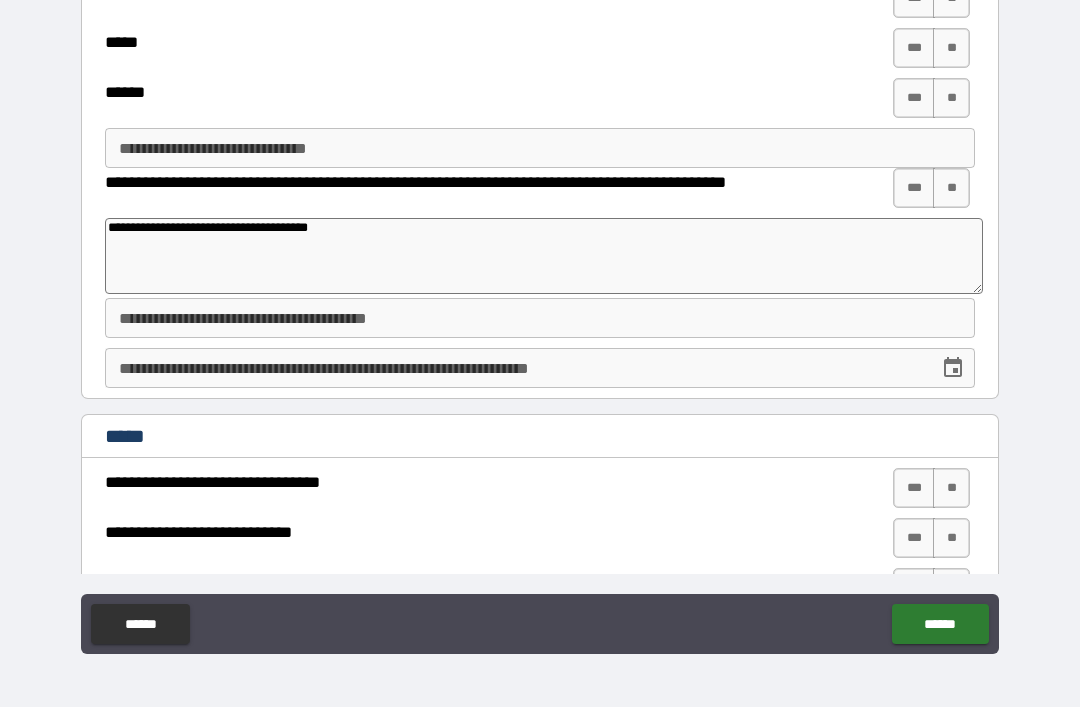 type on "*" 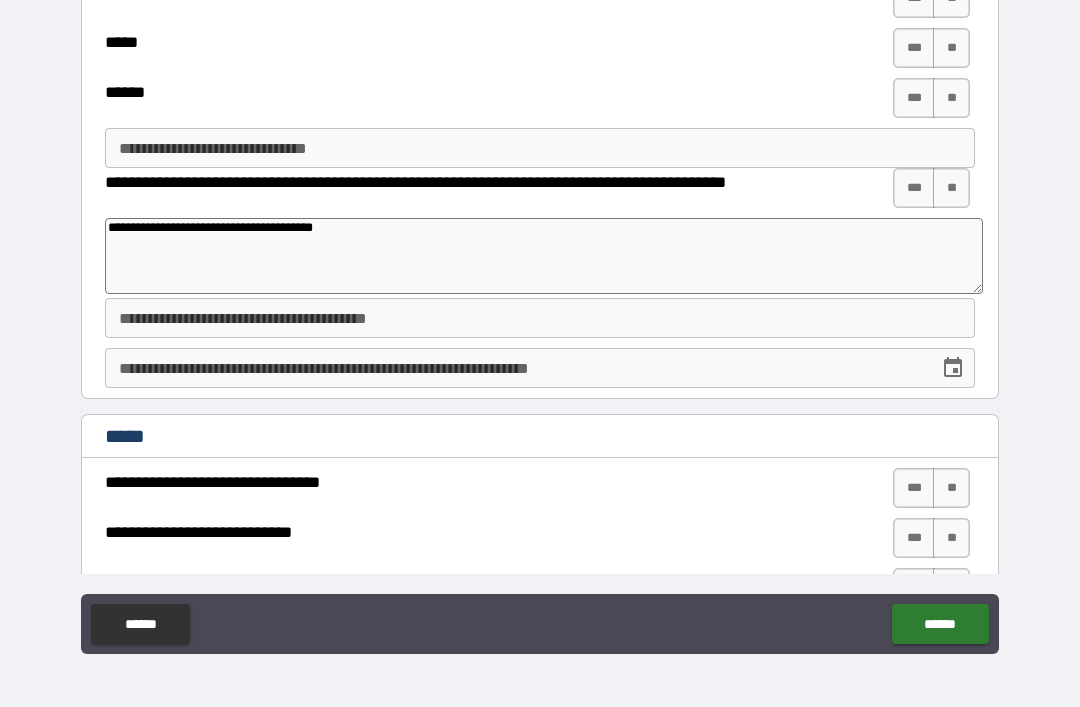 type on "*" 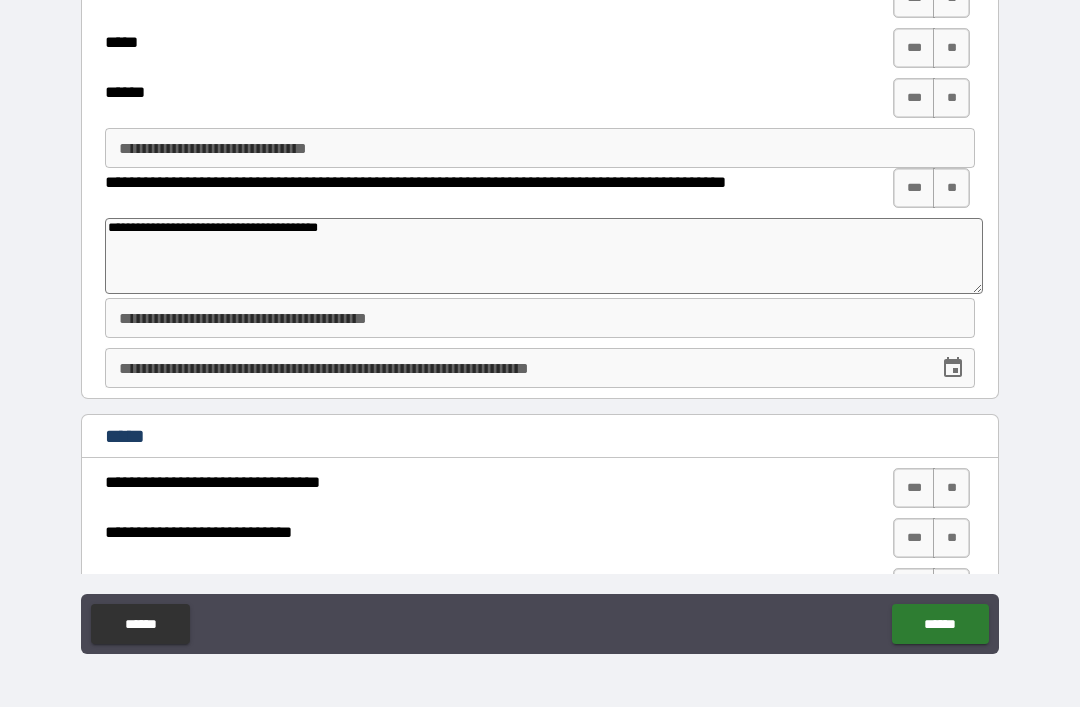 type on "*" 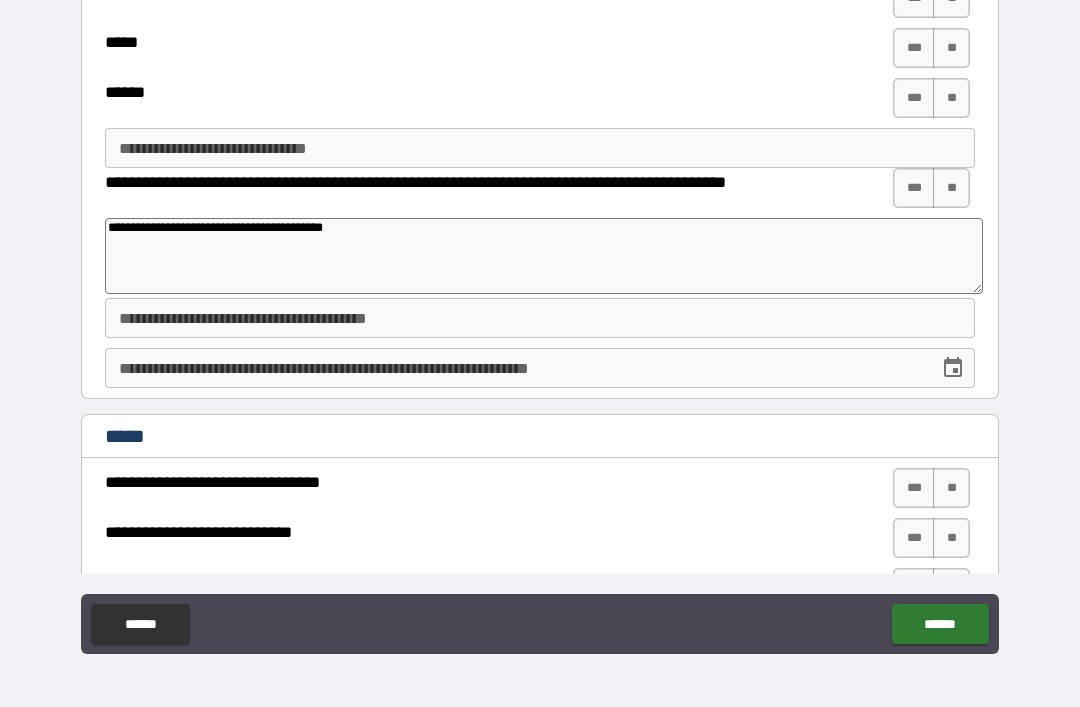 type on "*" 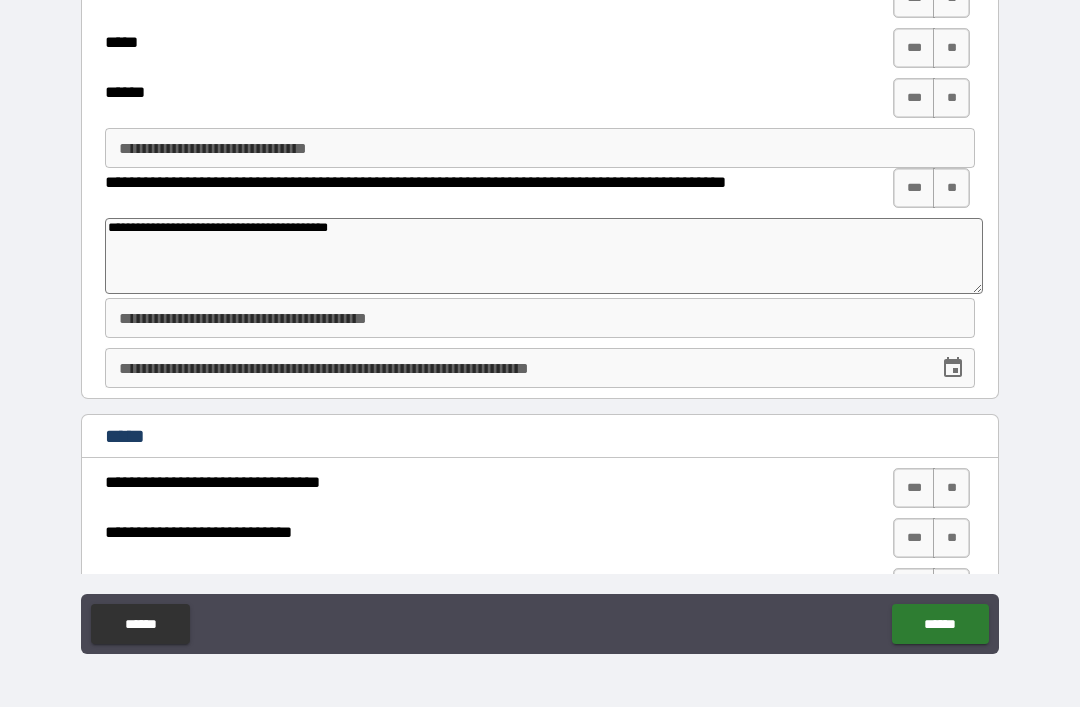 type on "*" 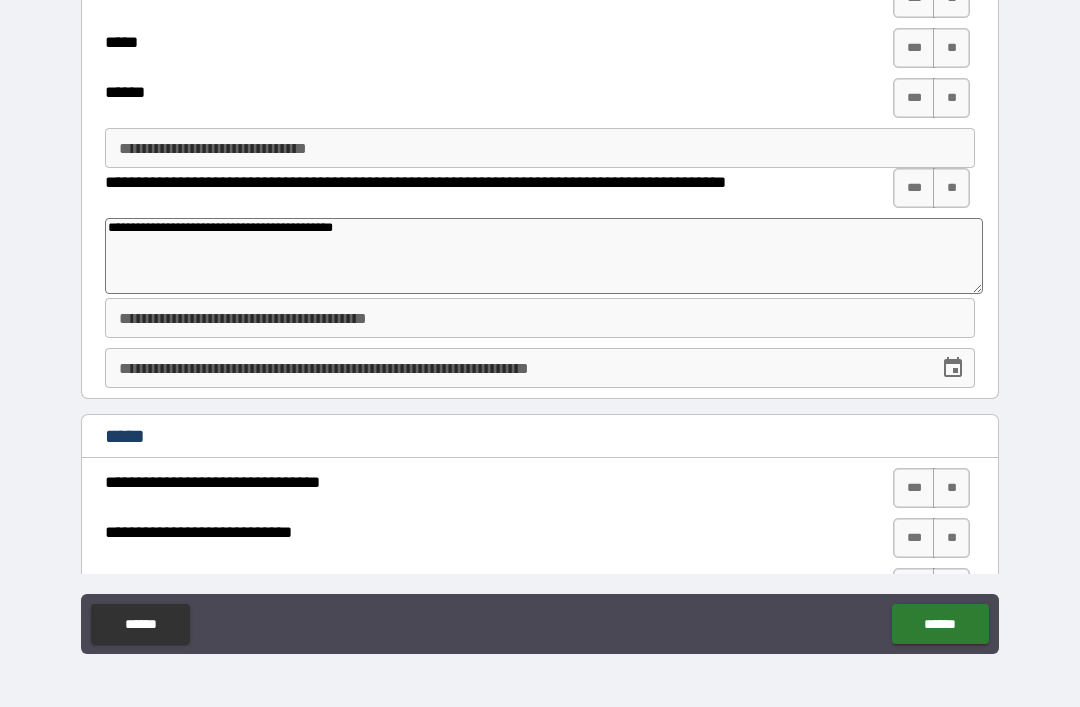 type on "*" 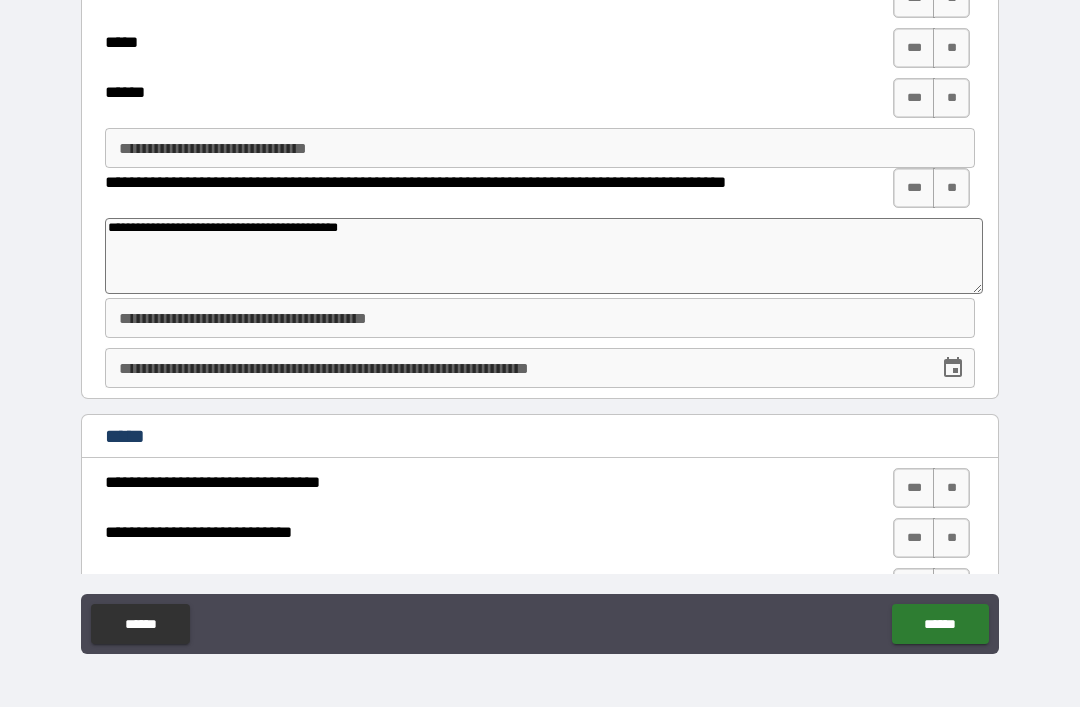 type on "*" 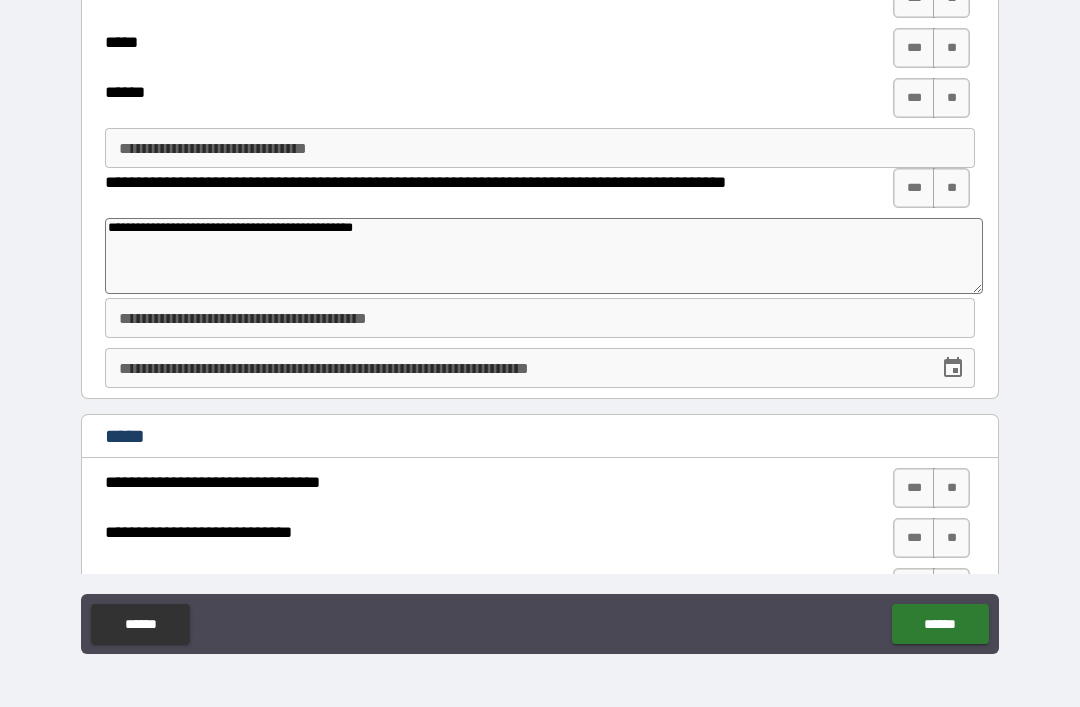 type on "**********" 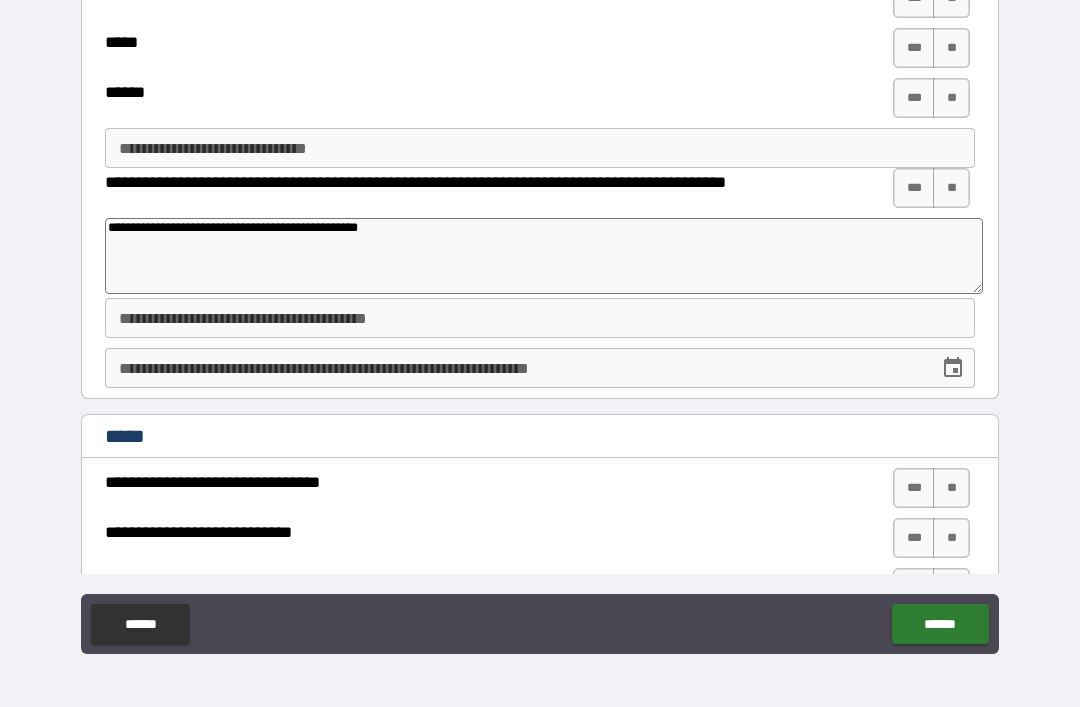 type on "*" 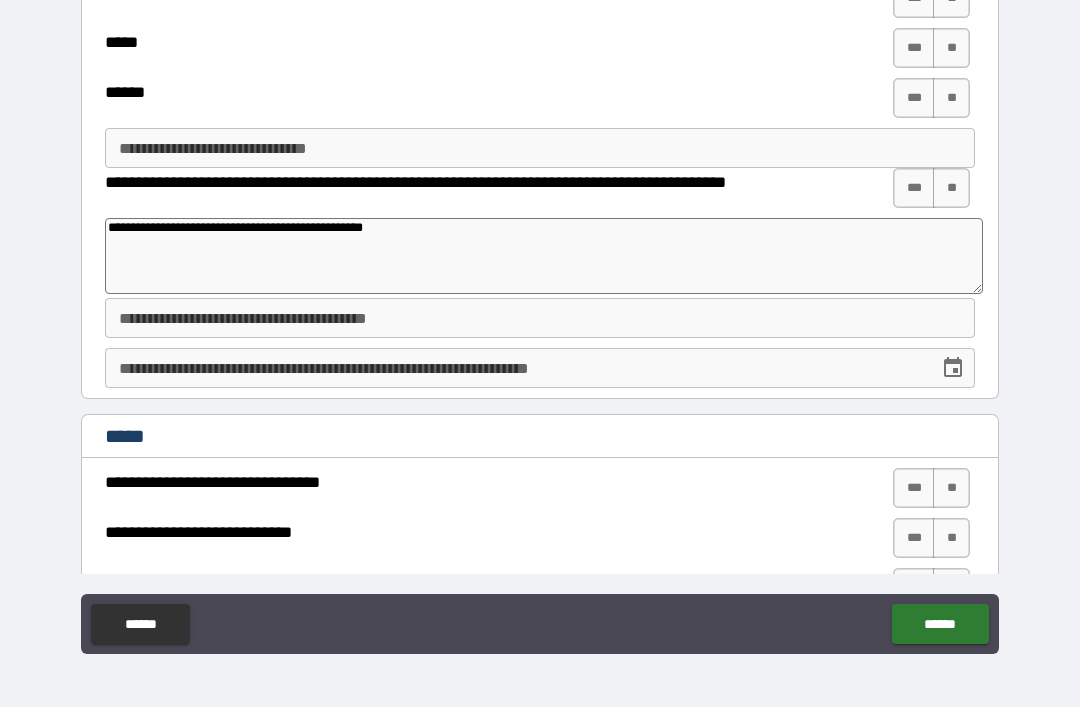 type on "*" 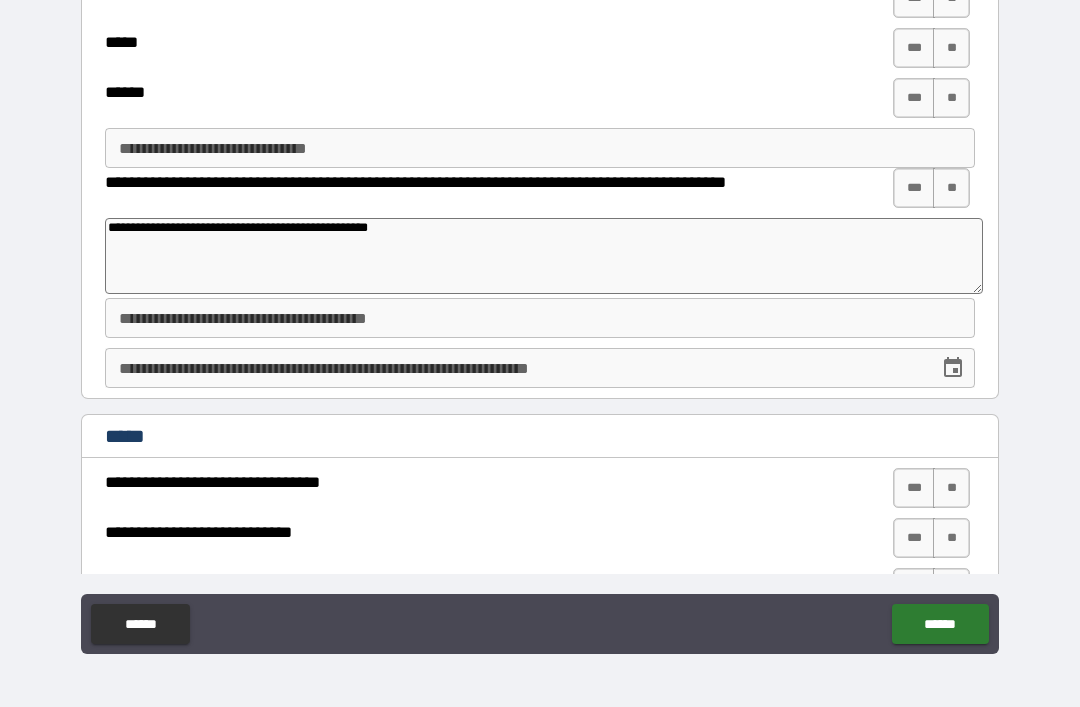 type on "*" 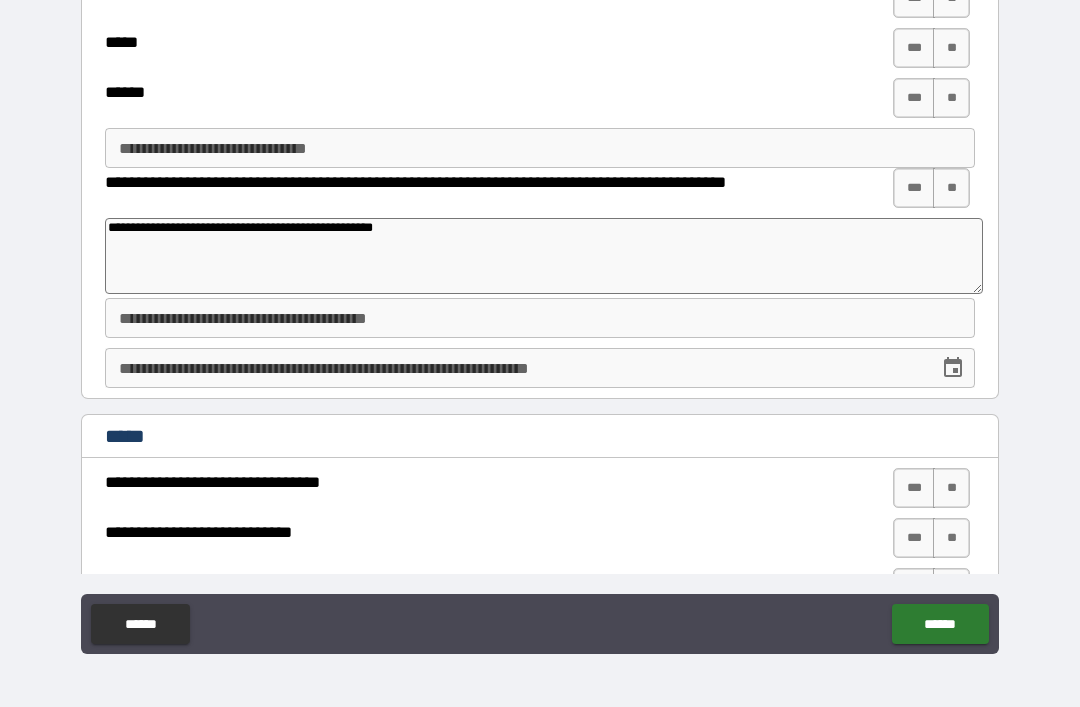 type on "*" 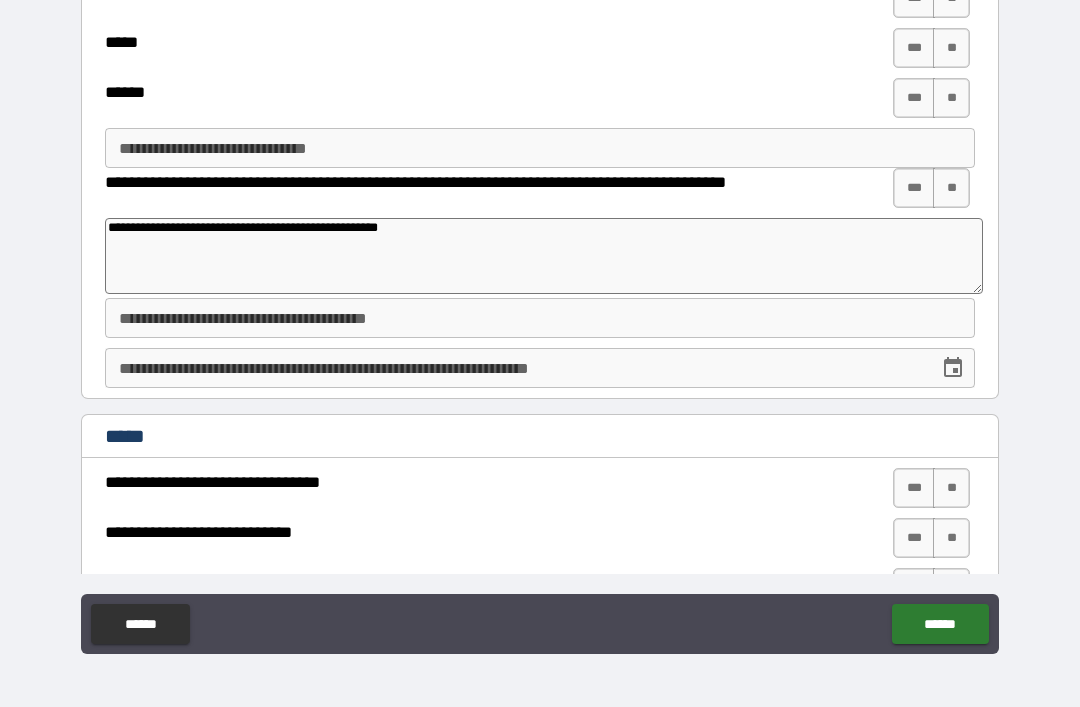 type on "*" 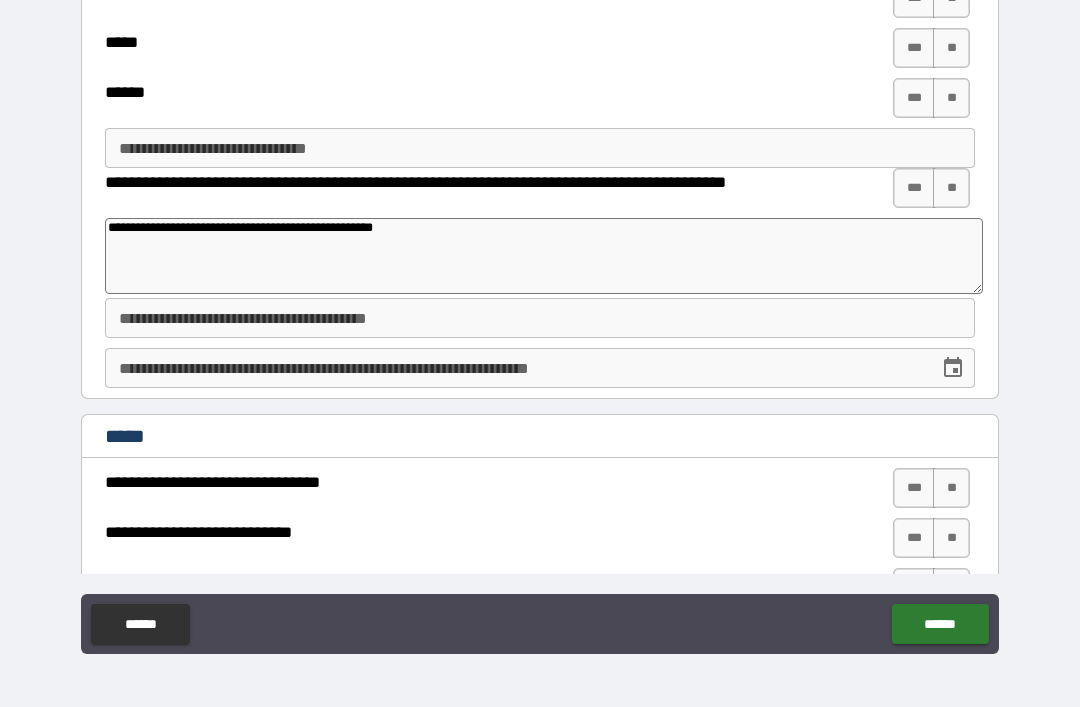 type on "**********" 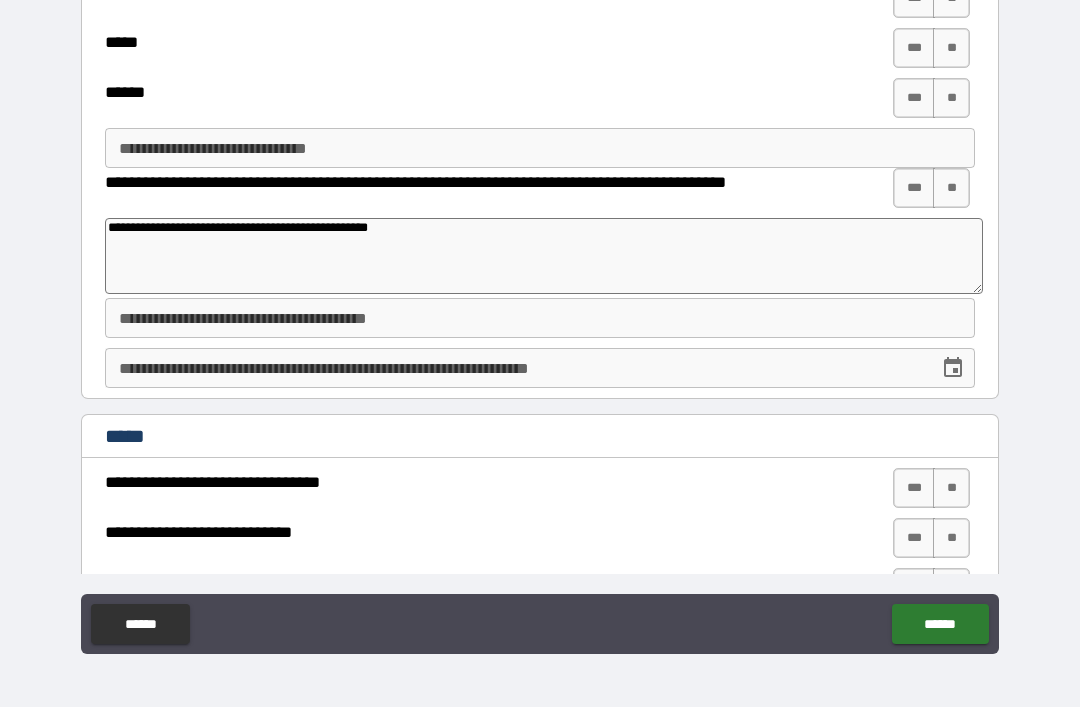 type on "*" 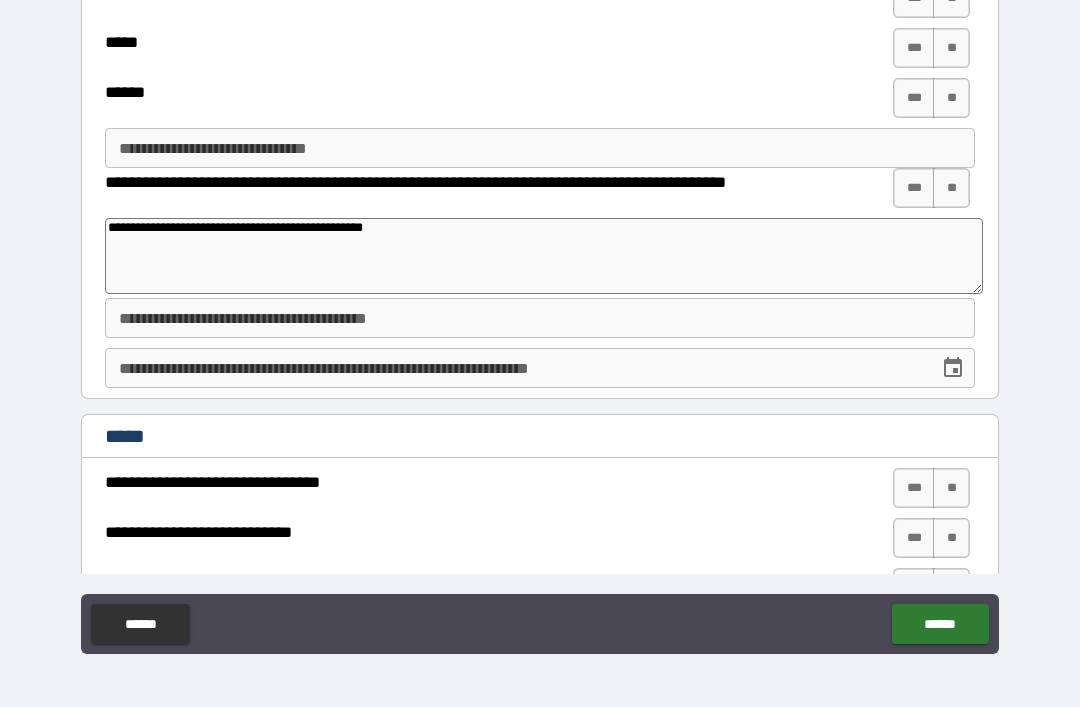 type on "*" 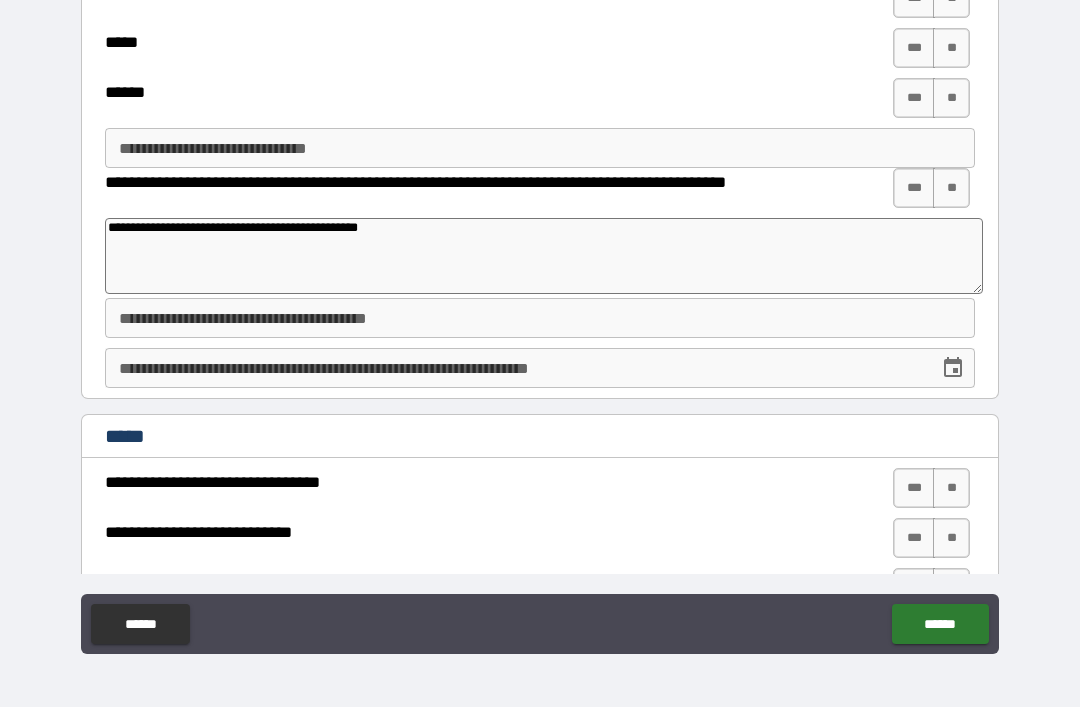 type on "*" 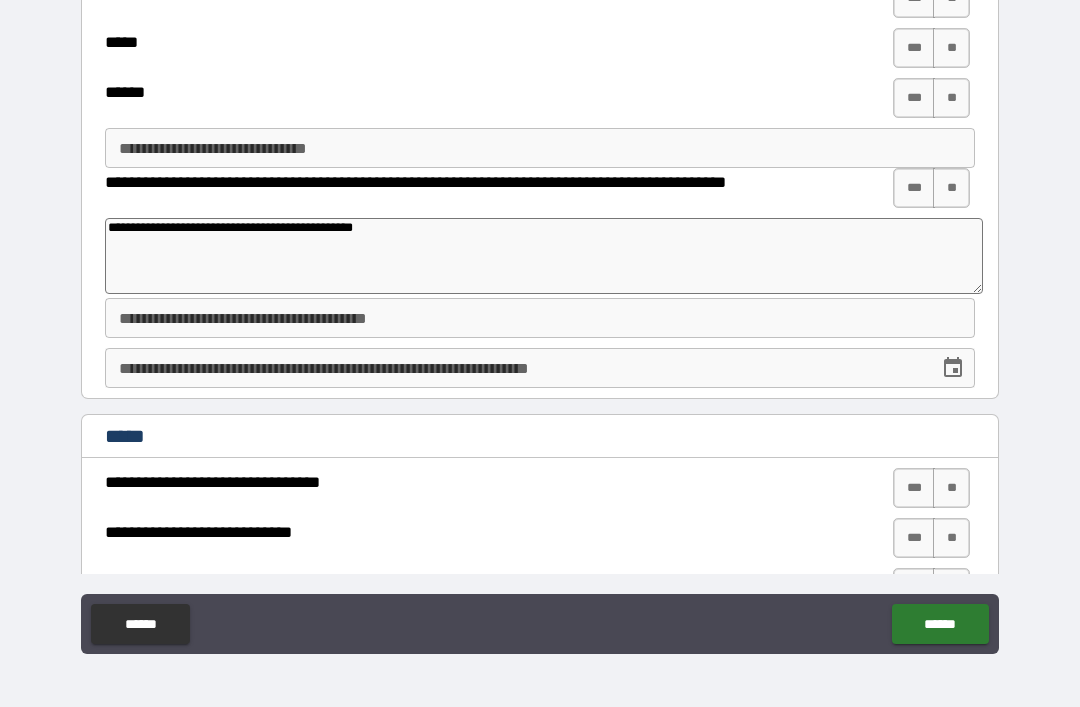 type on "*" 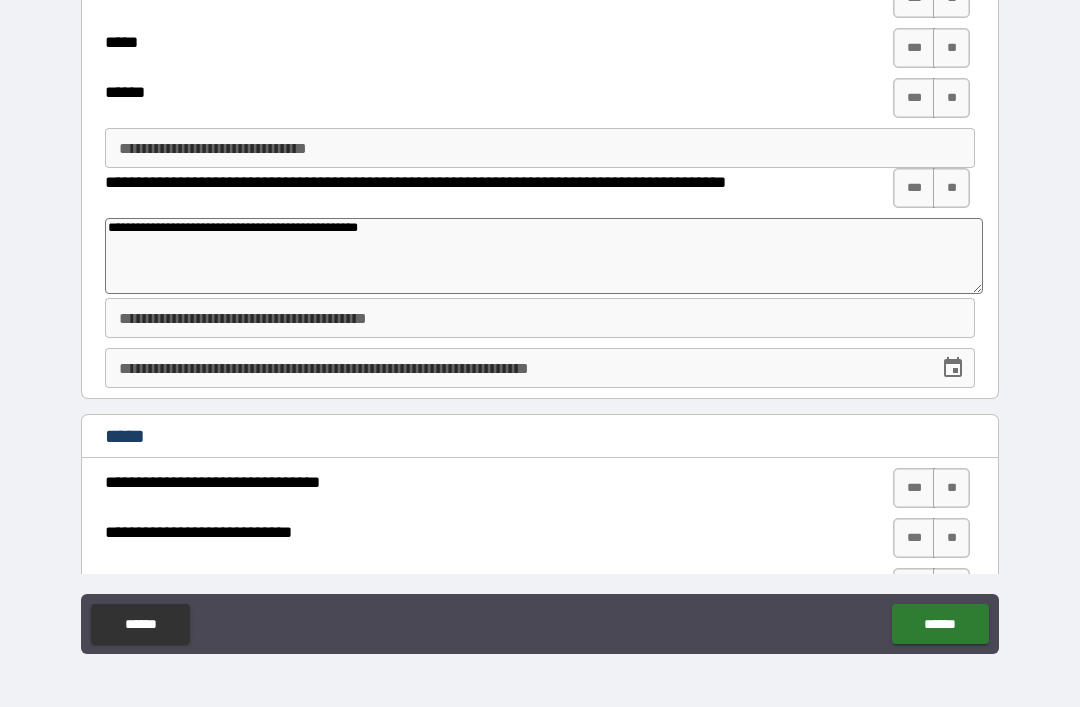 type on "*" 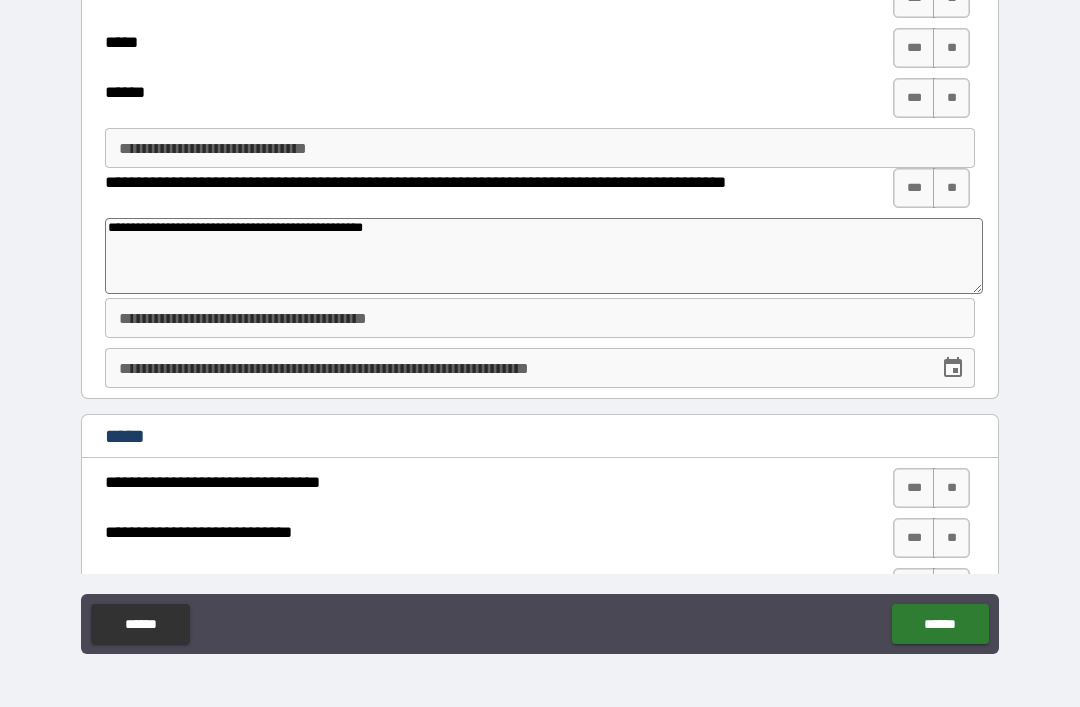type on "*" 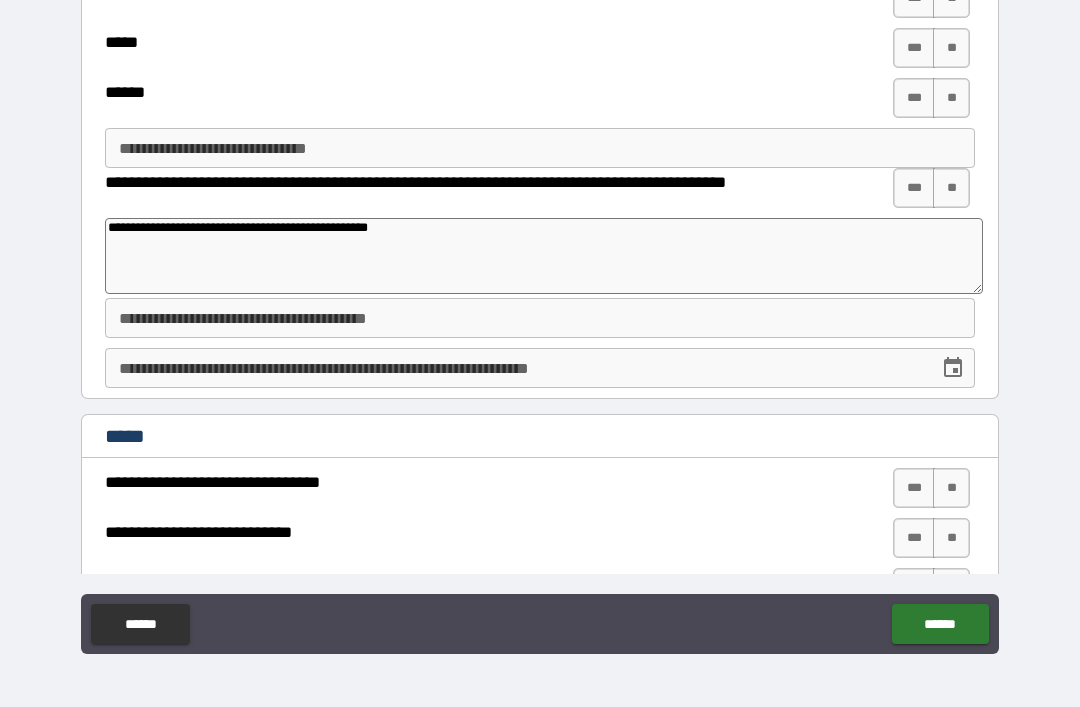 type on "*" 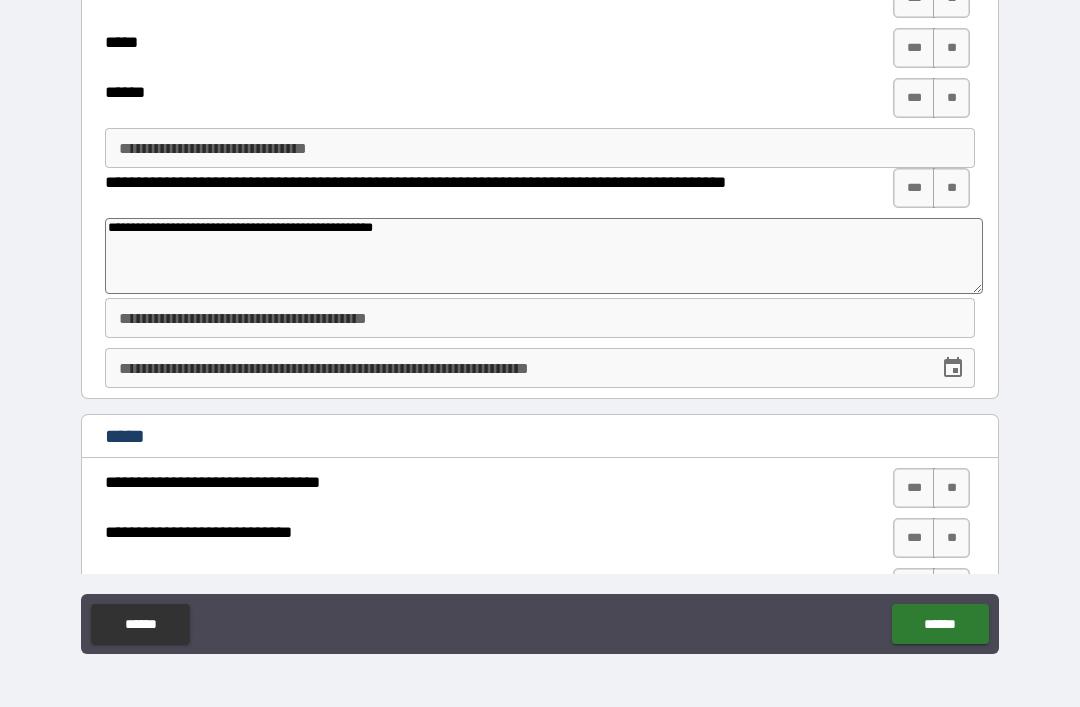 type on "*" 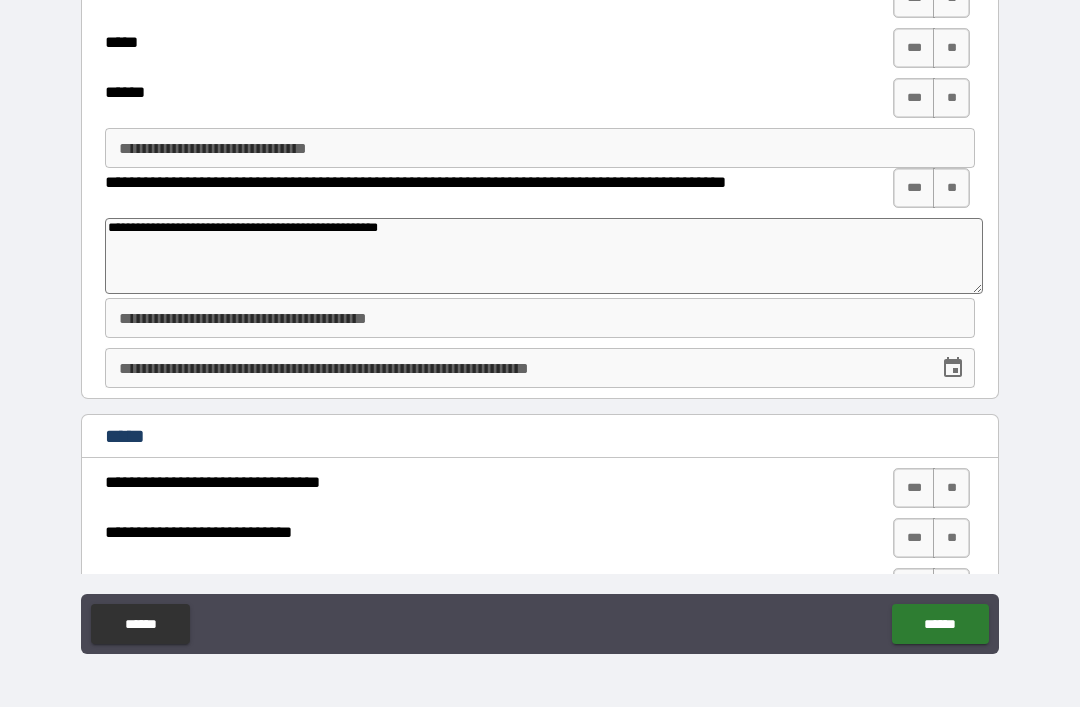 type on "*" 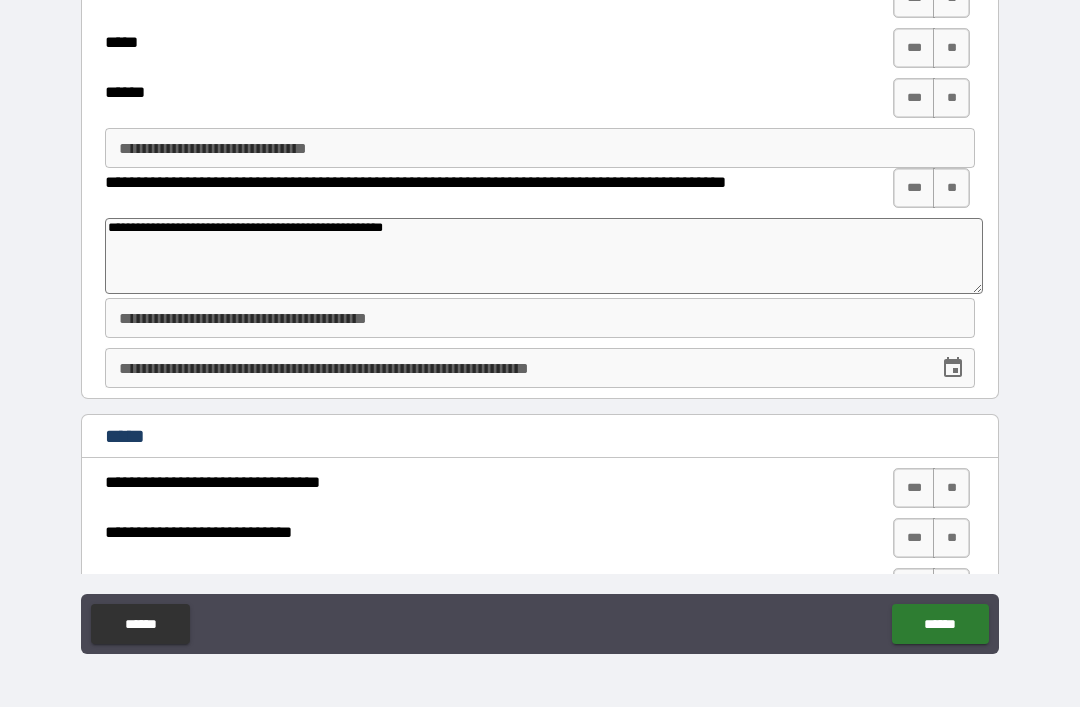 type on "*" 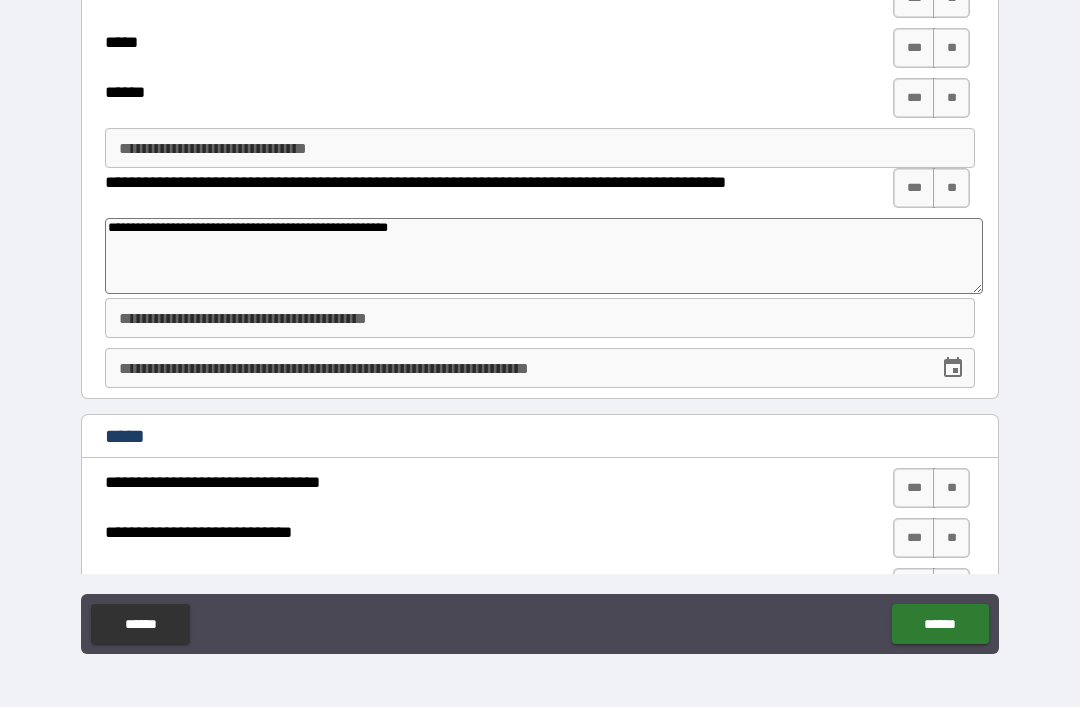 type on "*" 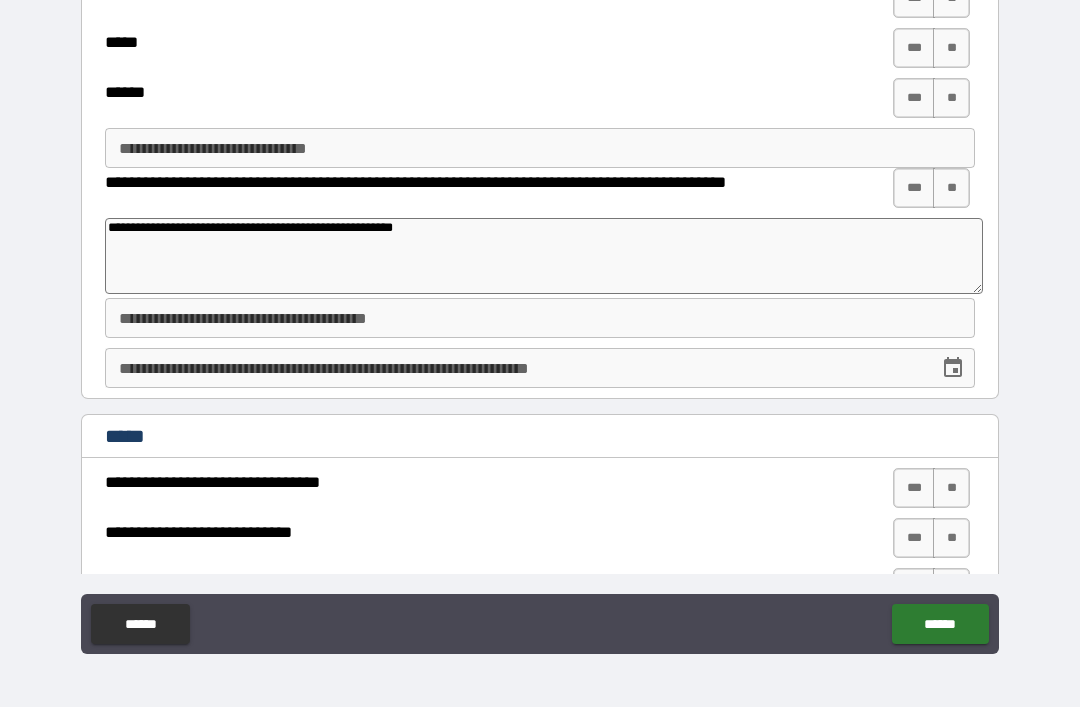 type on "*" 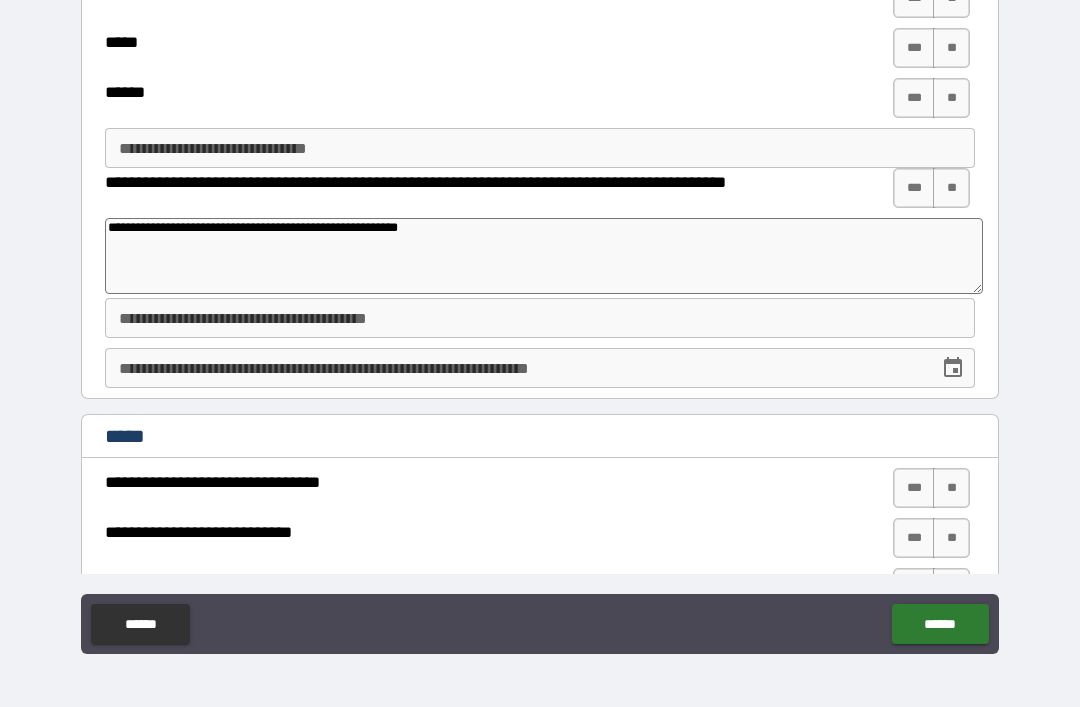 type on "*" 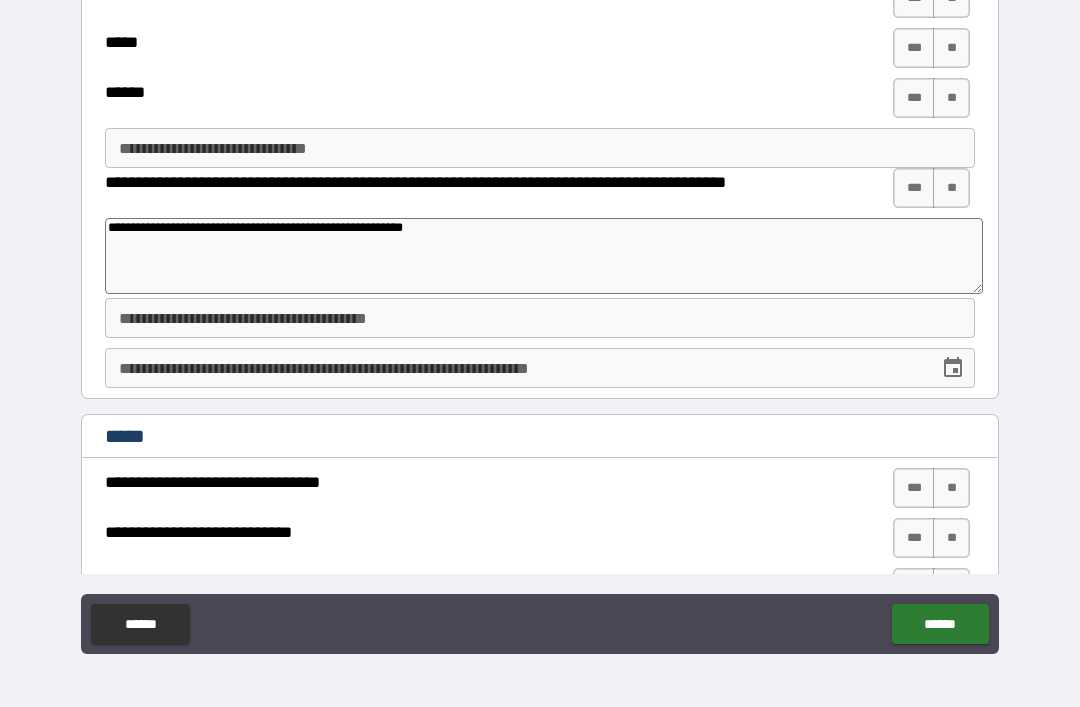 type on "*" 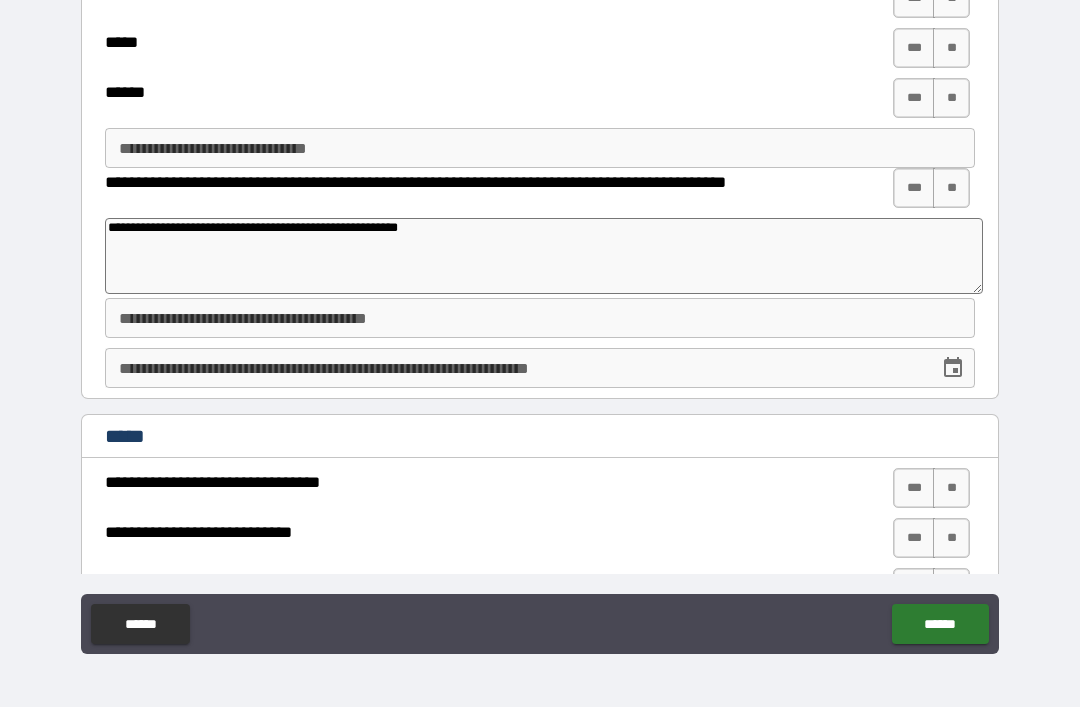 type on "**********" 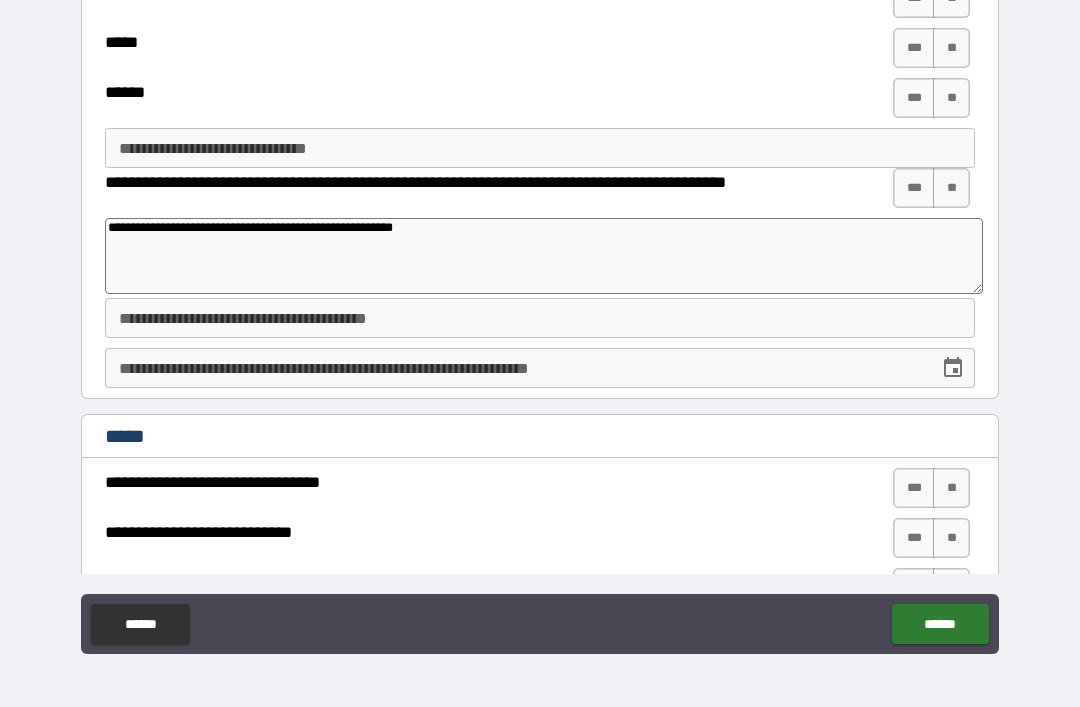 type on "**********" 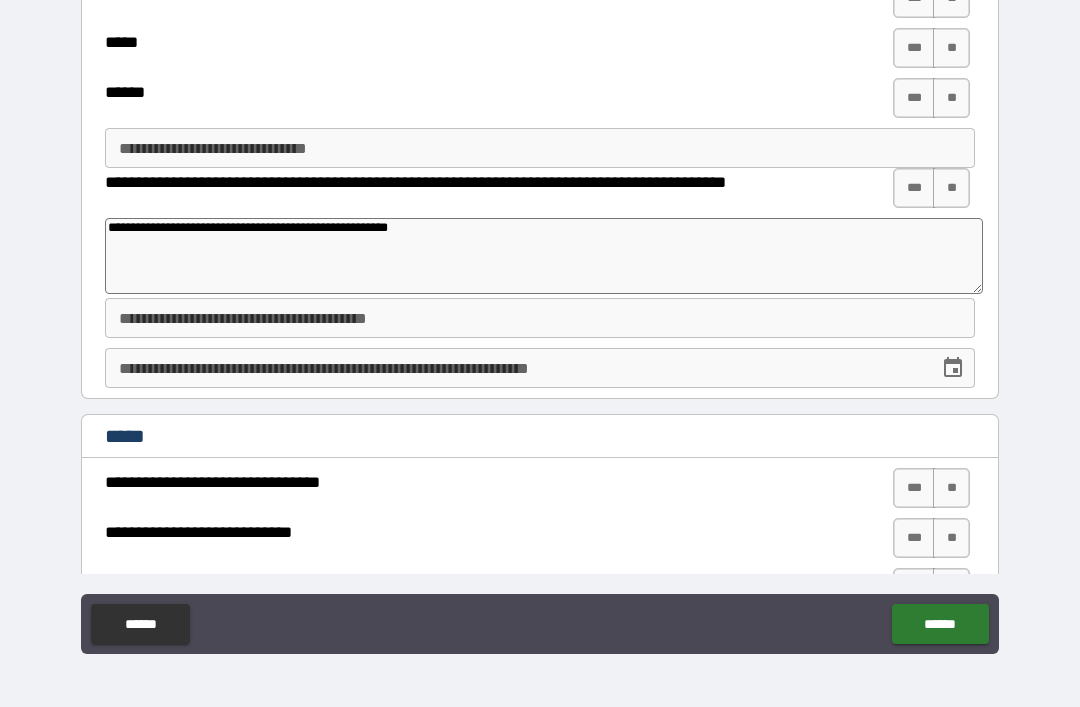 type on "*" 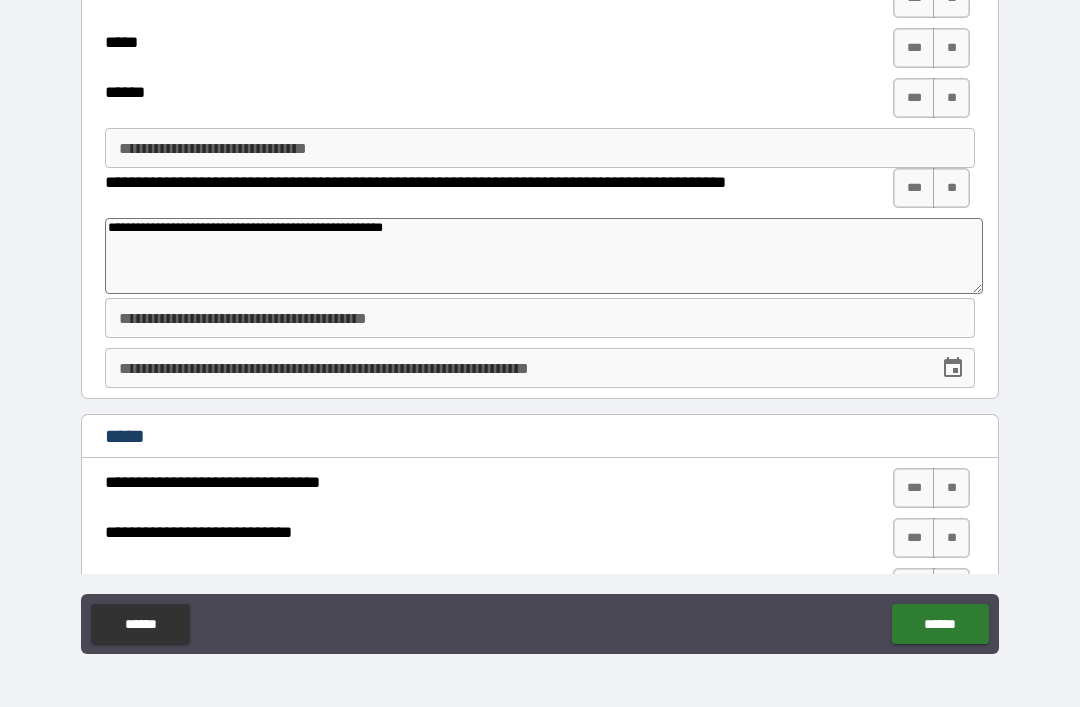 type on "**********" 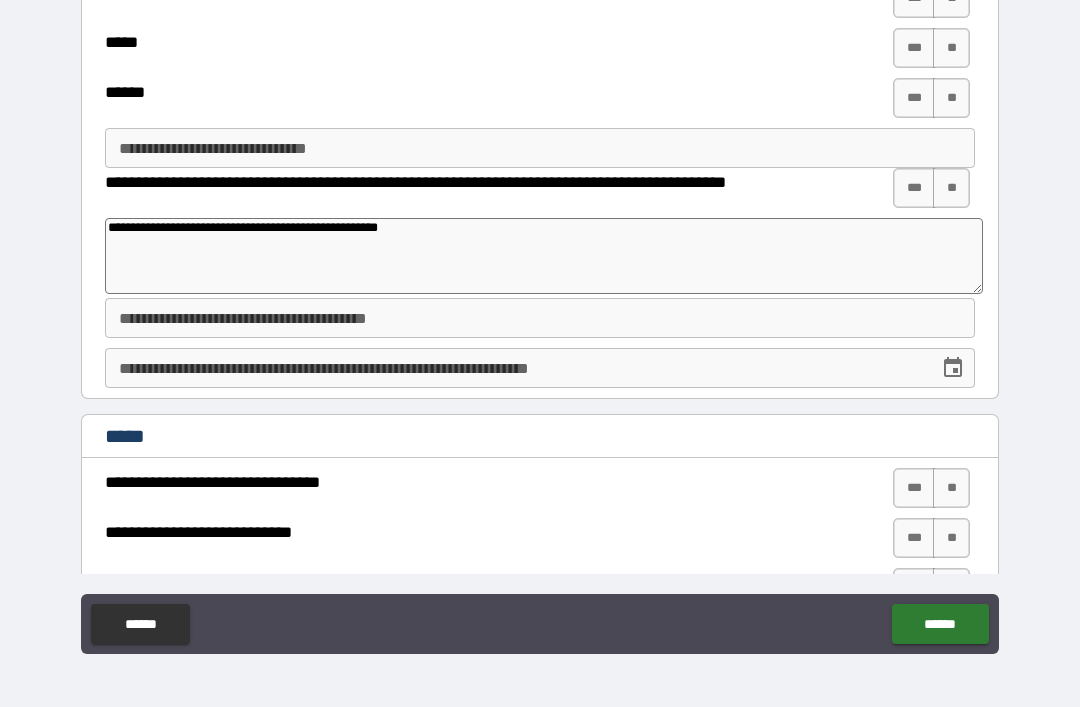 type on "*" 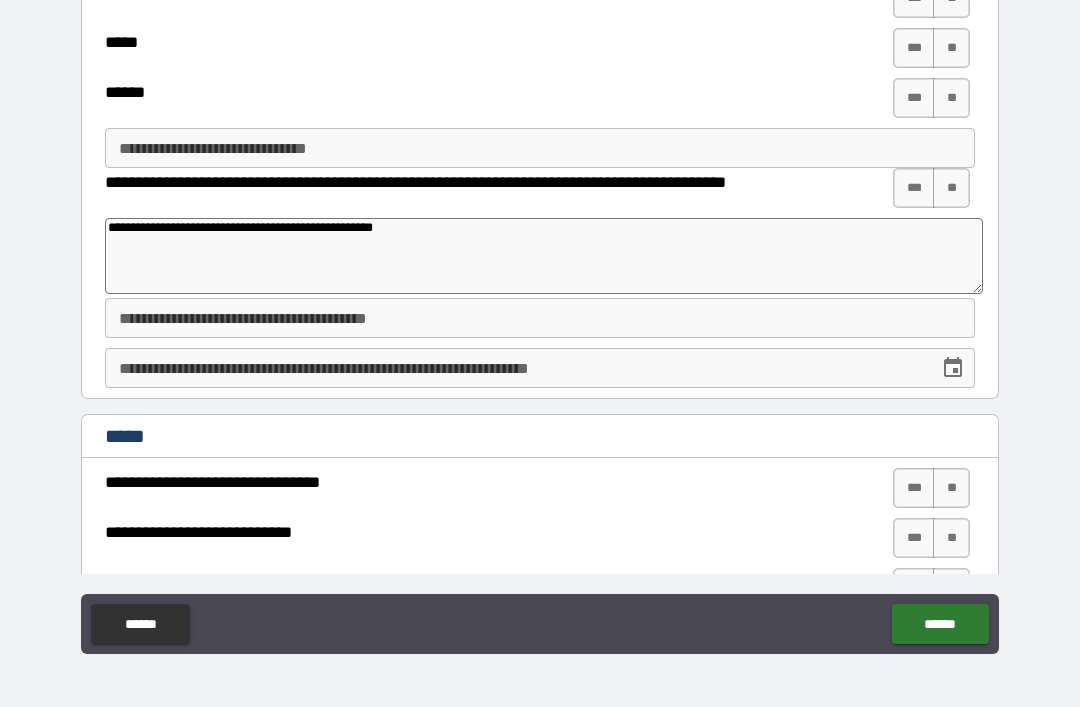 type on "*" 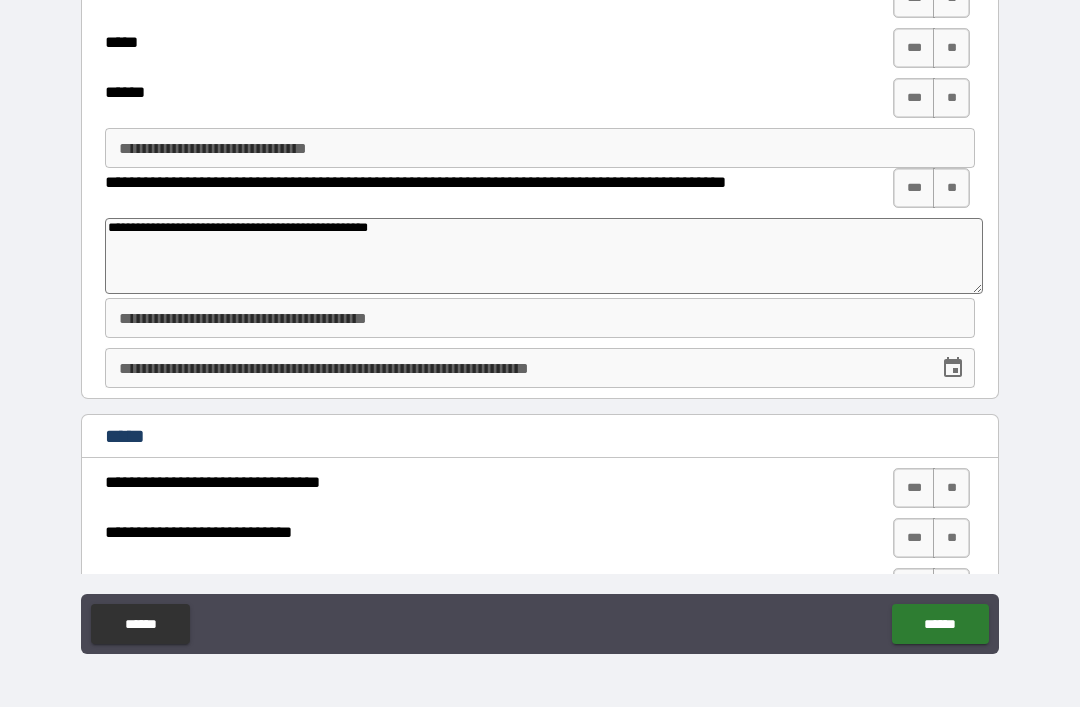type on "*" 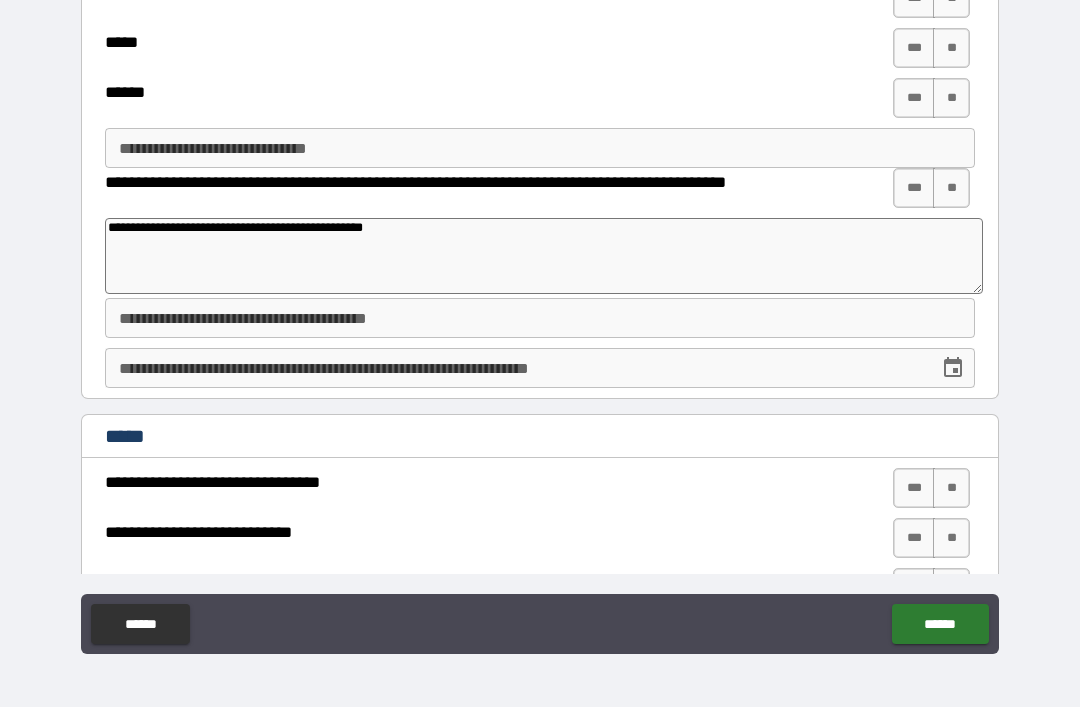 type on "*" 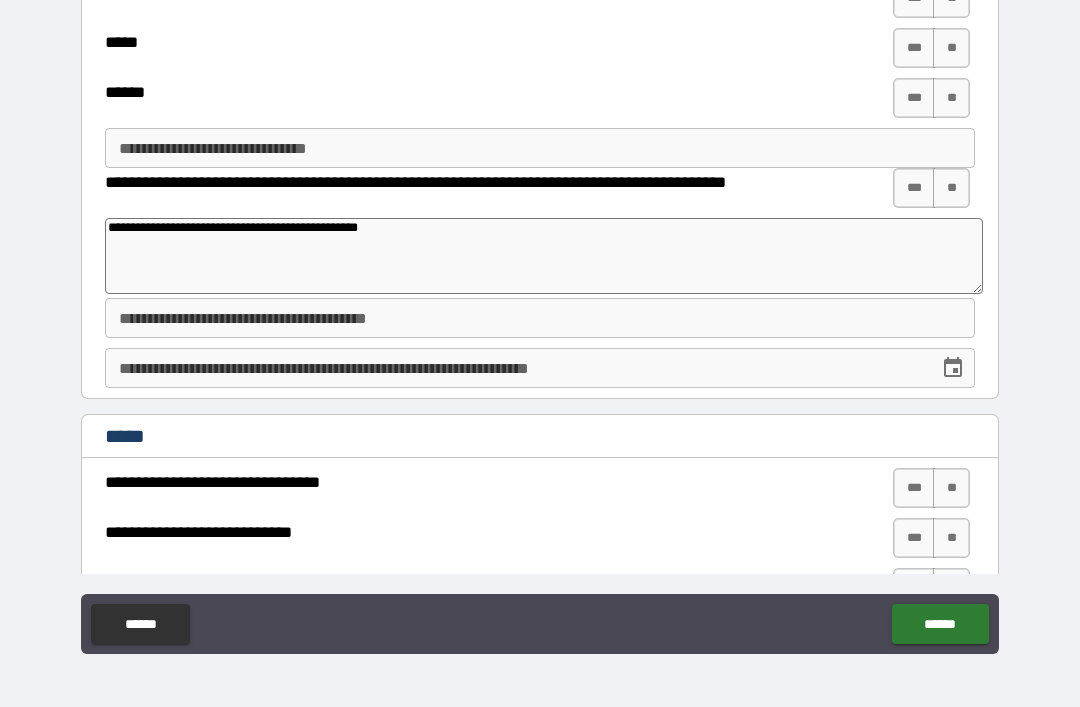 type on "**********" 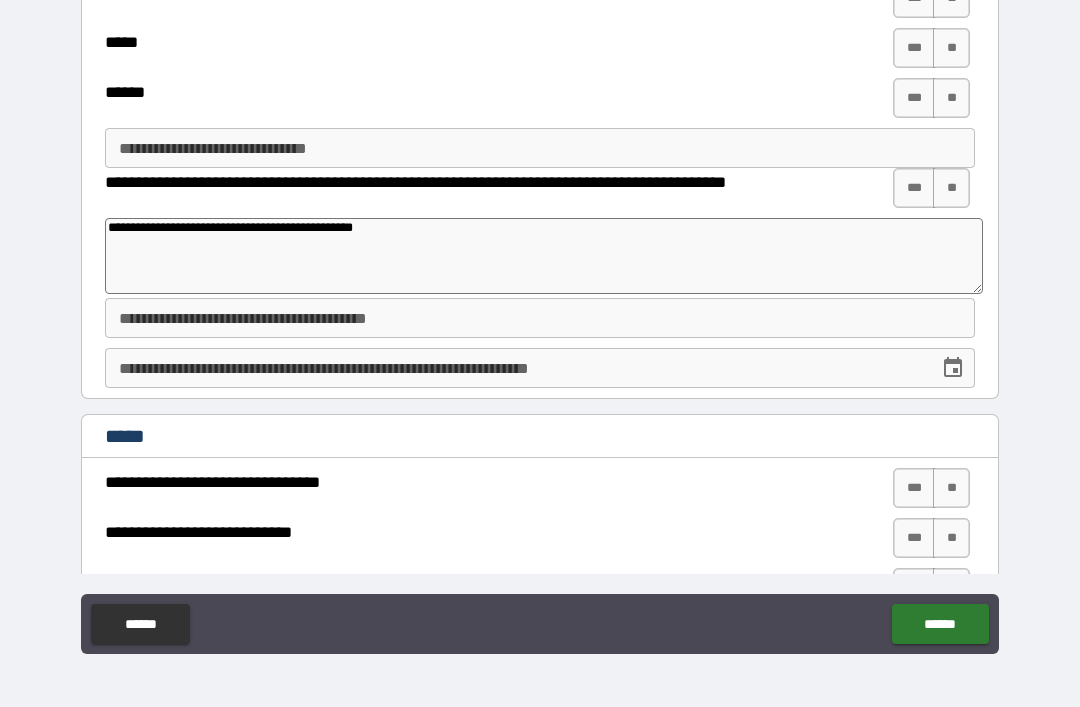 type on "*" 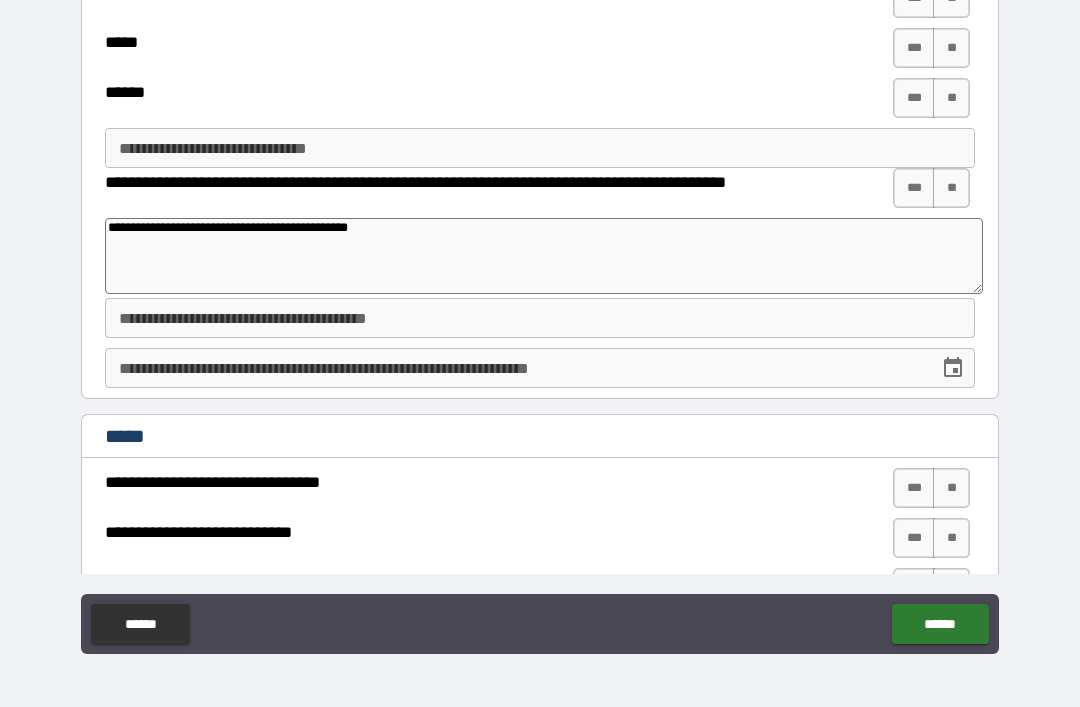 type on "**********" 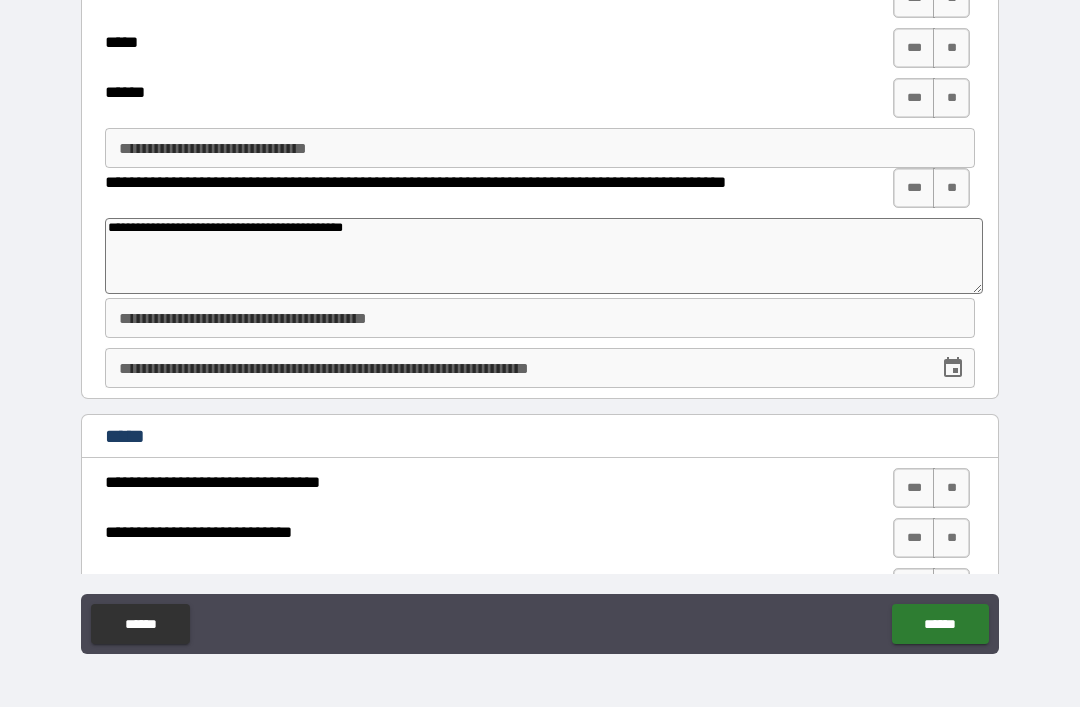 type on "*" 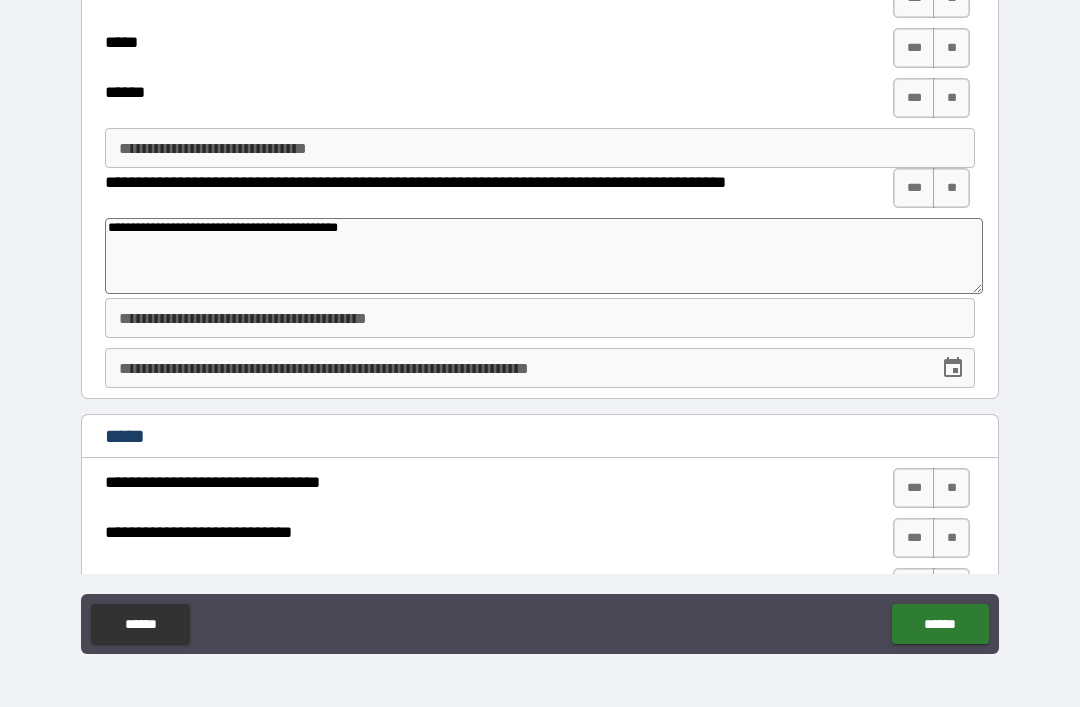 type on "*" 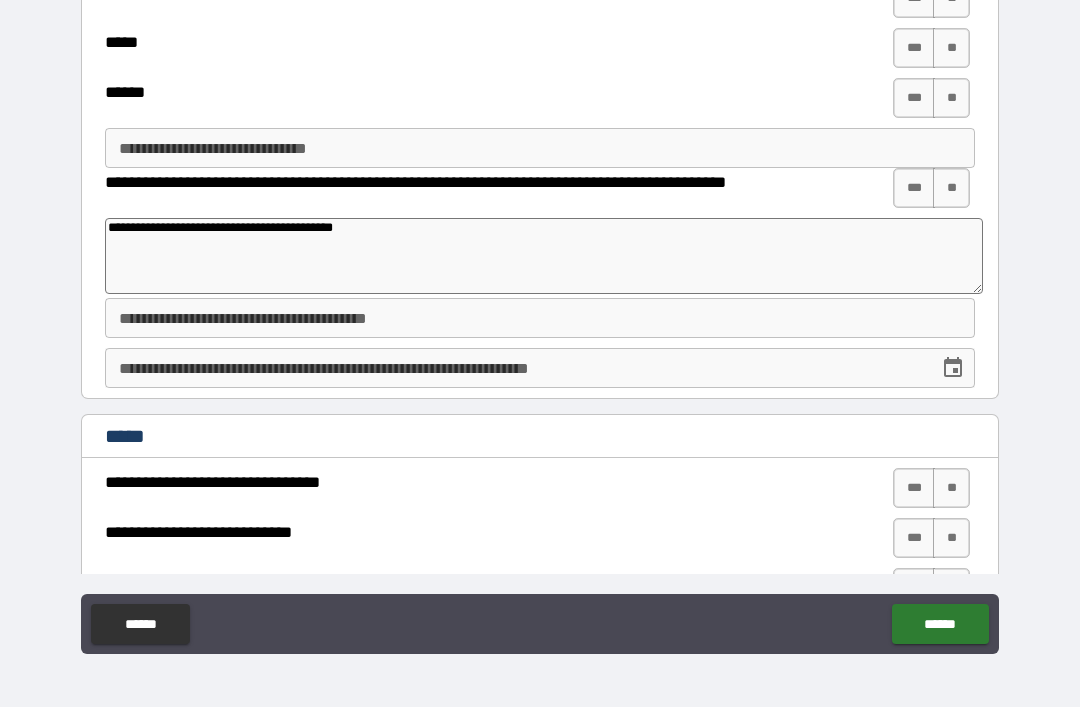 type on "**********" 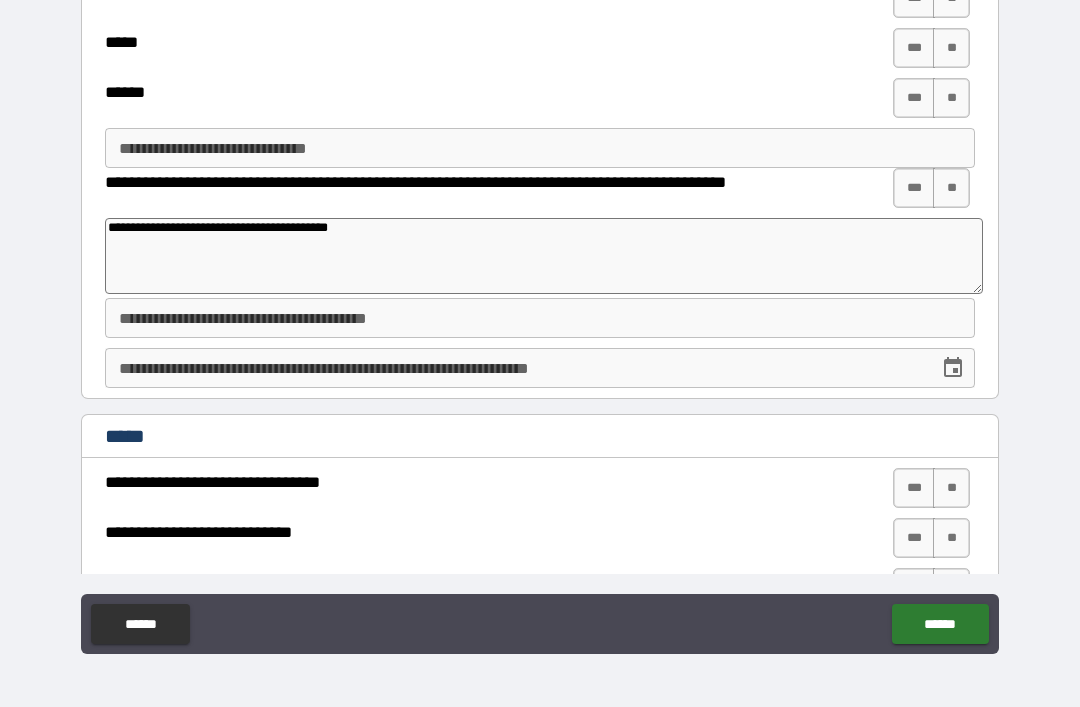 type on "*" 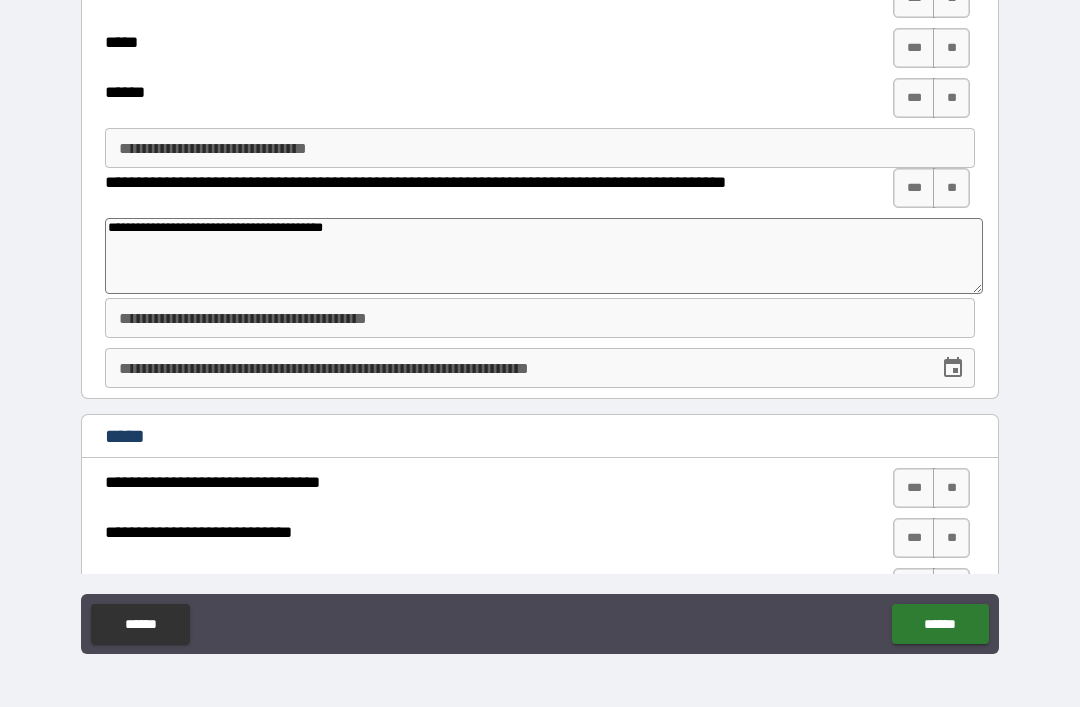 type on "**********" 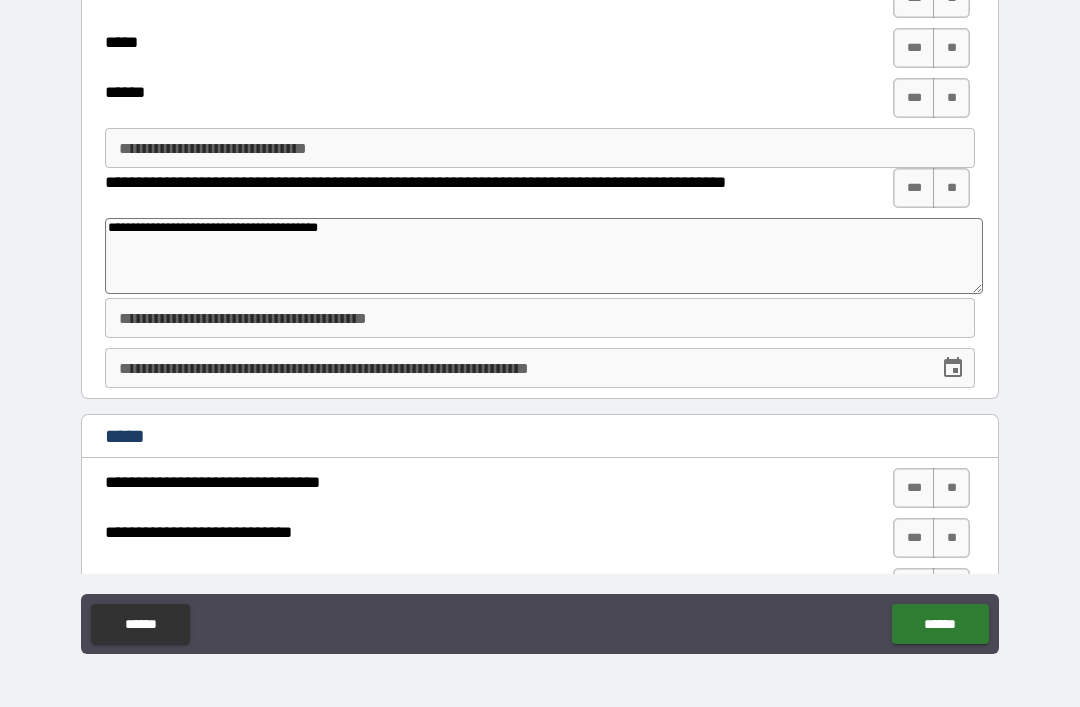 type 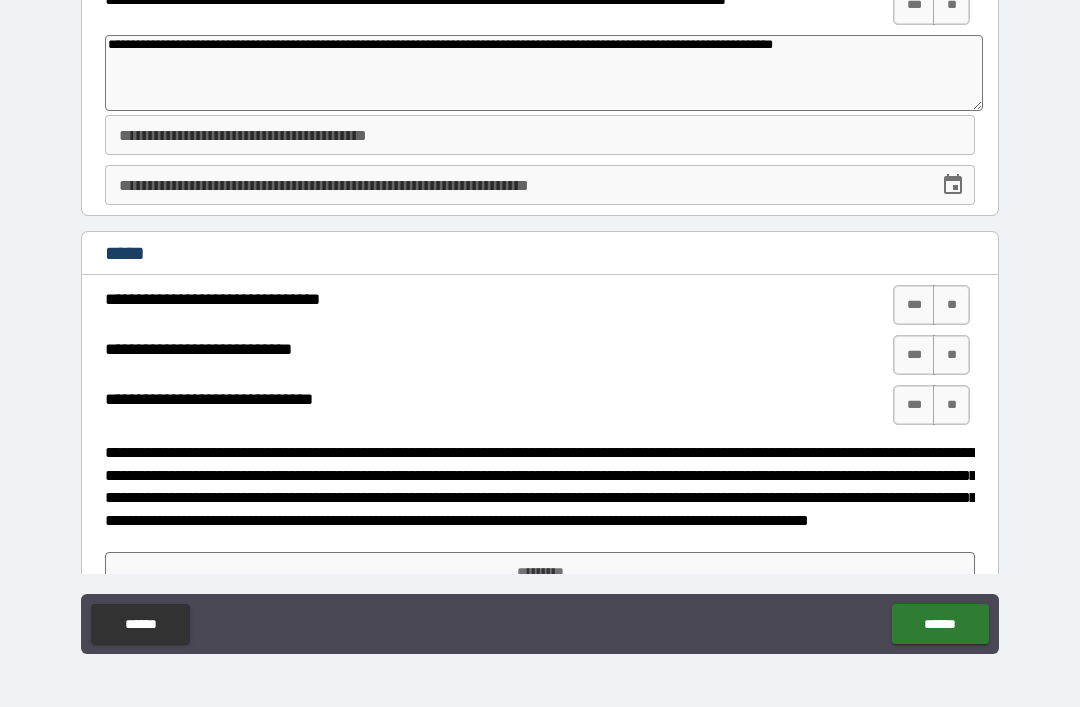 scroll, scrollTop: 2671, scrollLeft: 0, axis: vertical 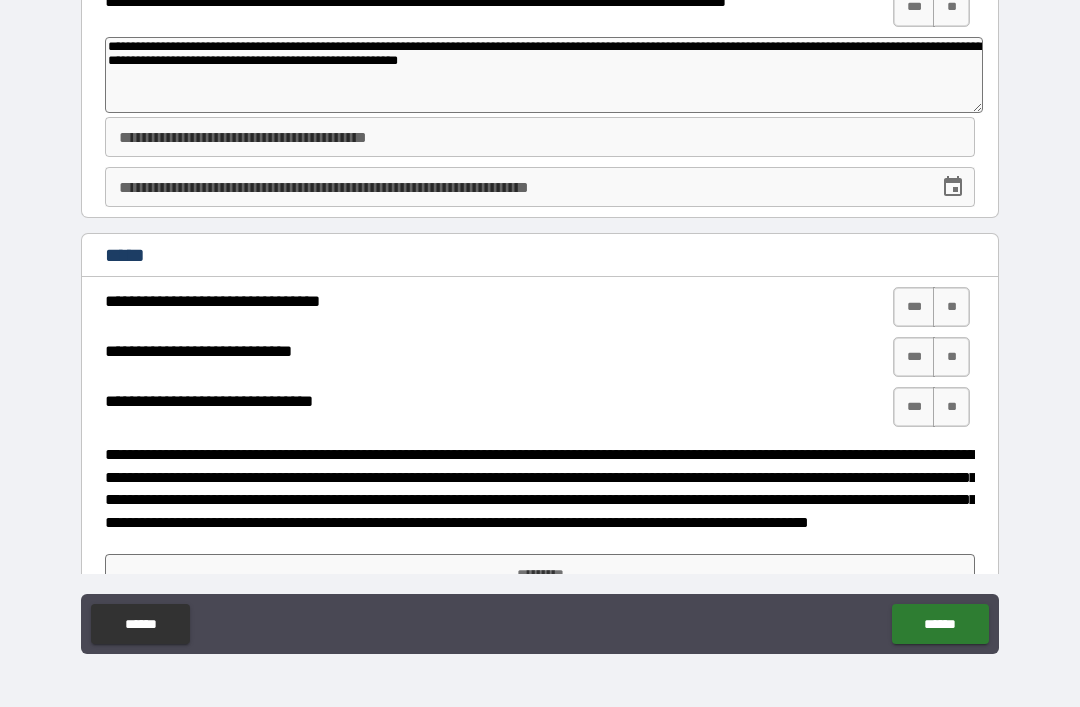 click on "**********" at bounding box center (540, 137) 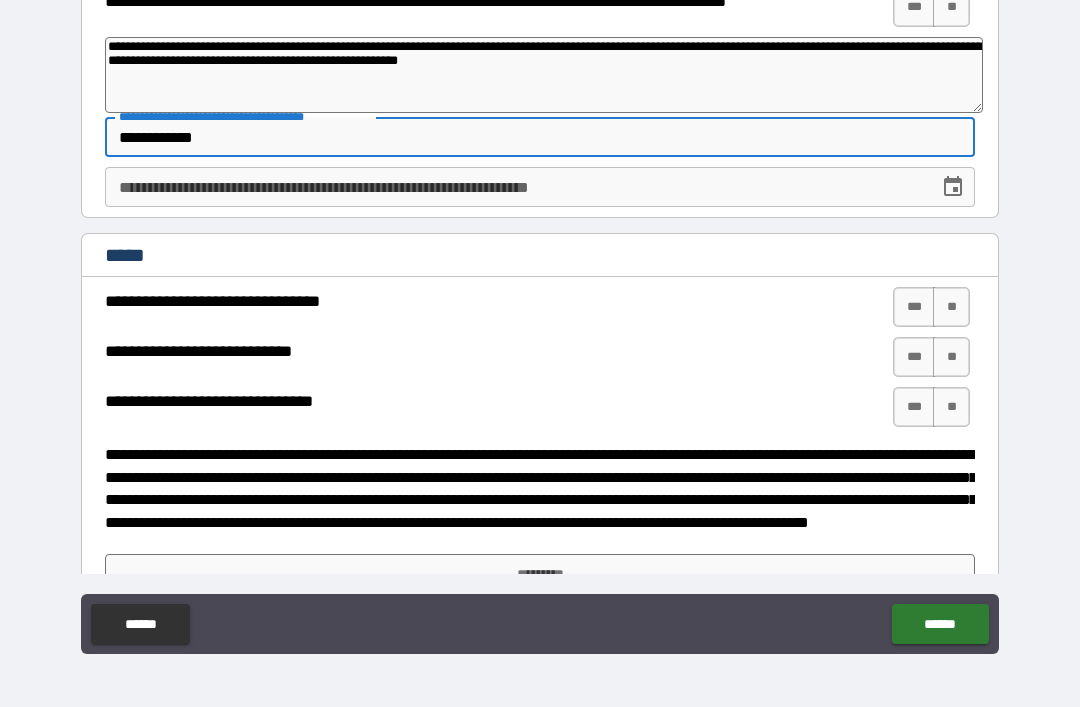 click on "**********" at bounding box center [515, 187] 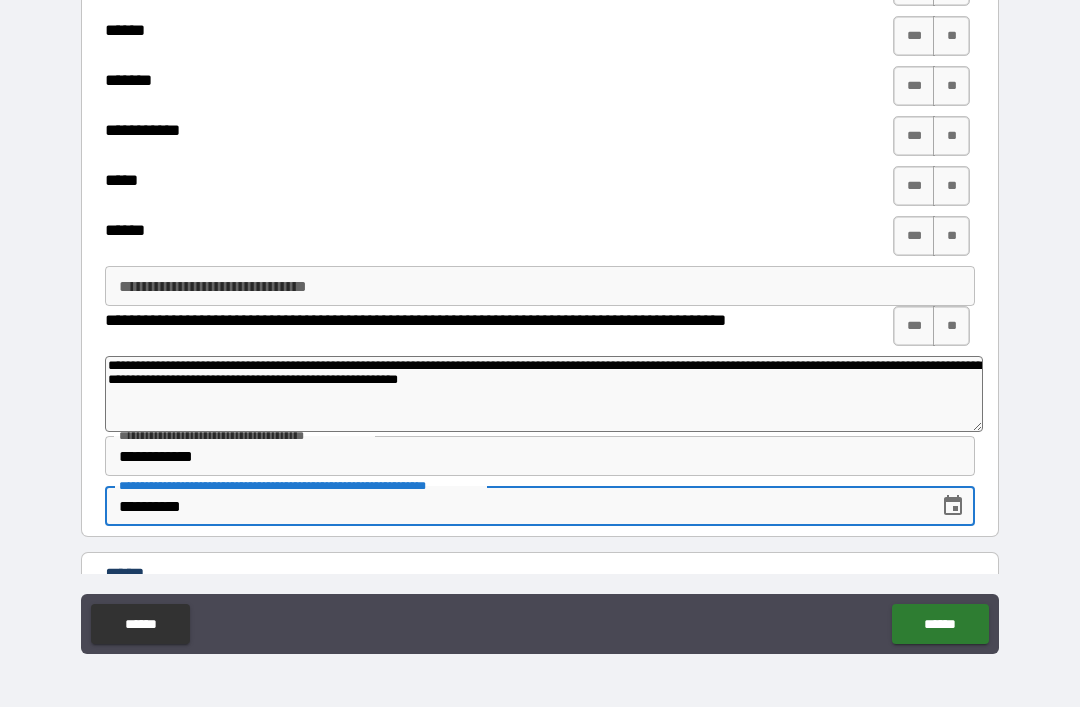 scroll, scrollTop: 2367, scrollLeft: 0, axis: vertical 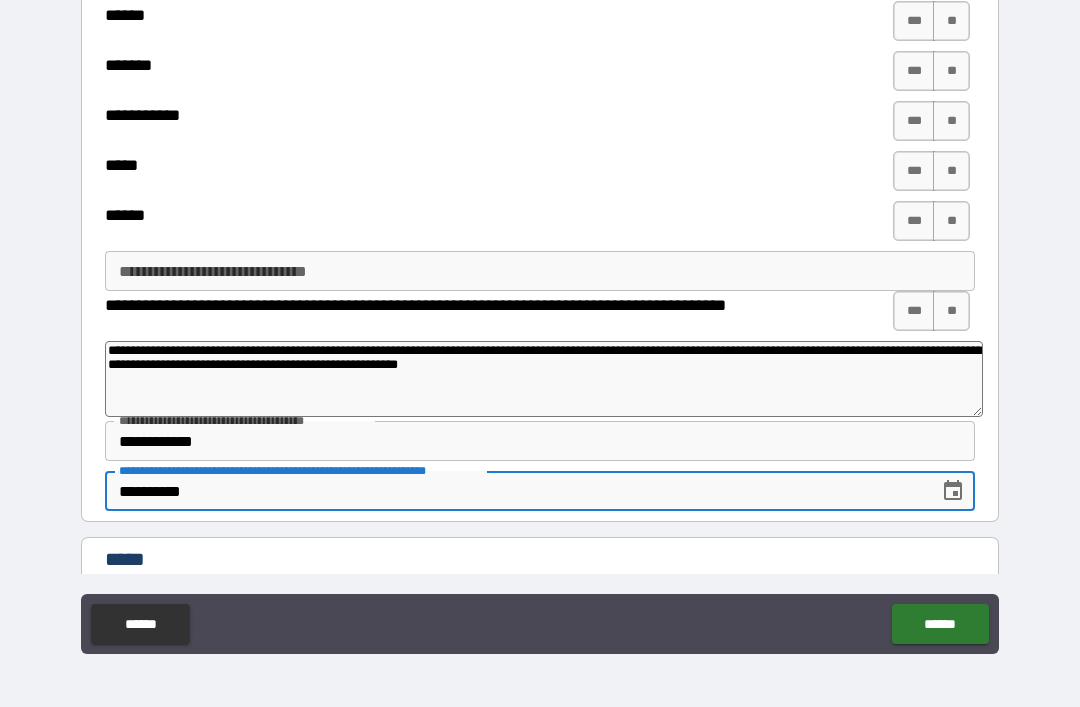 click on "**" at bounding box center (951, 221) 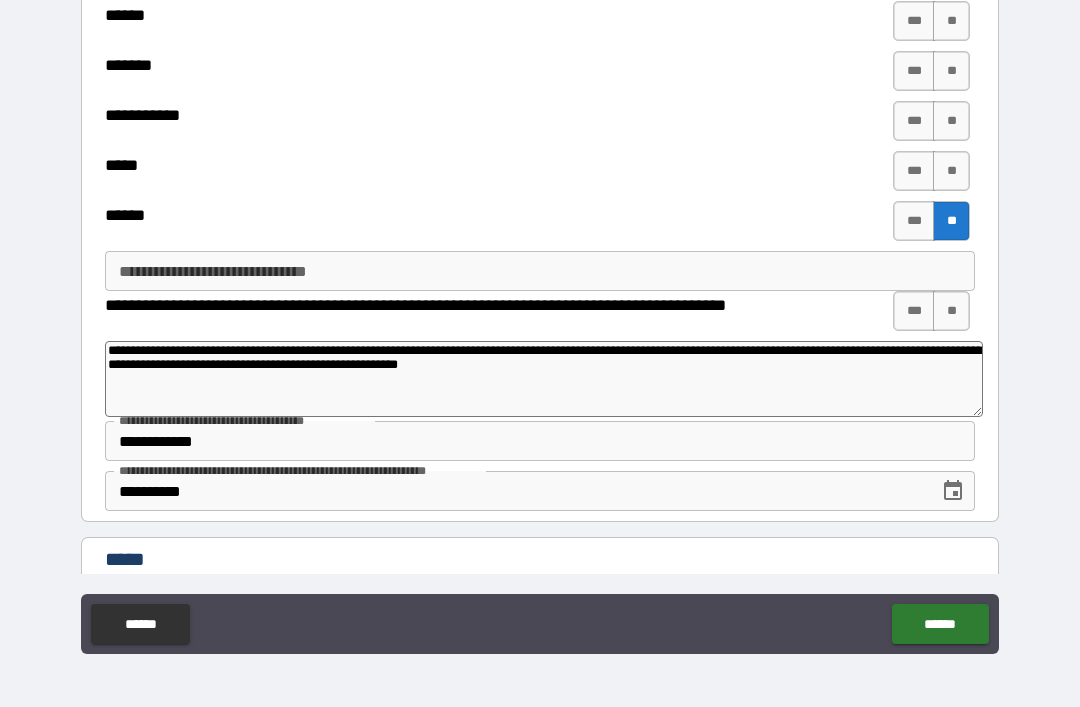 click on "**" at bounding box center (951, 171) 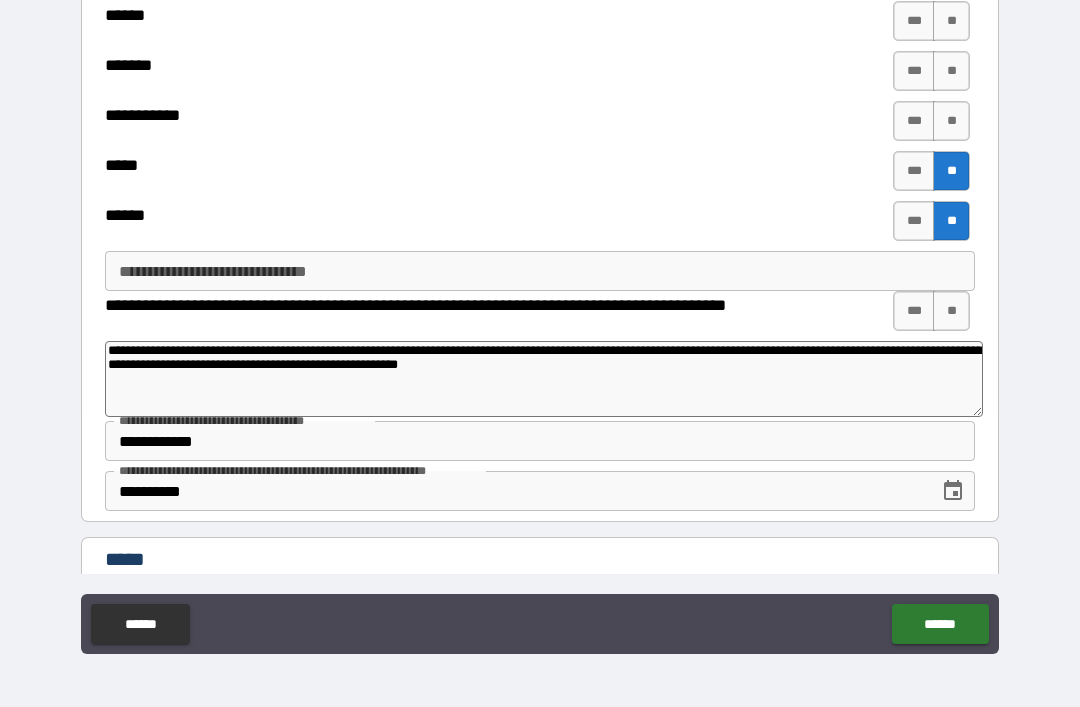 click on "**" at bounding box center [951, 121] 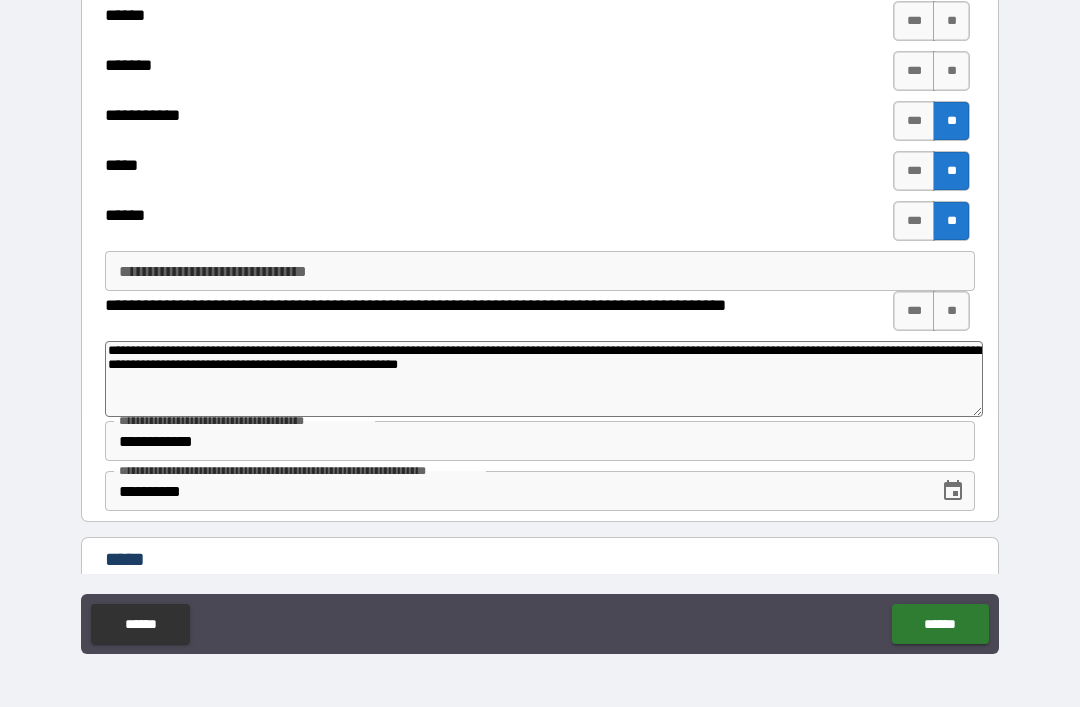 click on "**" at bounding box center [951, 71] 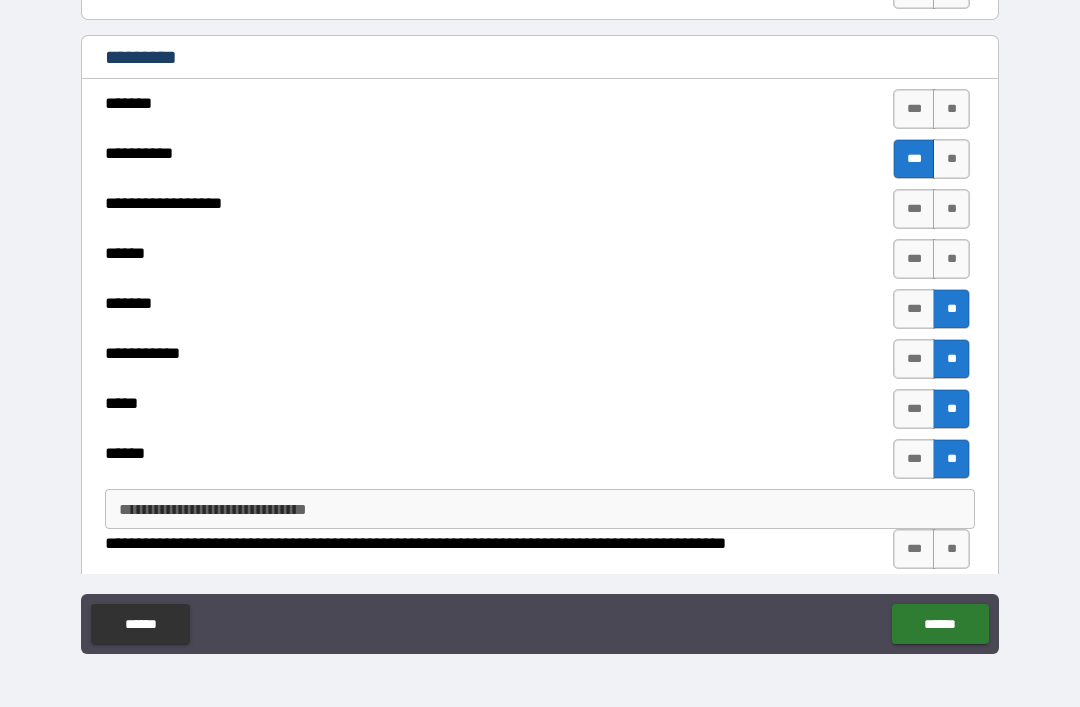 scroll, scrollTop: 2128, scrollLeft: 0, axis: vertical 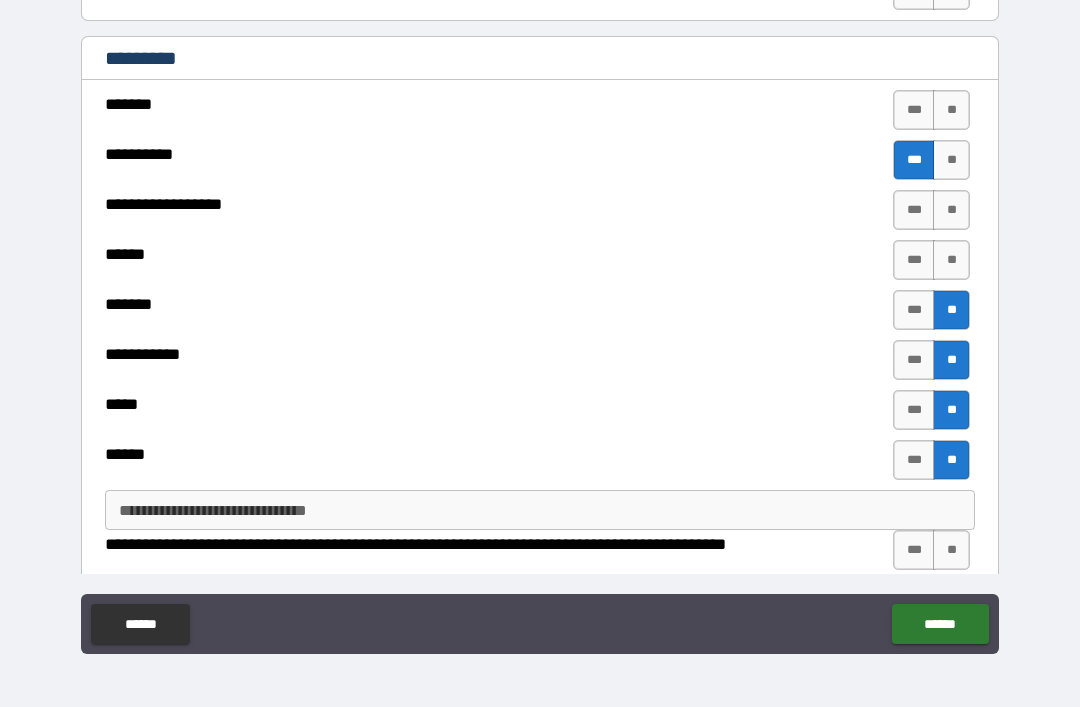click on "**" at bounding box center [951, 260] 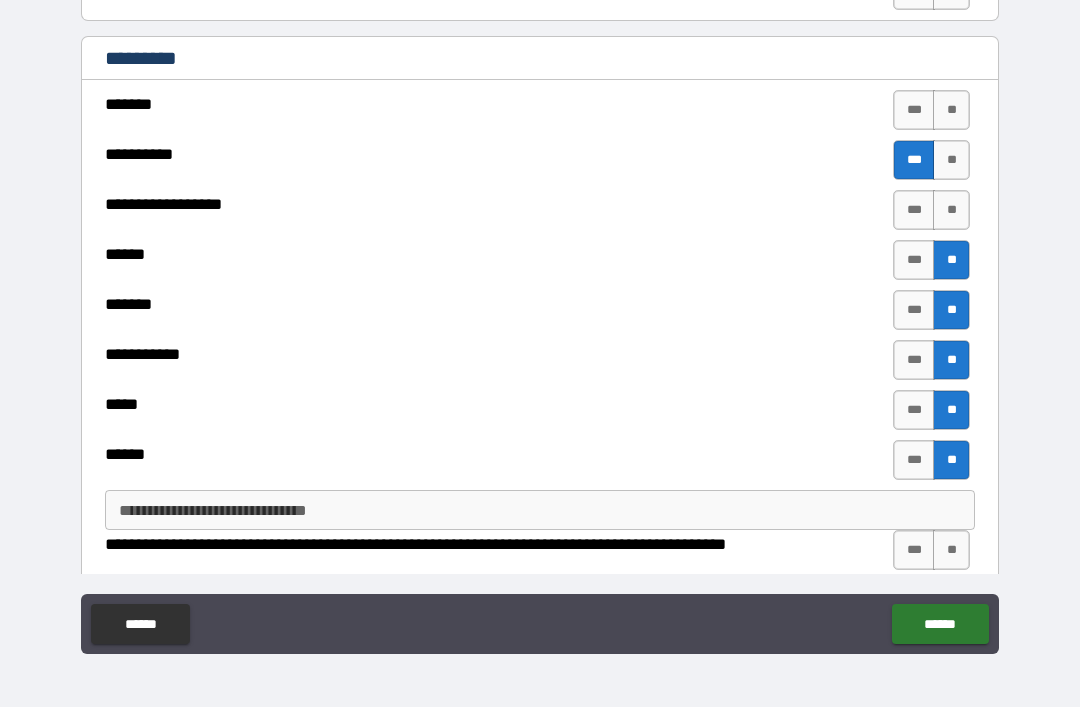 click on "**" at bounding box center (951, 210) 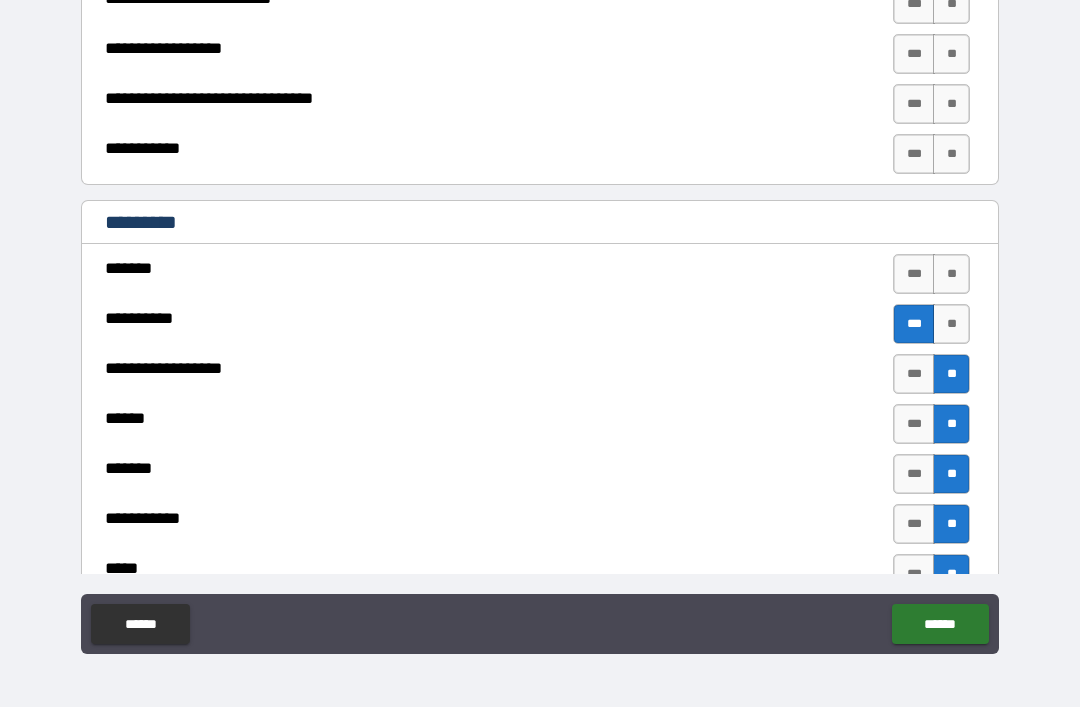 scroll, scrollTop: 1955, scrollLeft: 0, axis: vertical 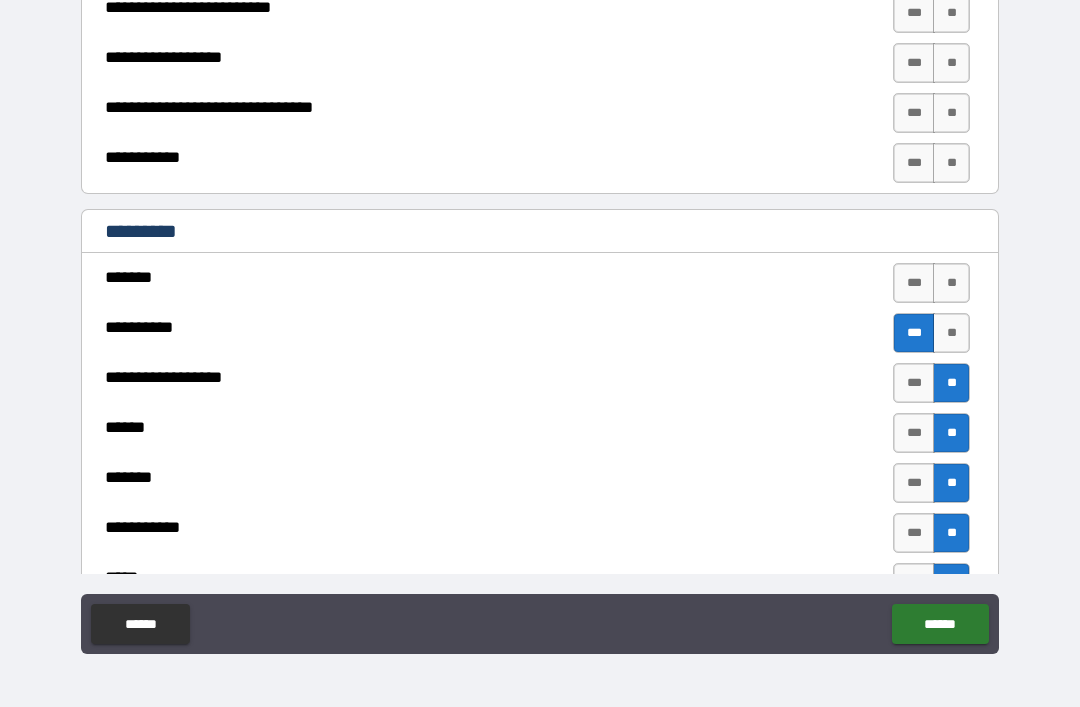 click on "**" at bounding box center [951, 283] 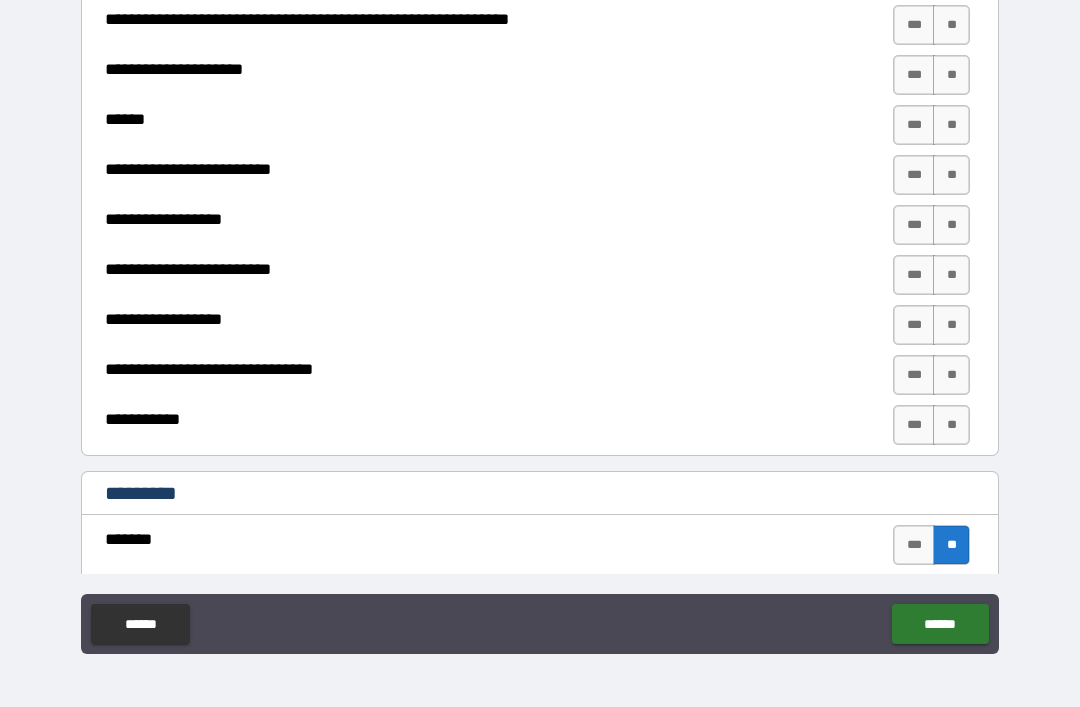 scroll, scrollTop: 1687, scrollLeft: 0, axis: vertical 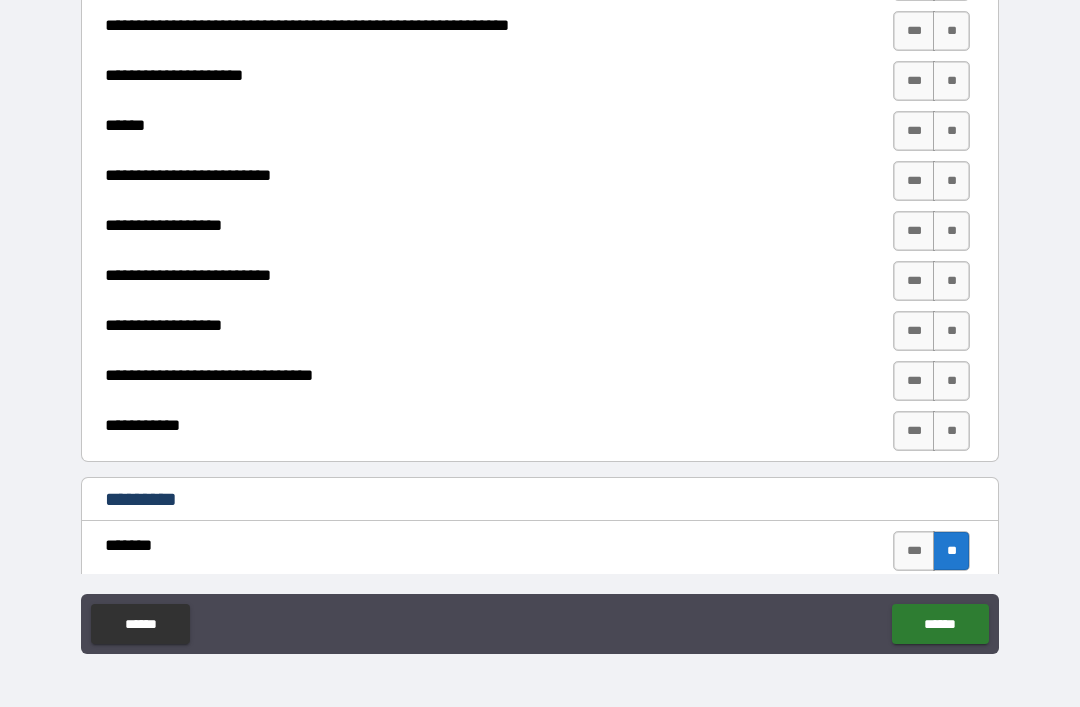 click on "**" at bounding box center [951, 431] 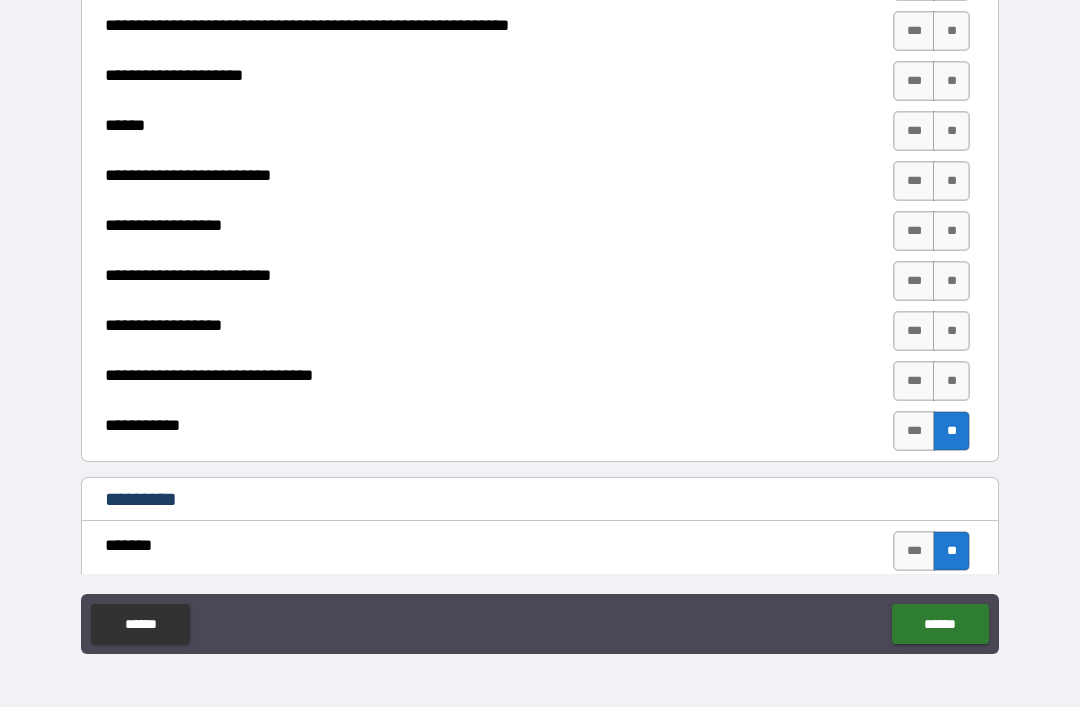 click on "**" at bounding box center [951, 381] 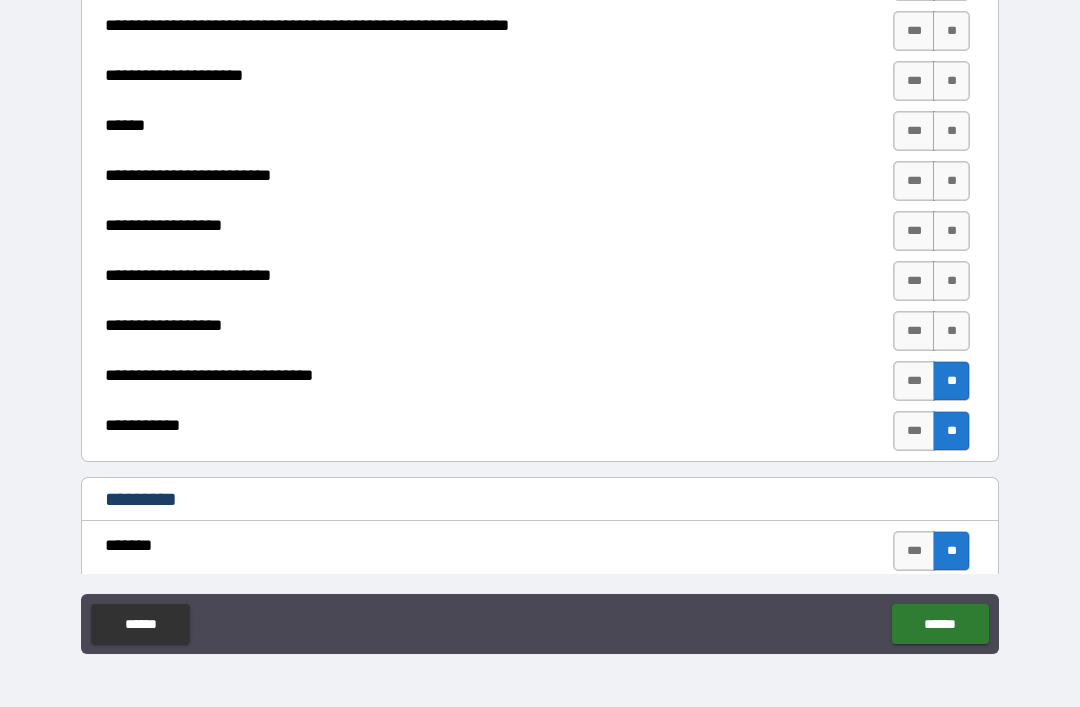 click on "**" at bounding box center [951, 381] 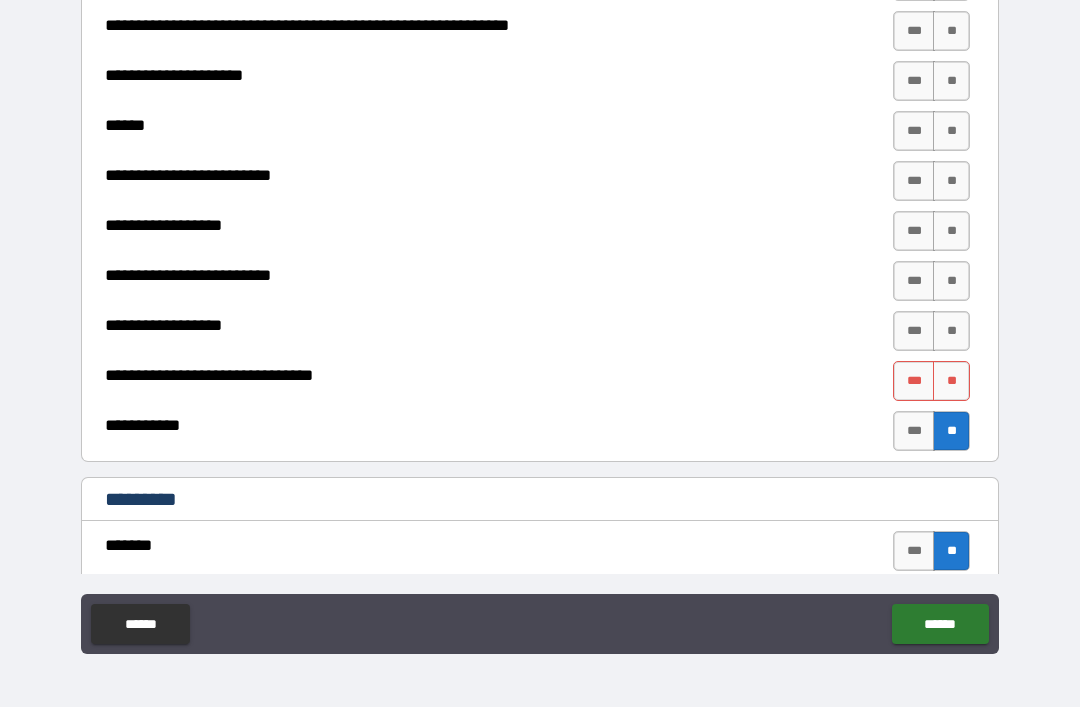 click on "**" at bounding box center [951, 281] 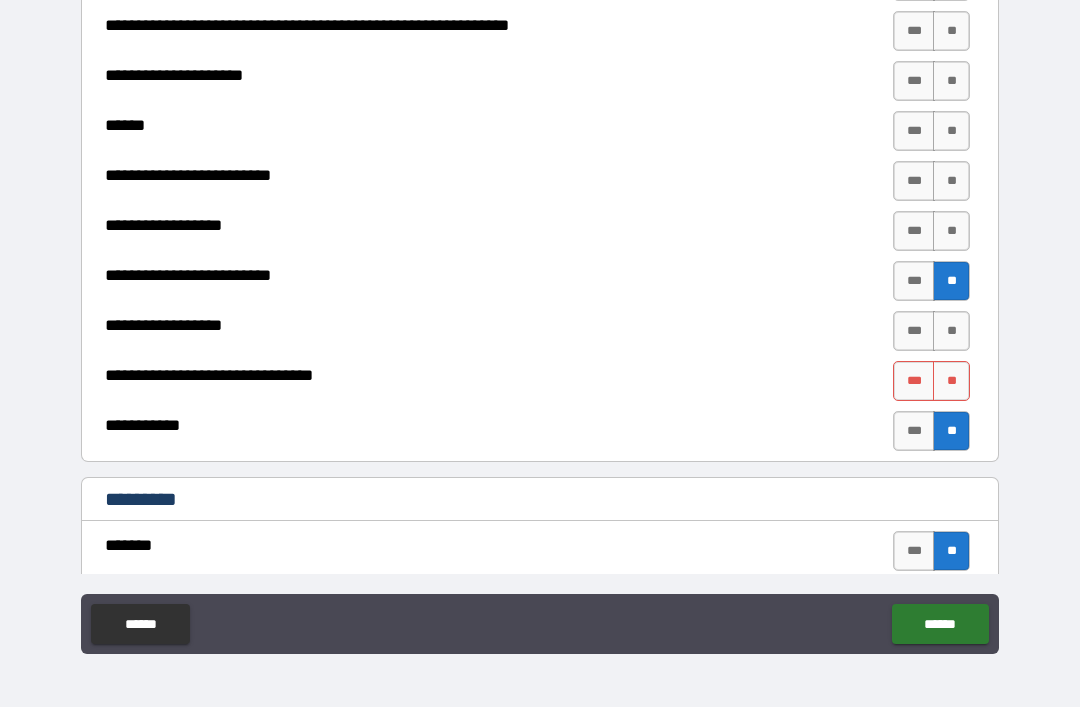 click on "**" at bounding box center [951, 331] 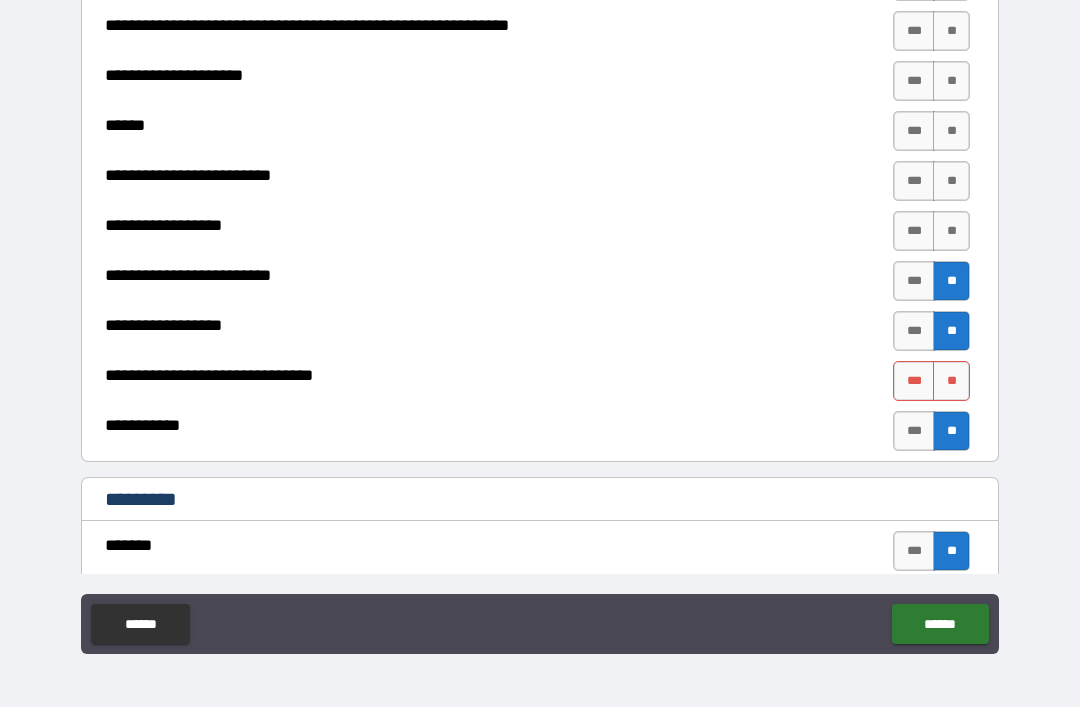 click on "**" at bounding box center (951, 381) 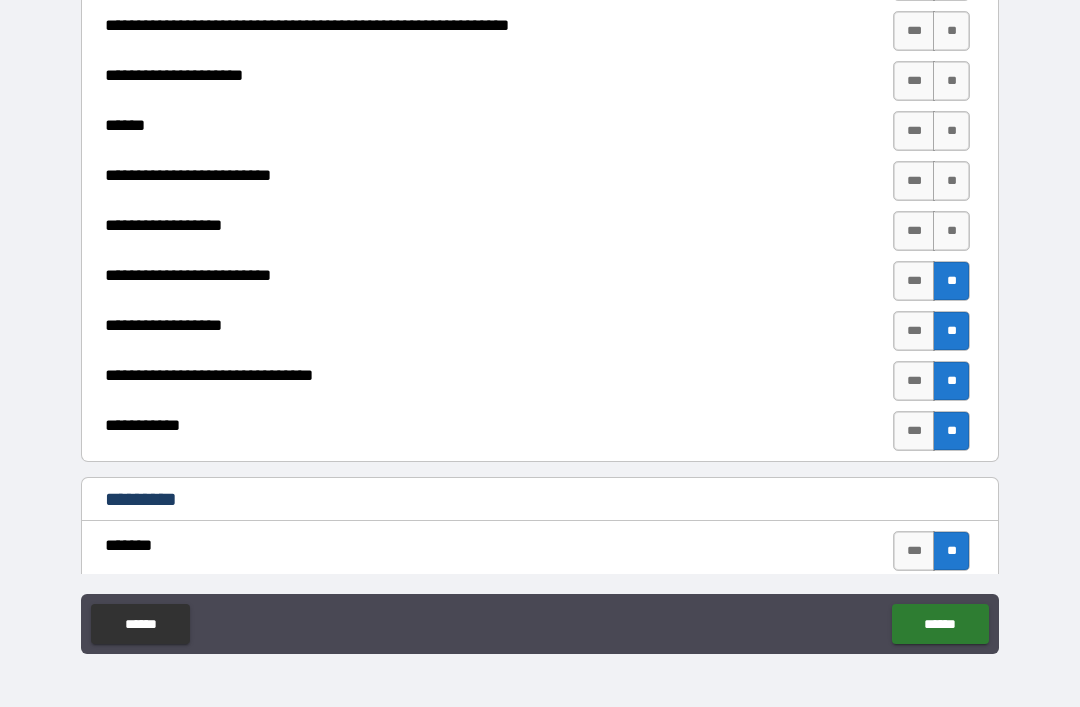 click on "**" at bounding box center [951, 231] 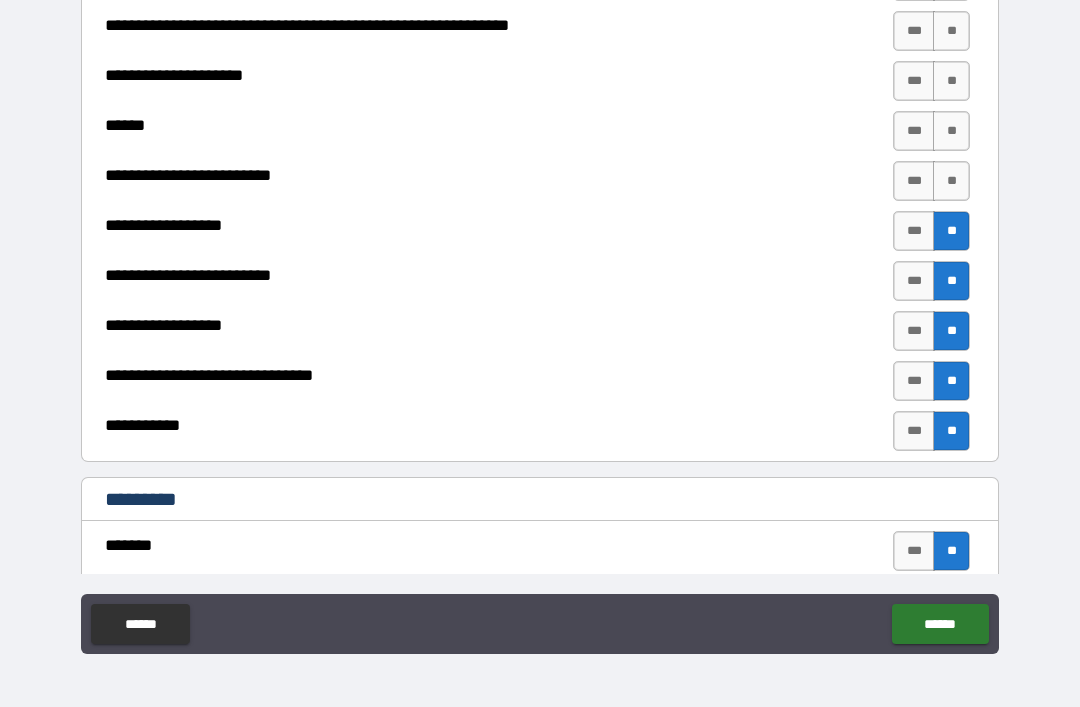 click on "**" at bounding box center (951, 181) 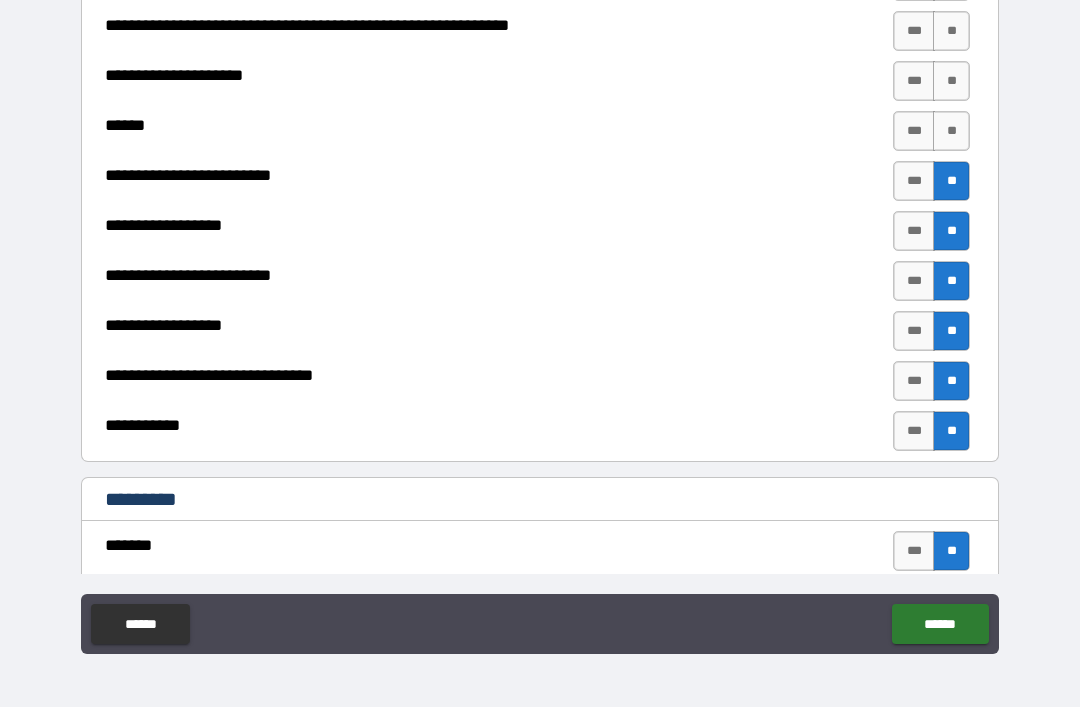 click on "**" at bounding box center (951, 131) 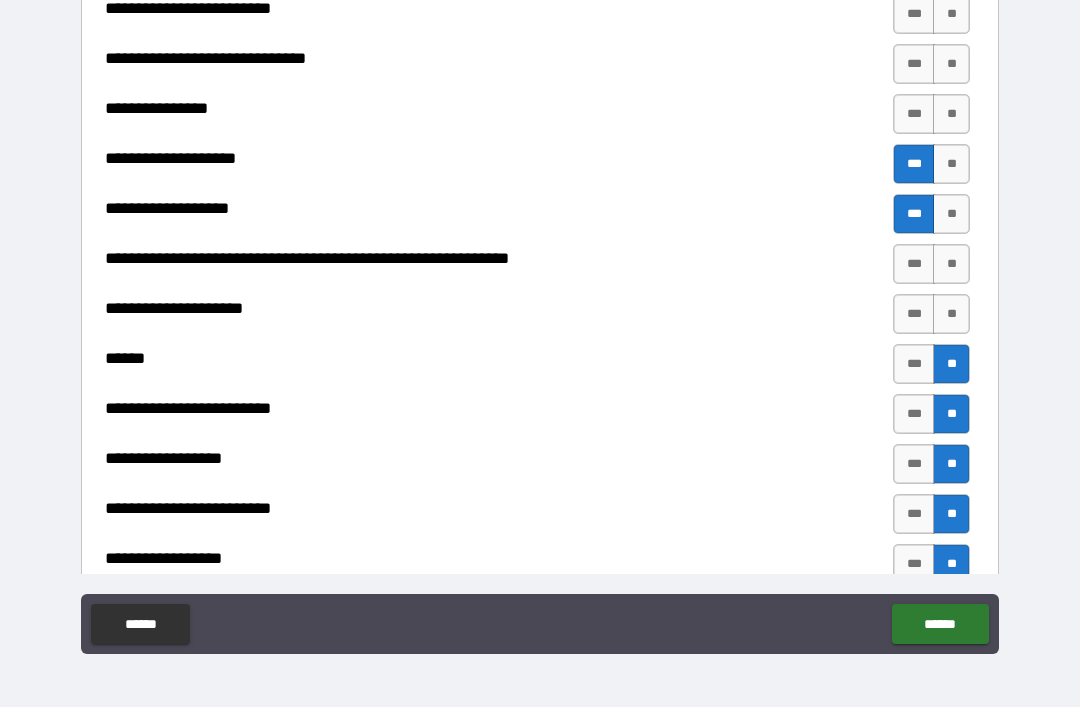 scroll, scrollTop: 1411, scrollLeft: 0, axis: vertical 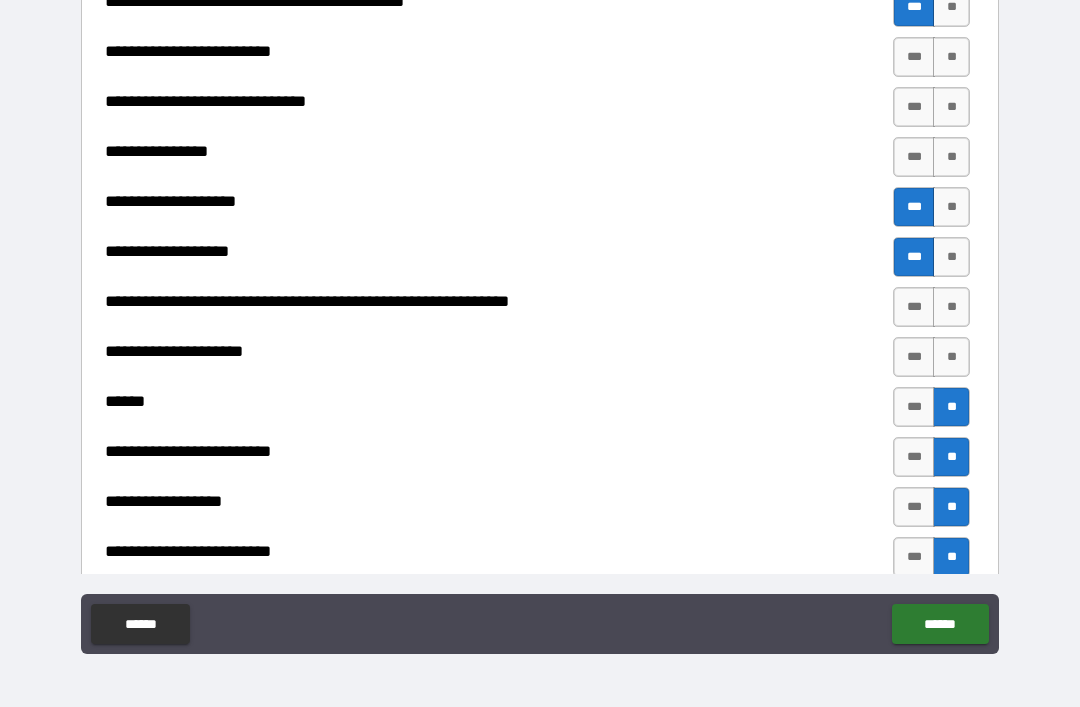 click on "**" at bounding box center (951, 357) 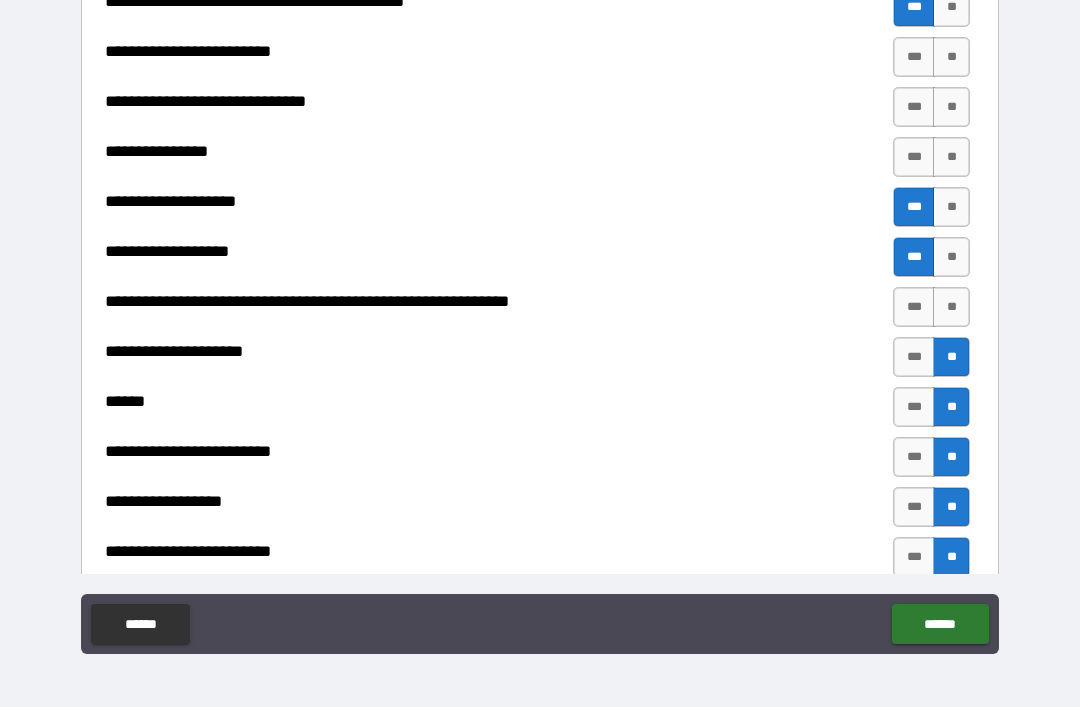 click on "**" at bounding box center [951, 307] 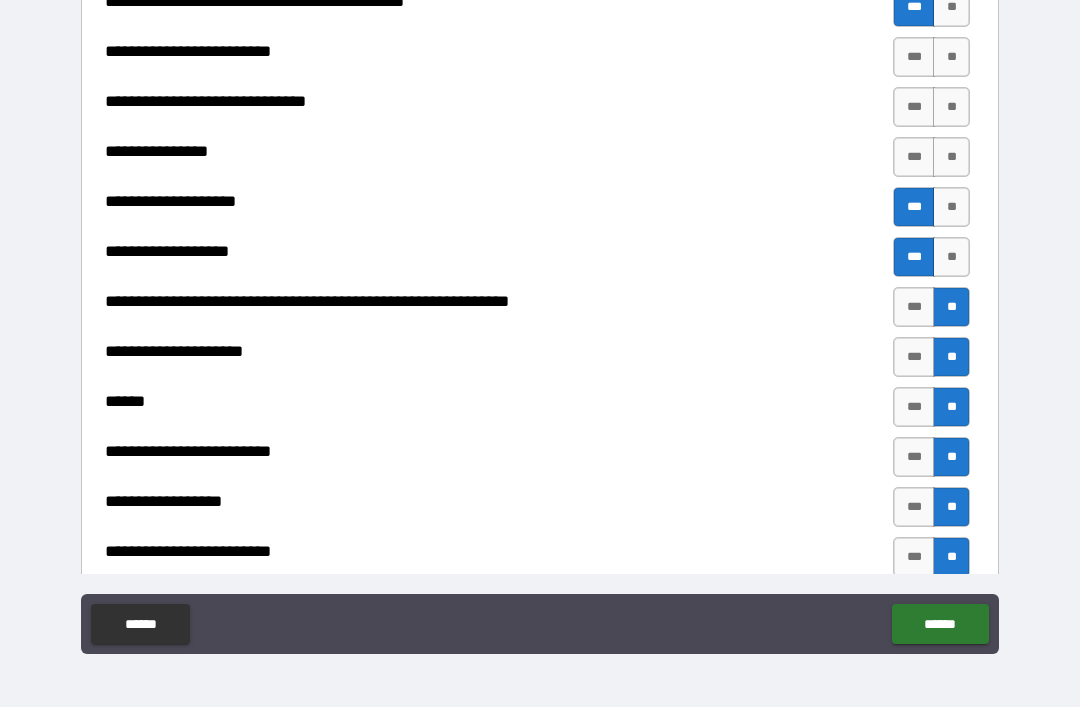 click on "**" at bounding box center (951, 157) 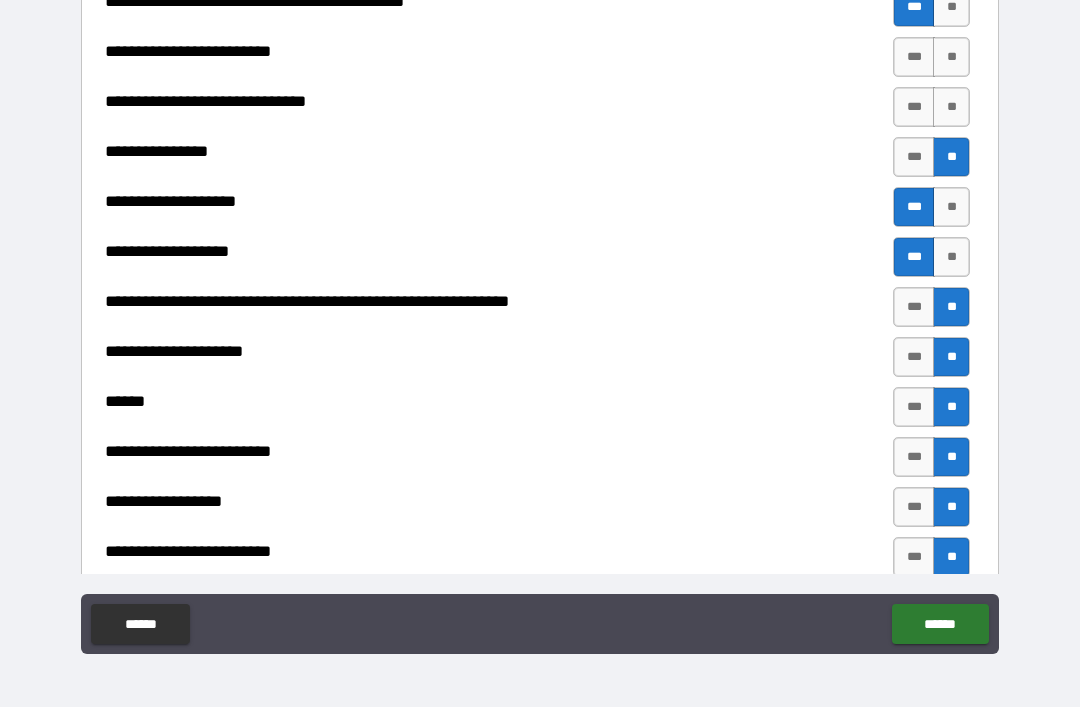 click on "**" at bounding box center (951, 107) 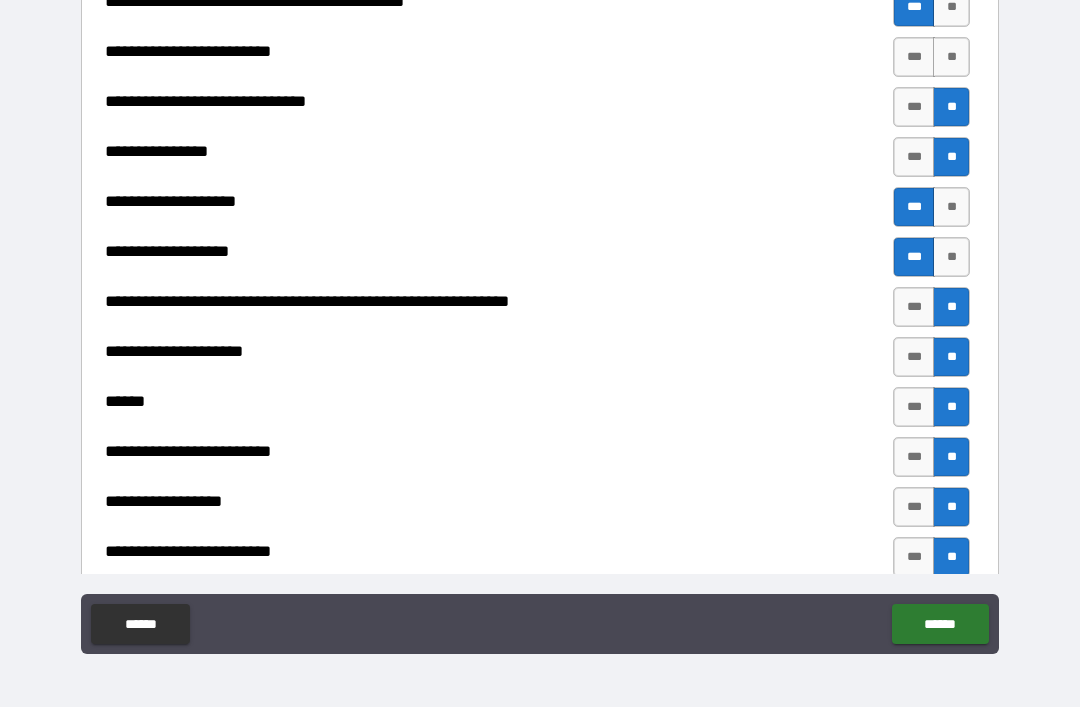 click on "**" at bounding box center (951, 57) 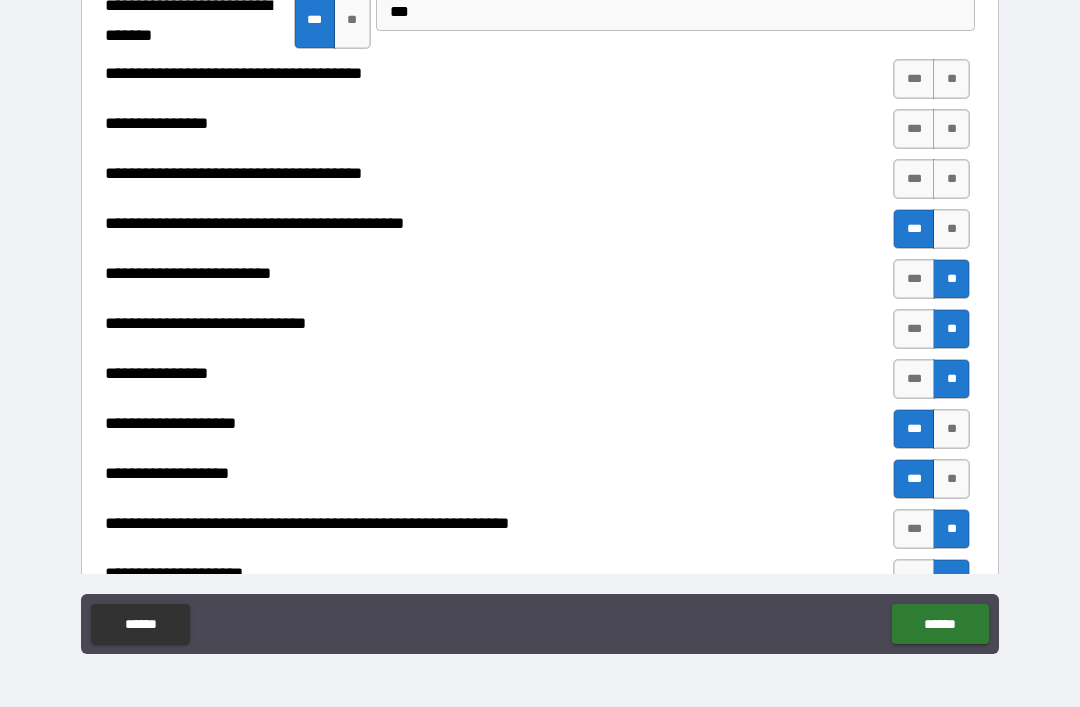scroll, scrollTop: 1091, scrollLeft: 0, axis: vertical 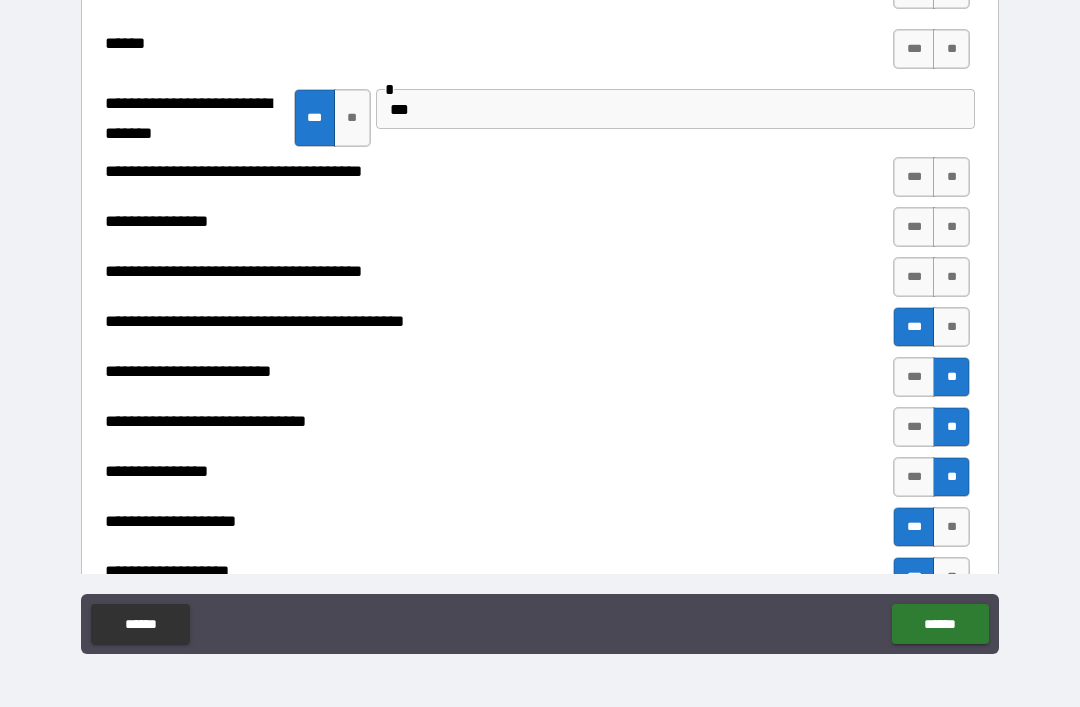 click on "**" at bounding box center (951, 277) 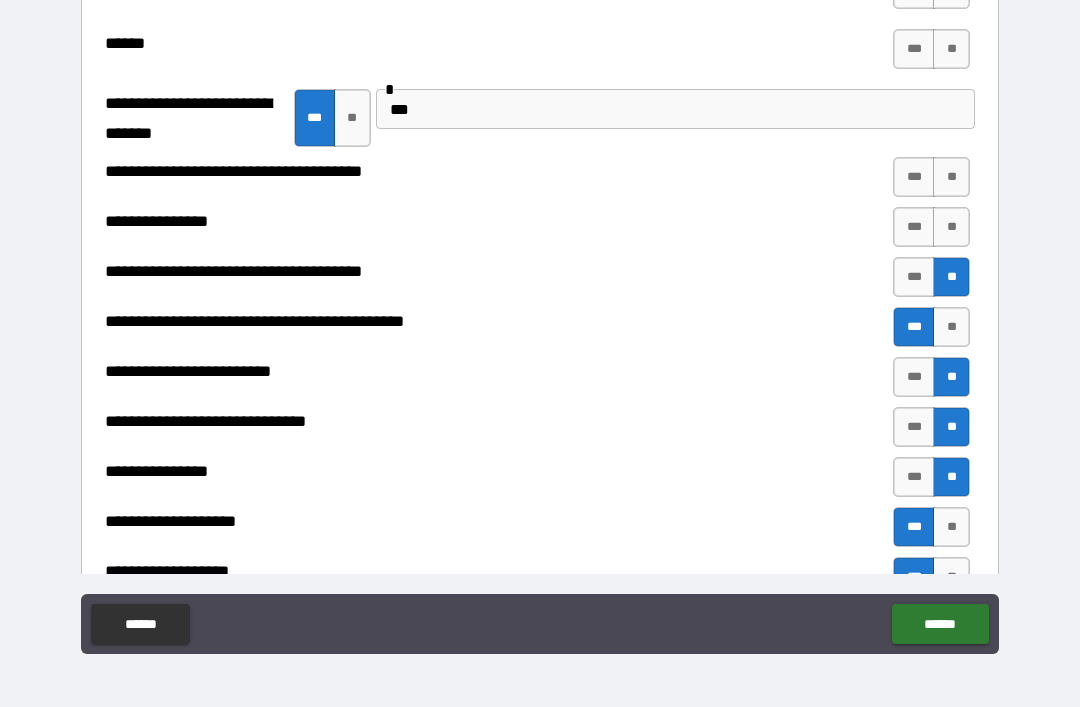click on "**" at bounding box center [951, 227] 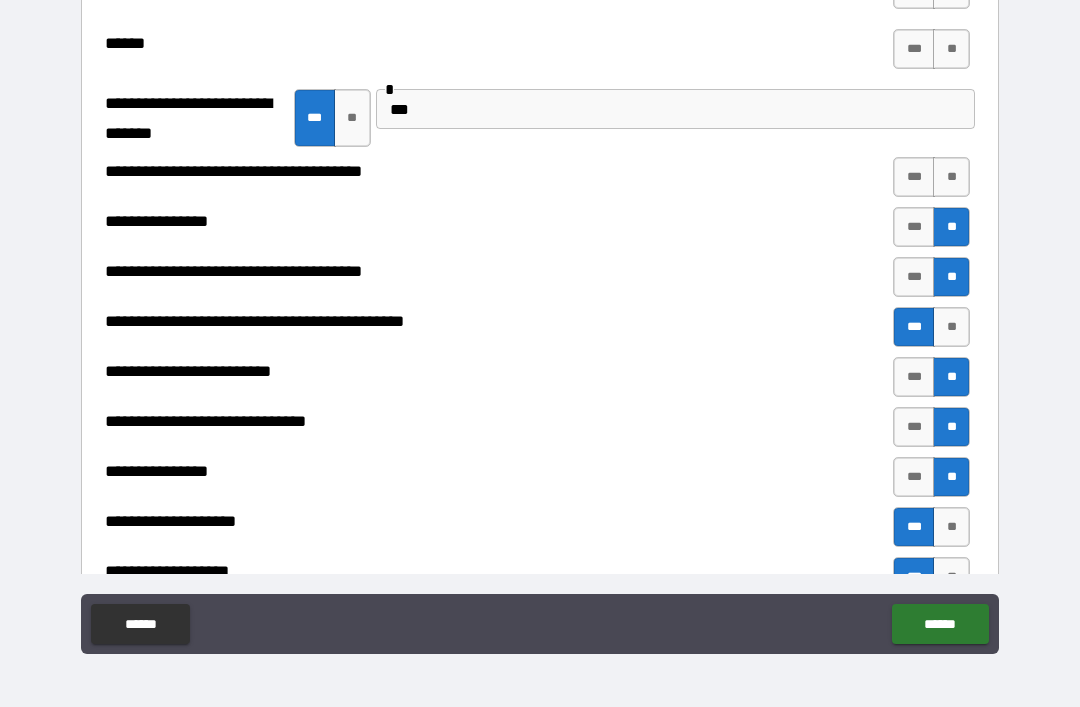 click on "**" at bounding box center (951, 177) 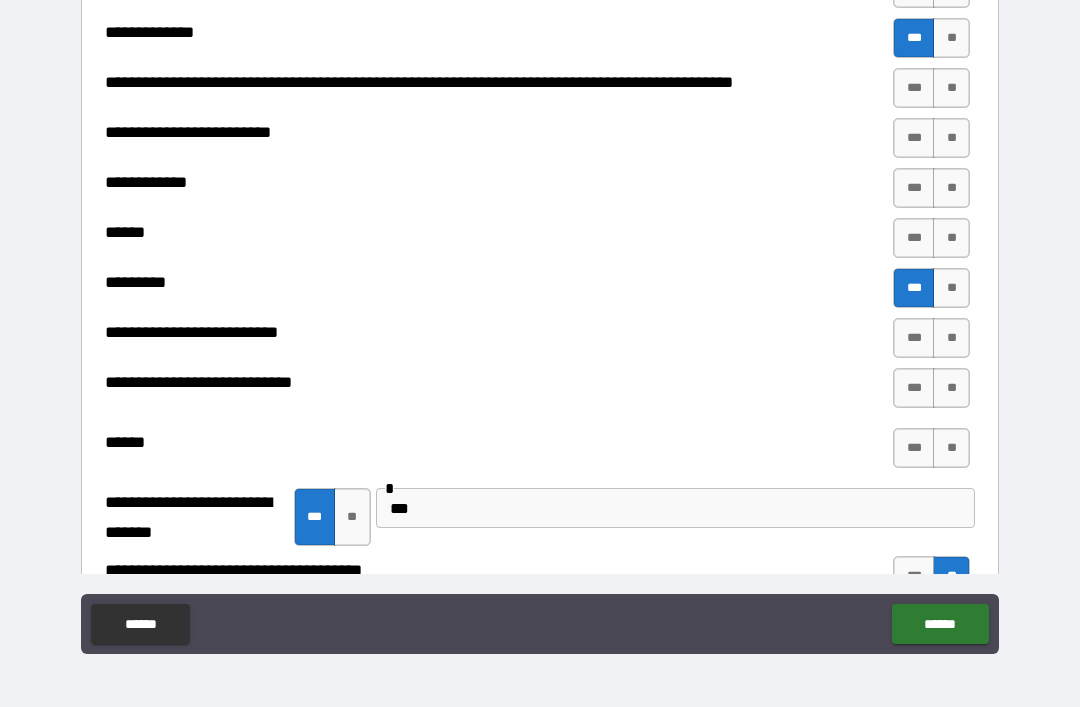 scroll, scrollTop: 701, scrollLeft: 0, axis: vertical 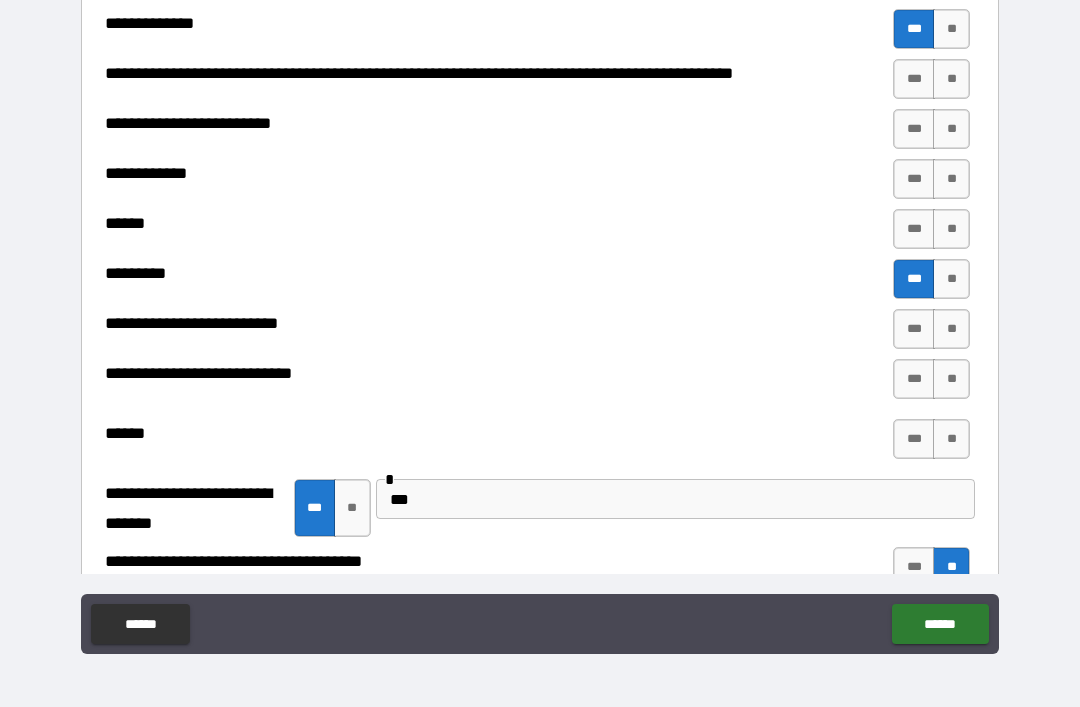 click on "**" at bounding box center [951, 439] 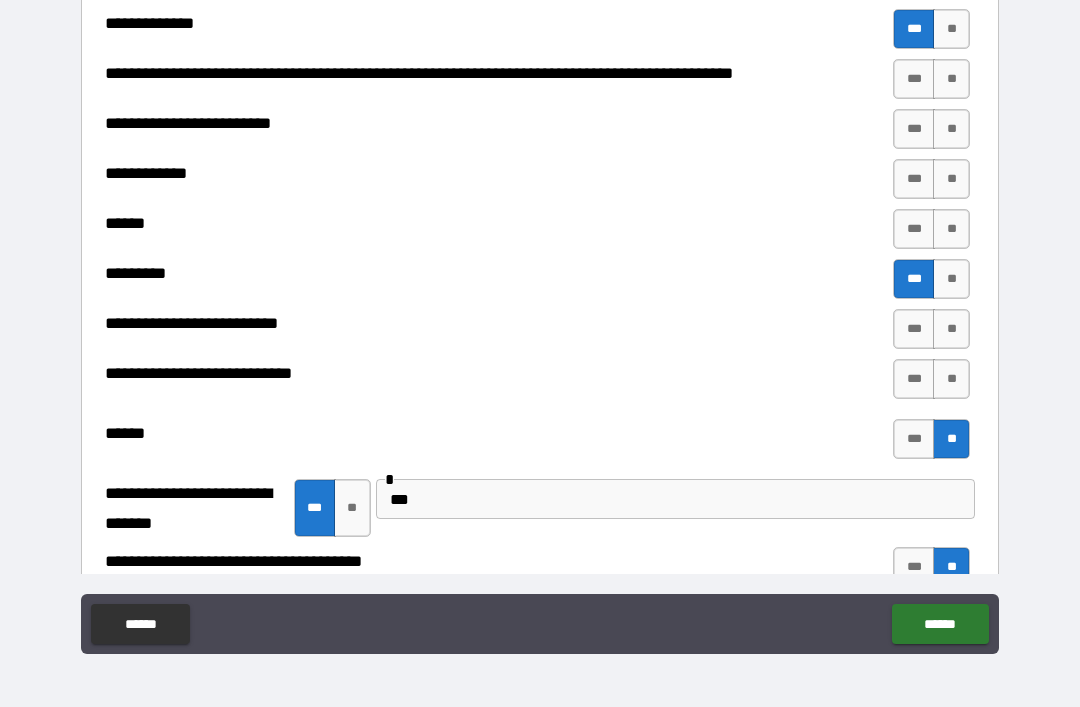 click on "**" at bounding box center (951, 379) 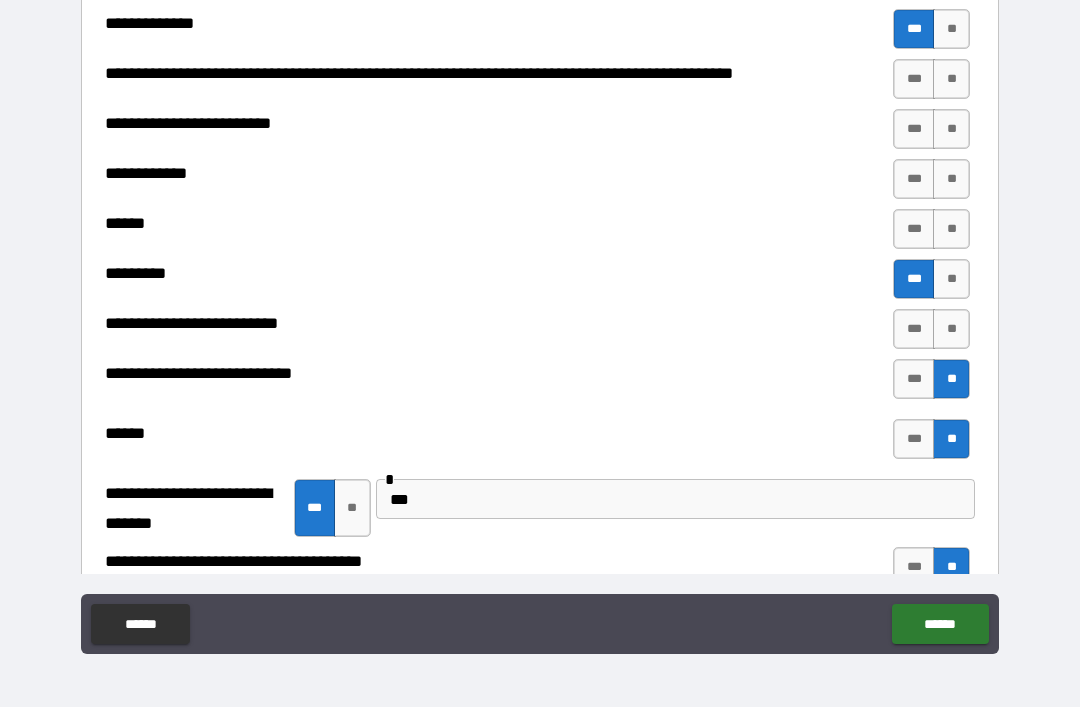 click on "**" at bounding box center [951, 329] 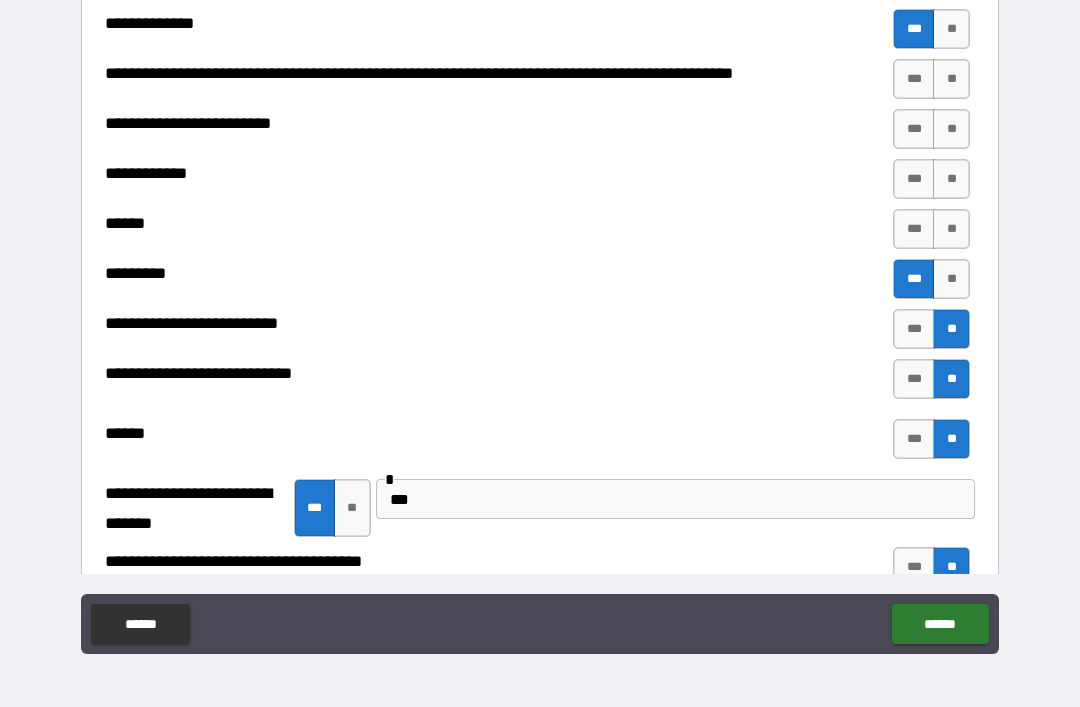 click on "**" at bounding box center (951, 229) 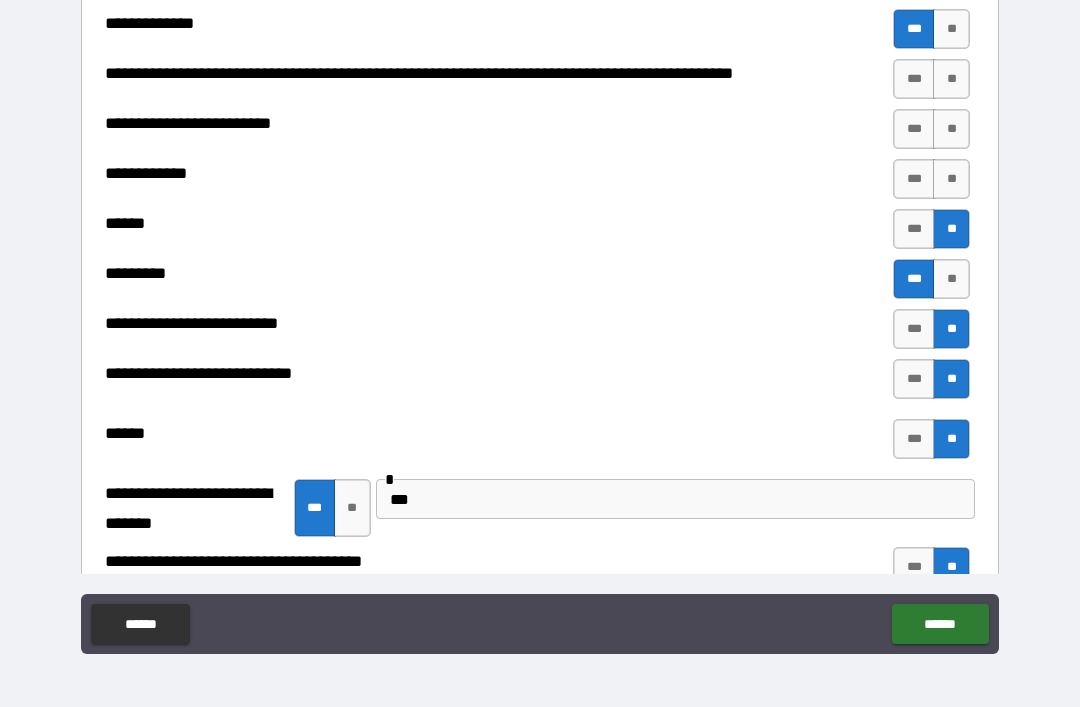 click on "**" at bounding box center [951, 179] 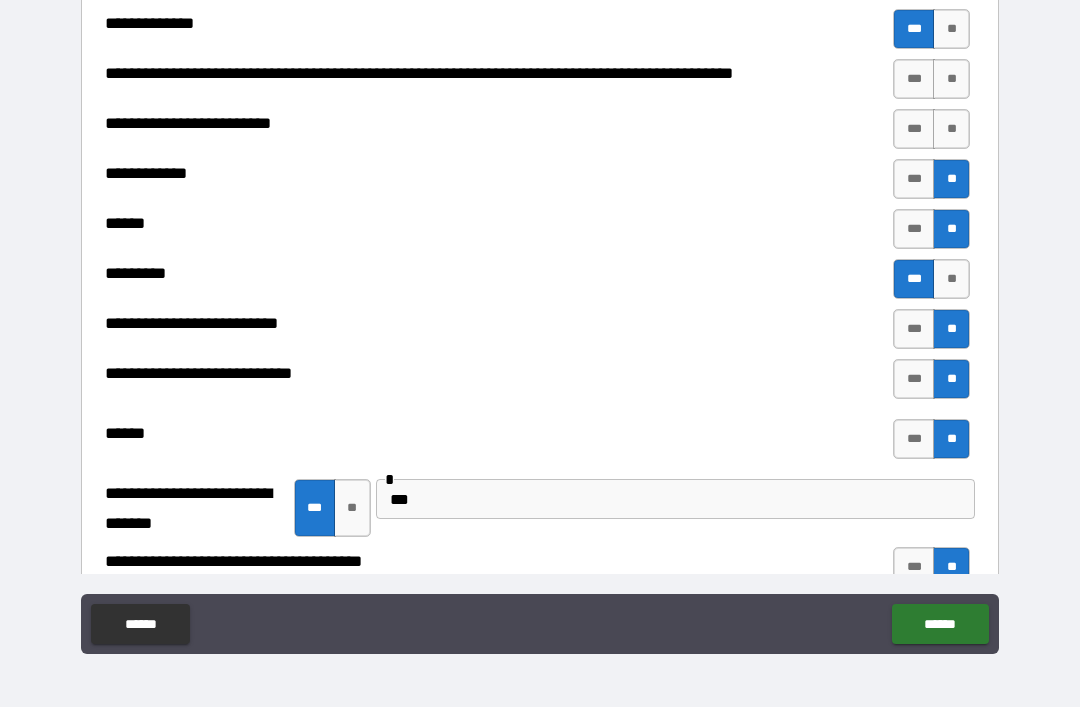 click on "**" at bounding box center [951, 129] 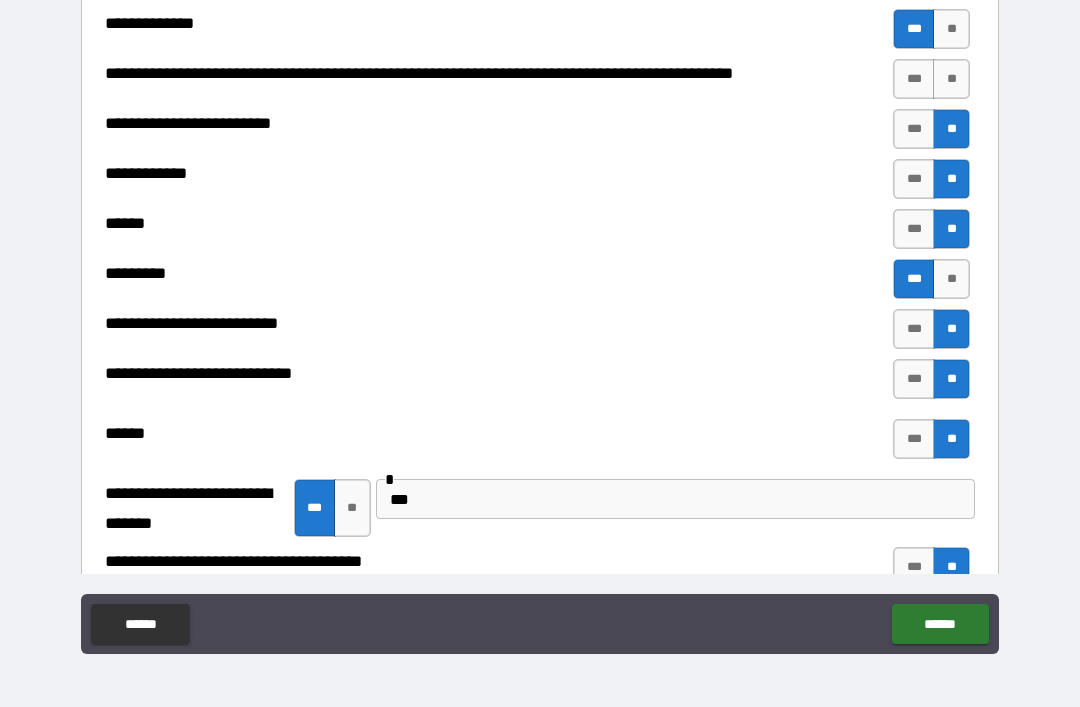 click on "**" at bounding box center (951, 79) 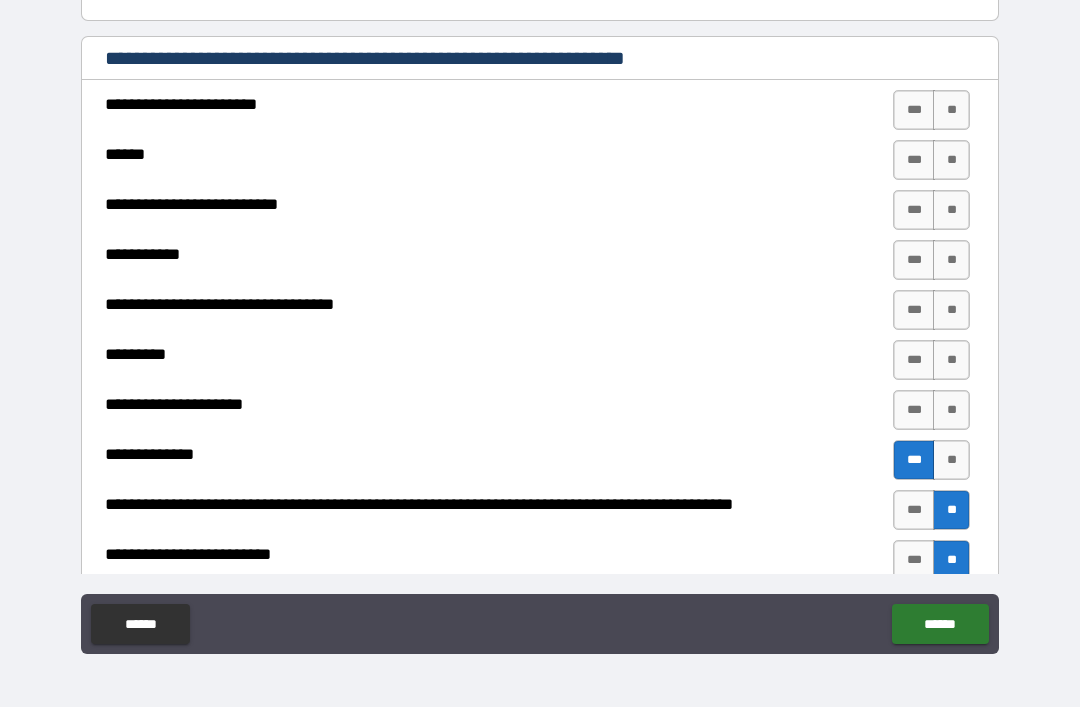 click on "**********" at bounding box center (540, 324) 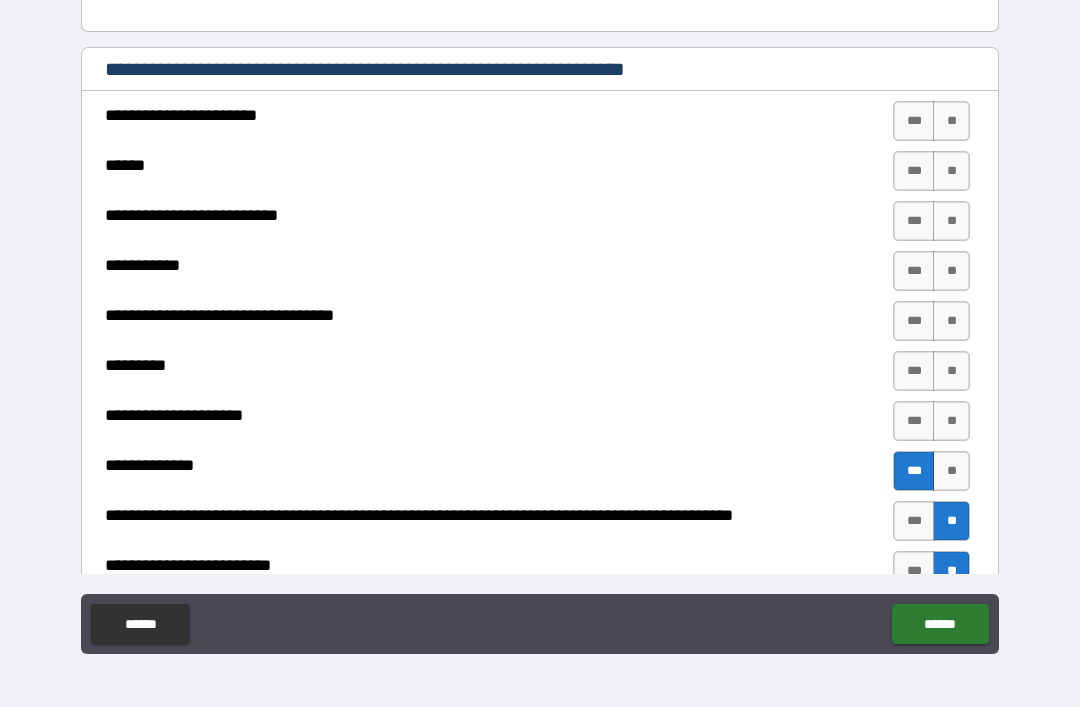 scroll, scrollTop: 258, scrollLeft: 0, axis: vertical 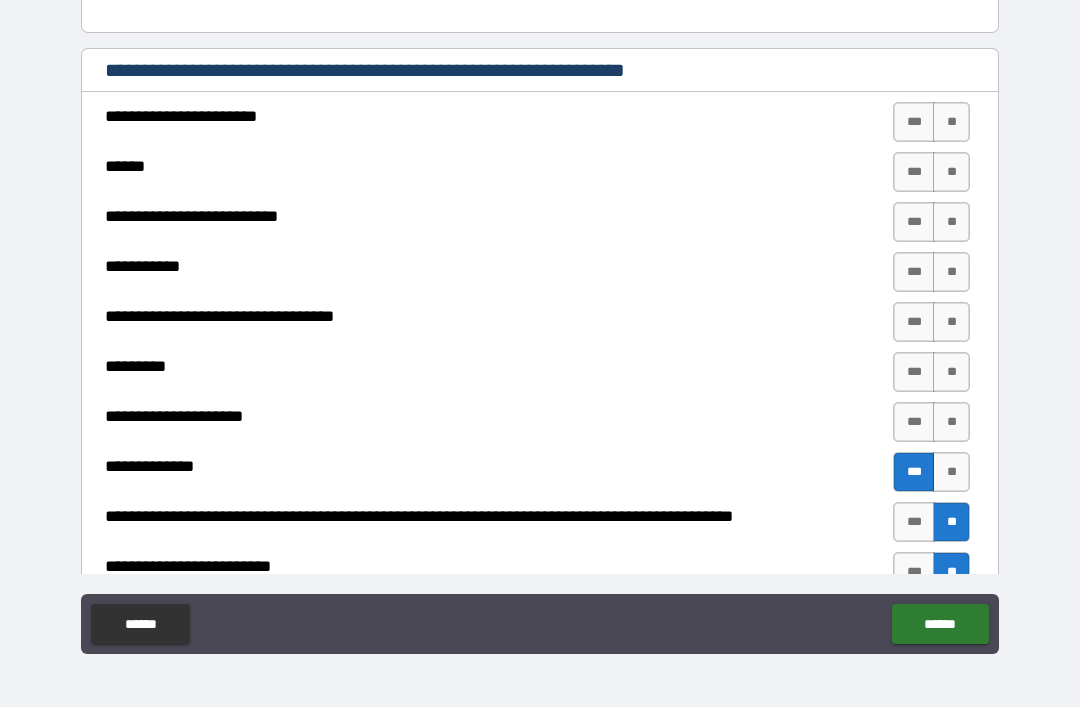 click on "**" at bounding box center (951, 422) 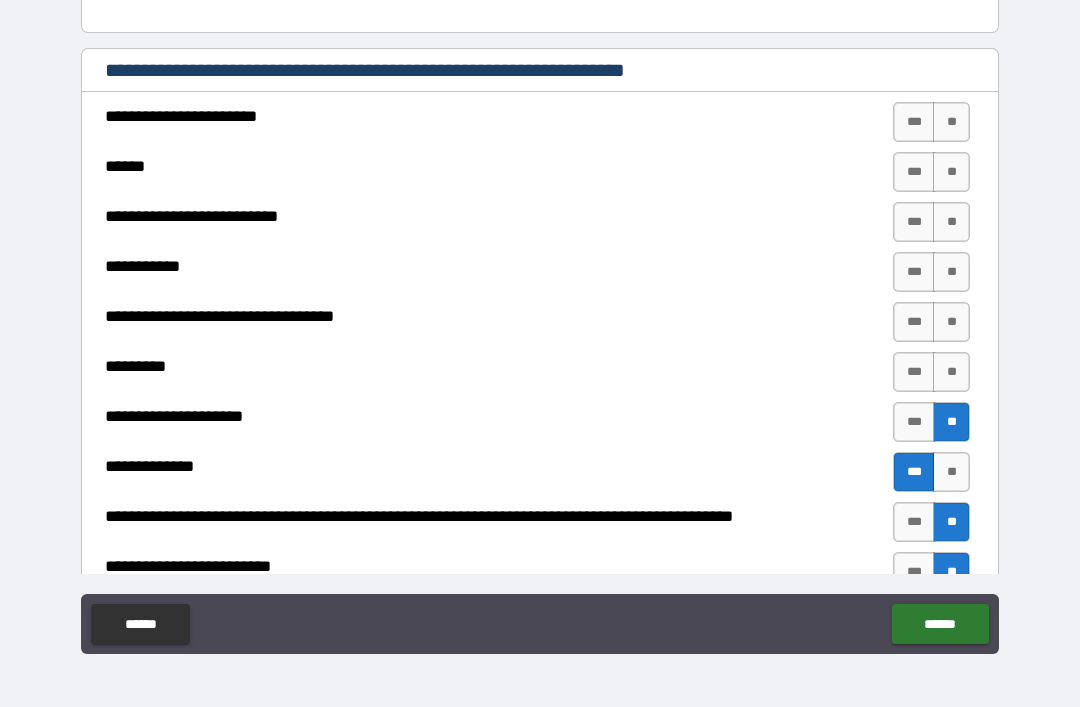 click on "**" at bounding box center [951, 372] 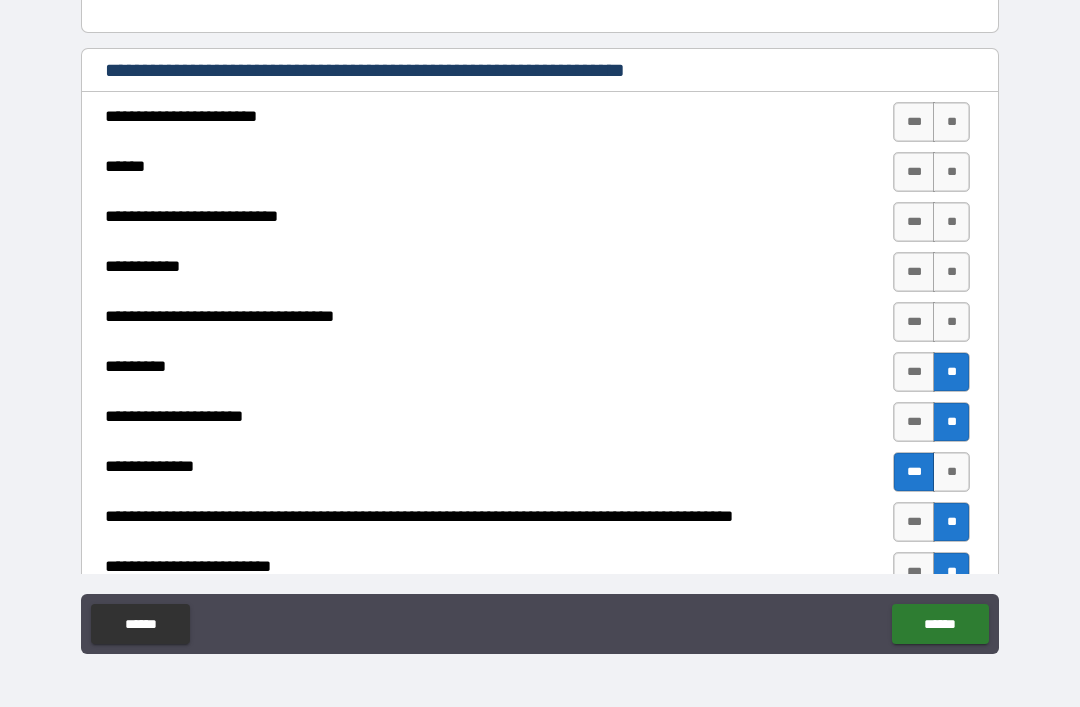 click on "**" at bounding box center [951, 322] 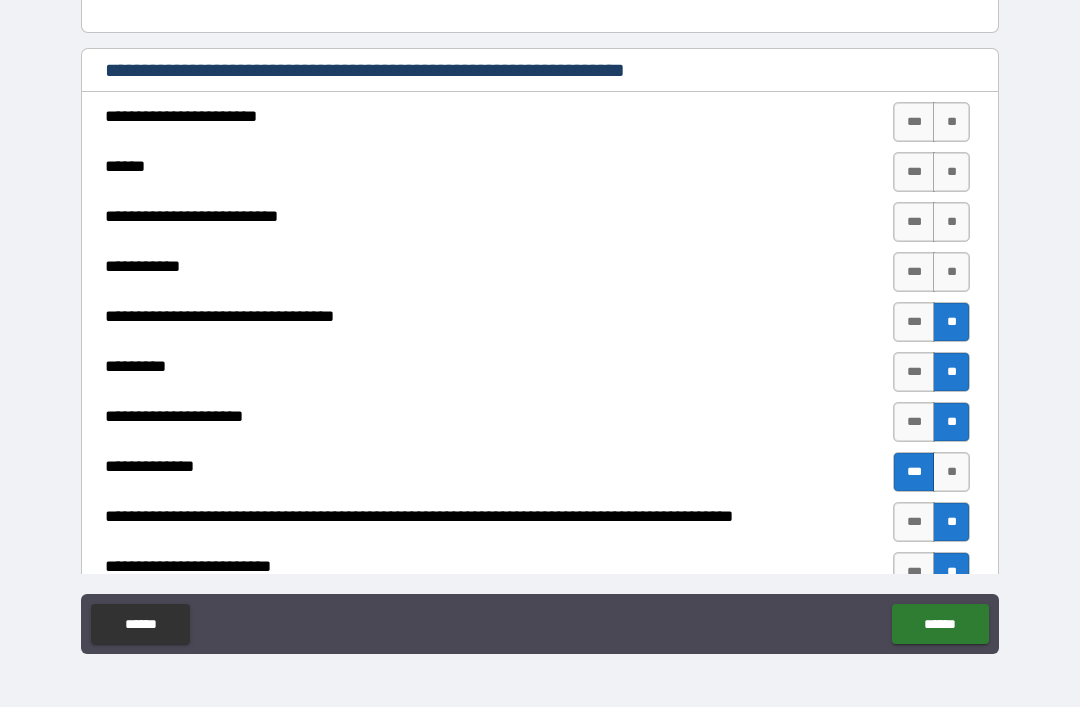 click on "**" at bounding box center [951, 272] 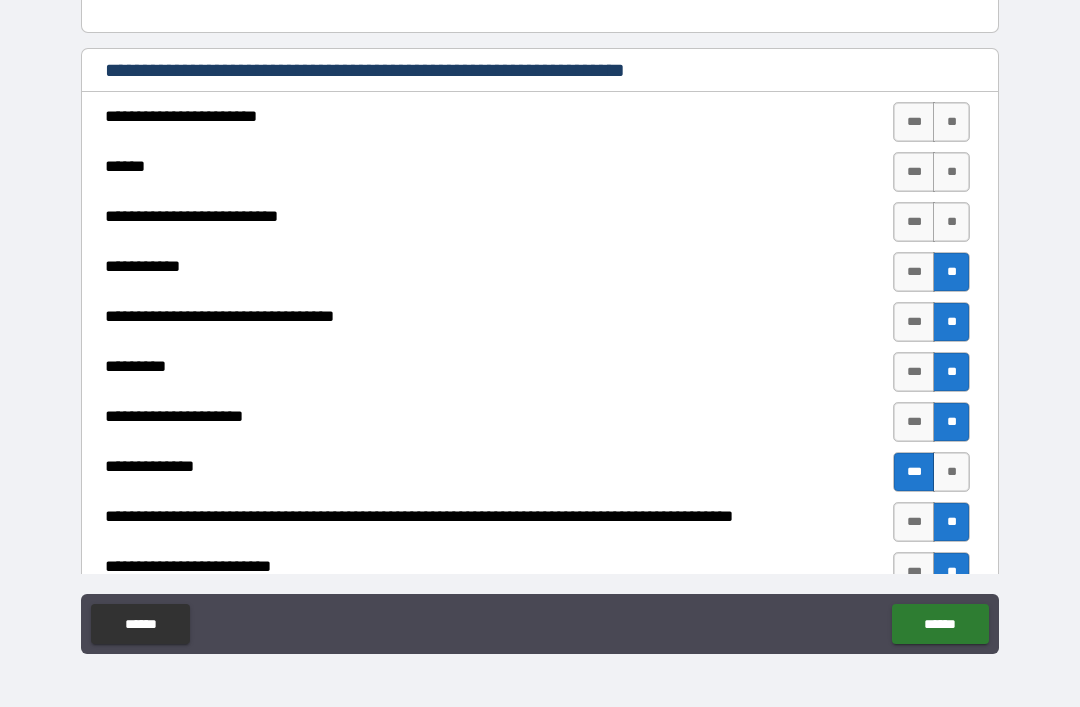 click on "**" at bounding box center [951, 222] 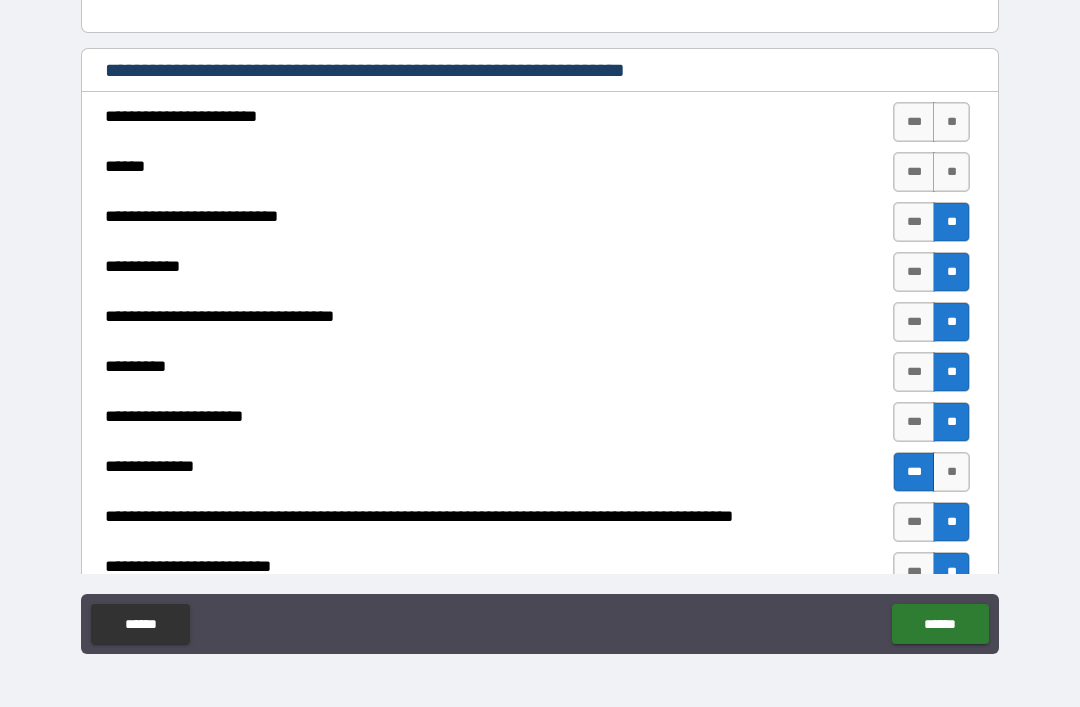 click on "**" at bounding box center (951, 172) 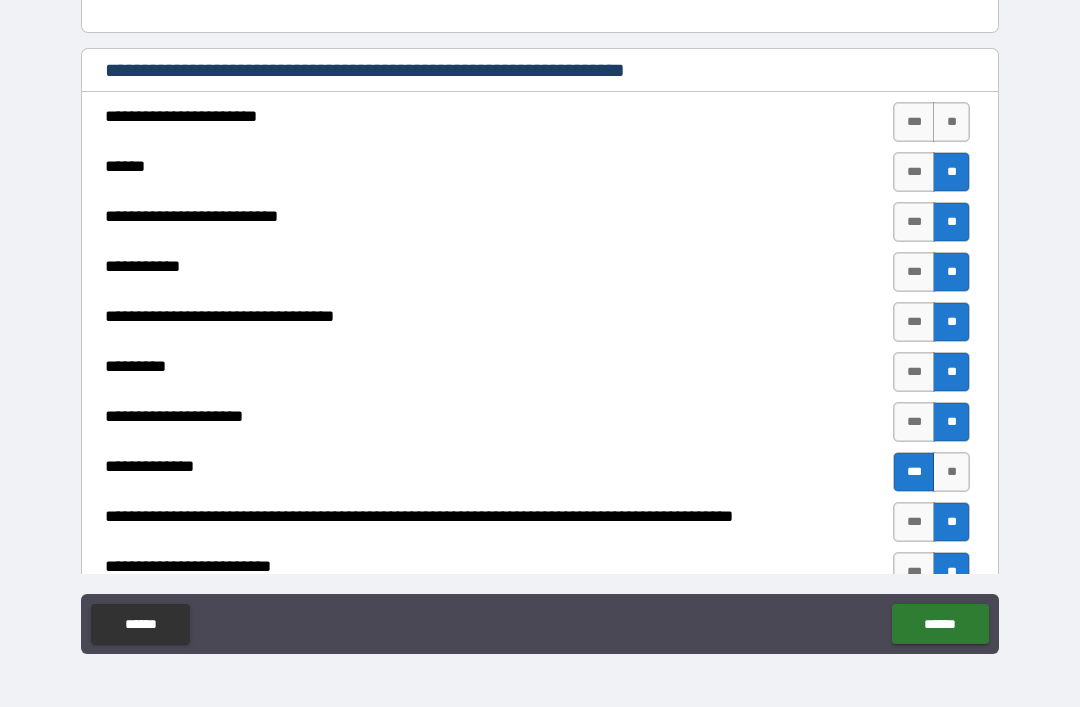click on "**" at bounding box center [951, 122] 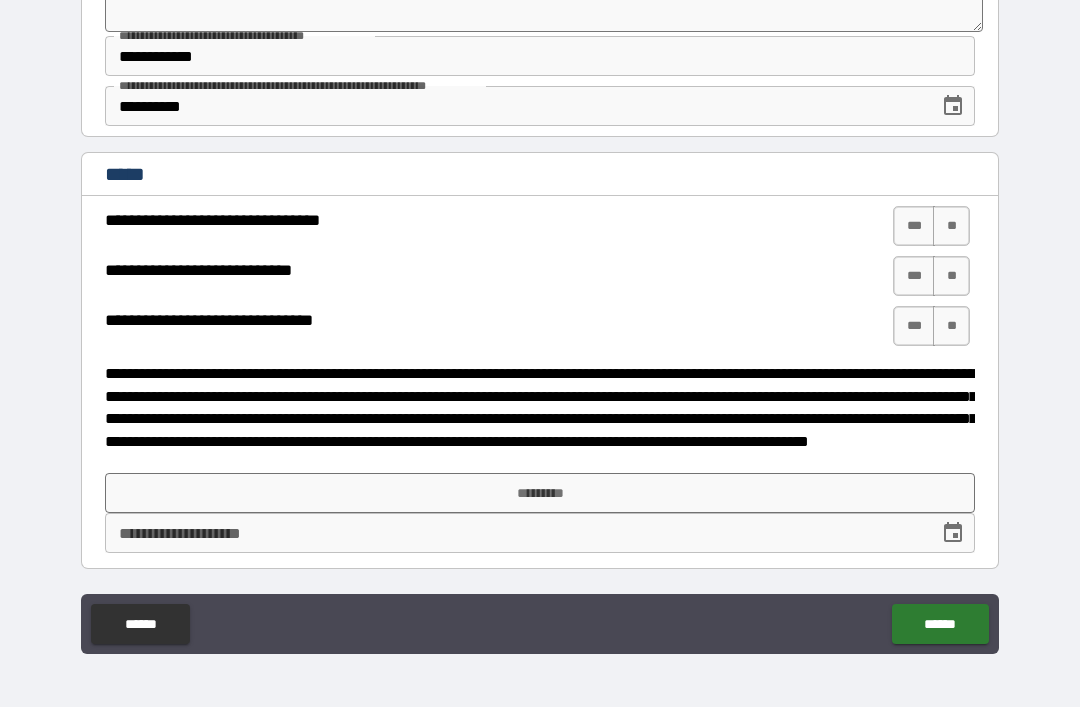 scroll, scrollTop: 2752, scrollLeft: 0, axis: vertical 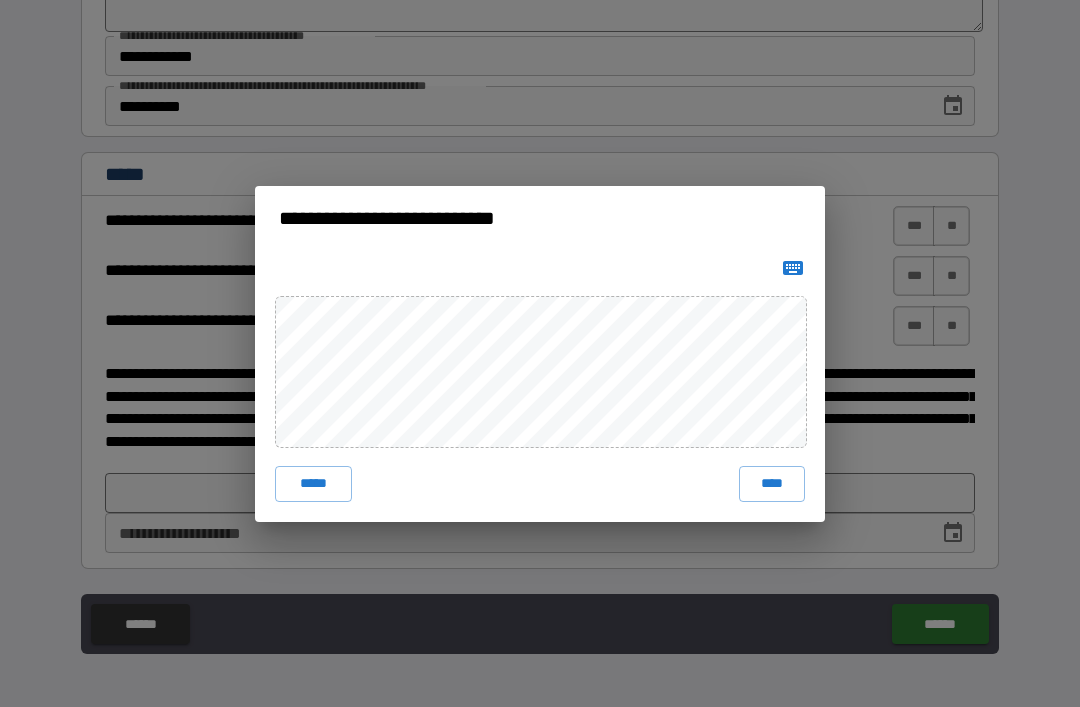 click on "****" at bounding box center (772, 484) 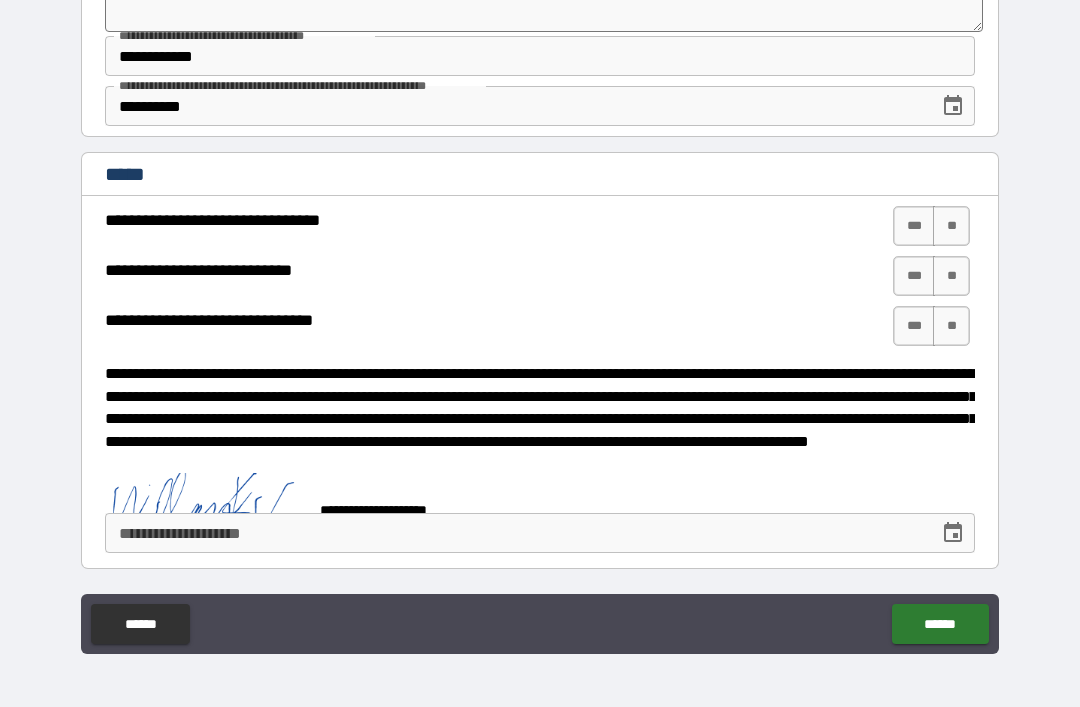 scroll, scrollTop: 2742, scrollLeft: 0, axis: vertical 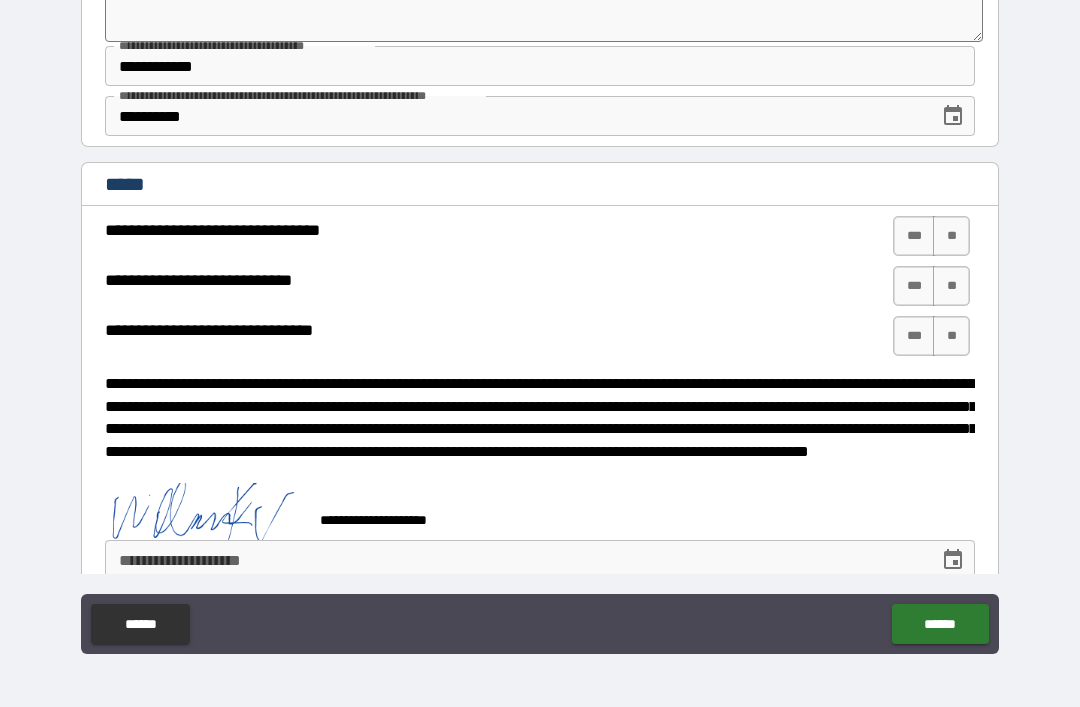 click on "******" at bounding box center [940, 624] 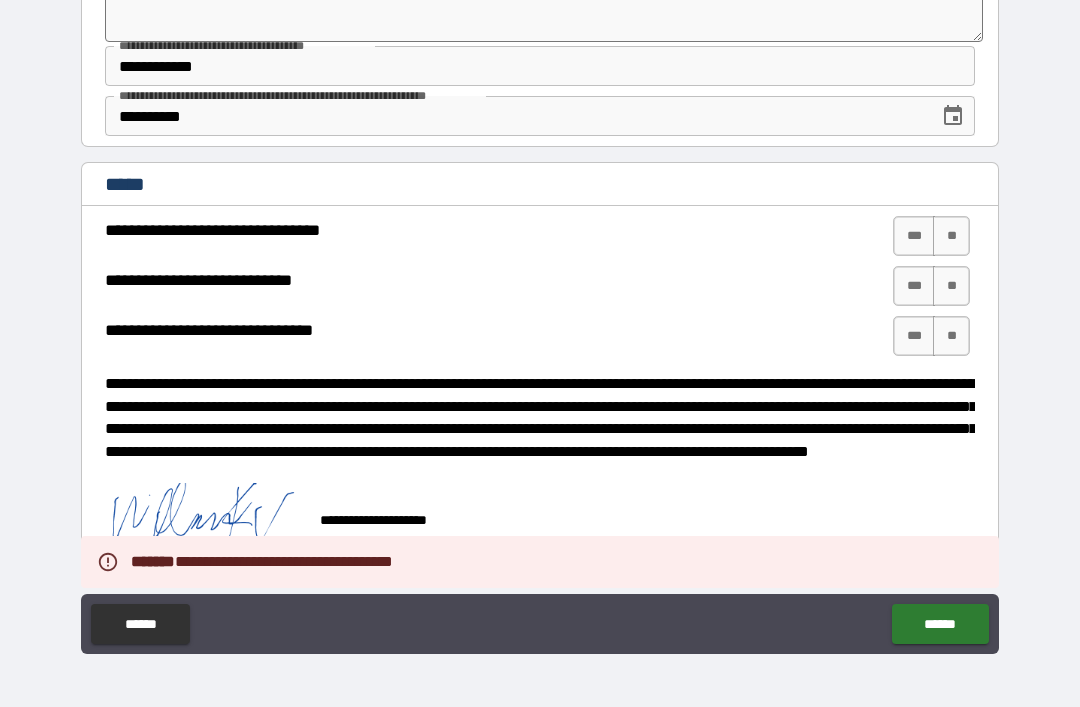 click on "**" at bounding box center (951, 236) 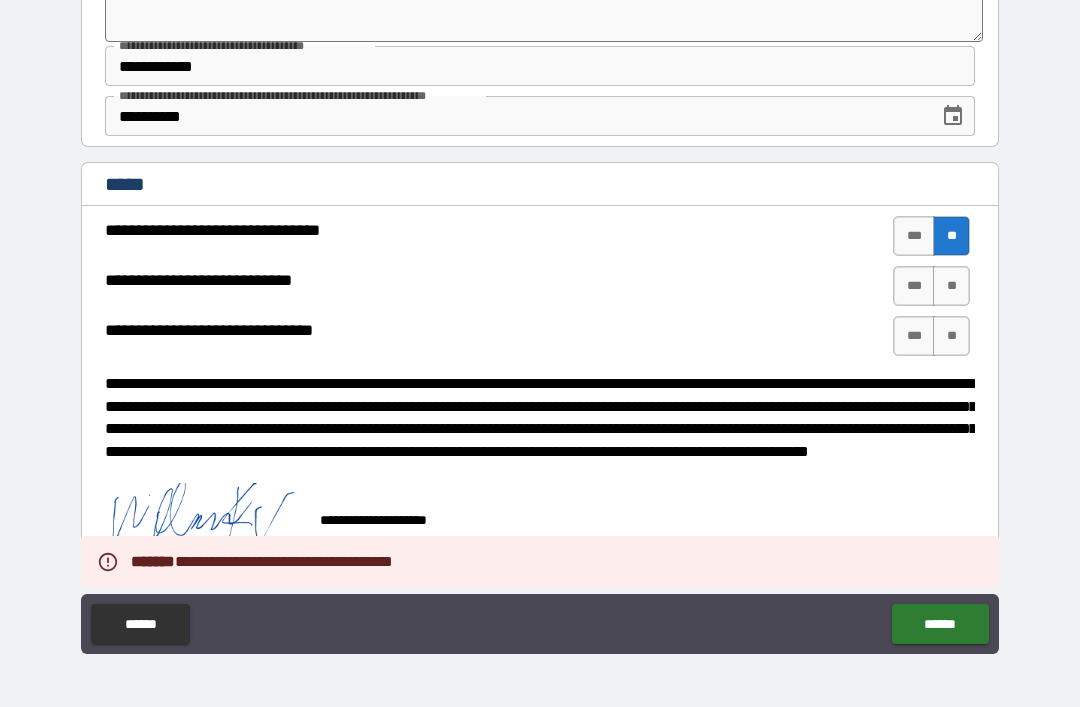 click on "**" at bounding box center [951, 286] 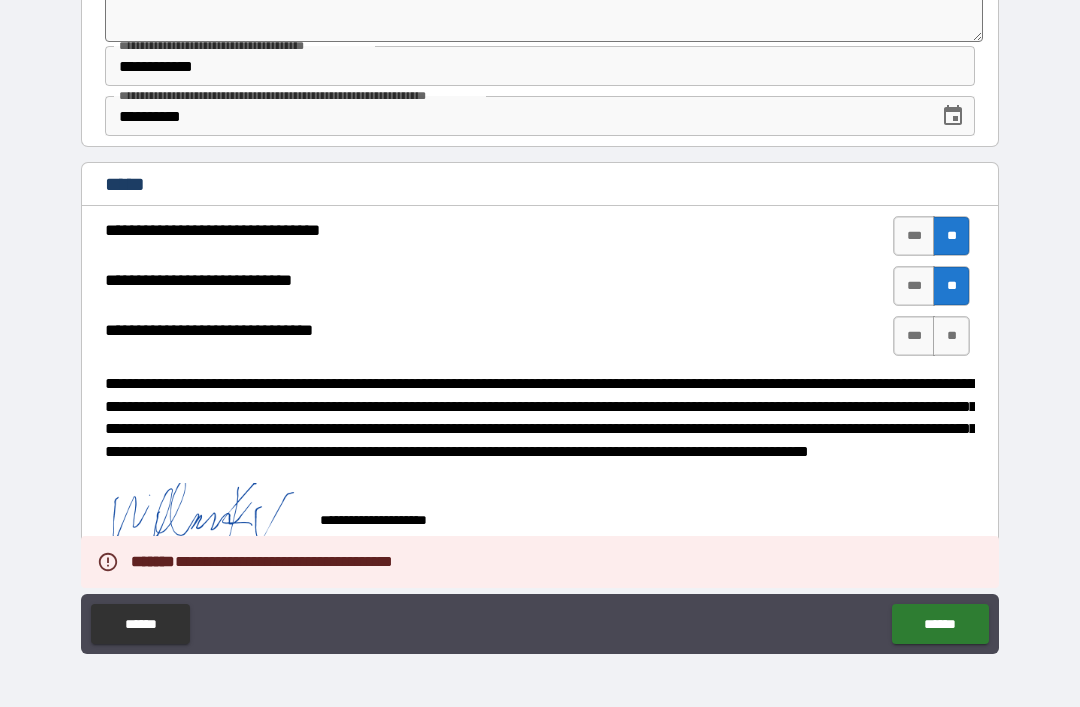 click on "**" at bounding box center [951, 336] 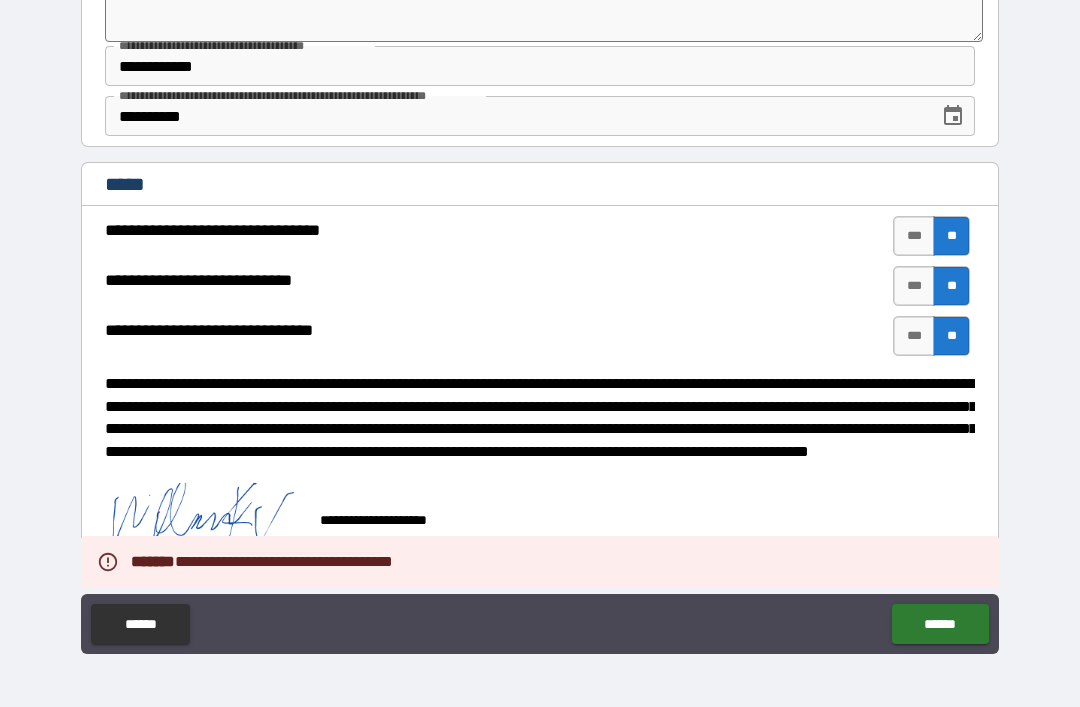 click on "******" at bounding box center (940, 624) 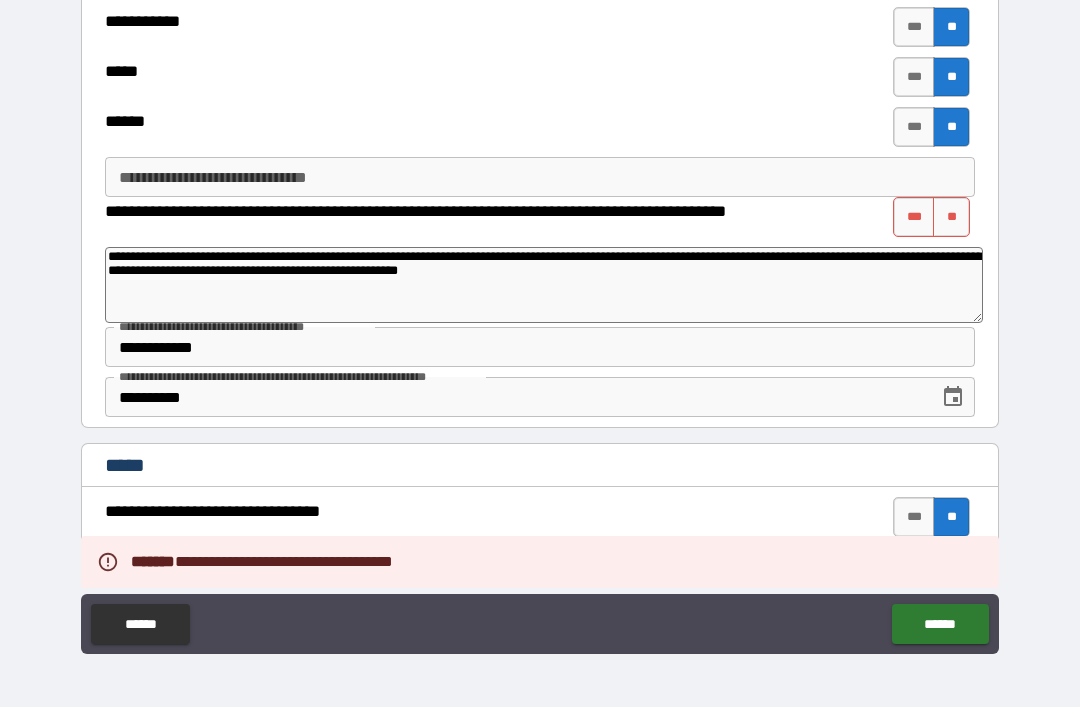 scroll, scrollTop: 2460, scrollLeft: 0, axis: vertical 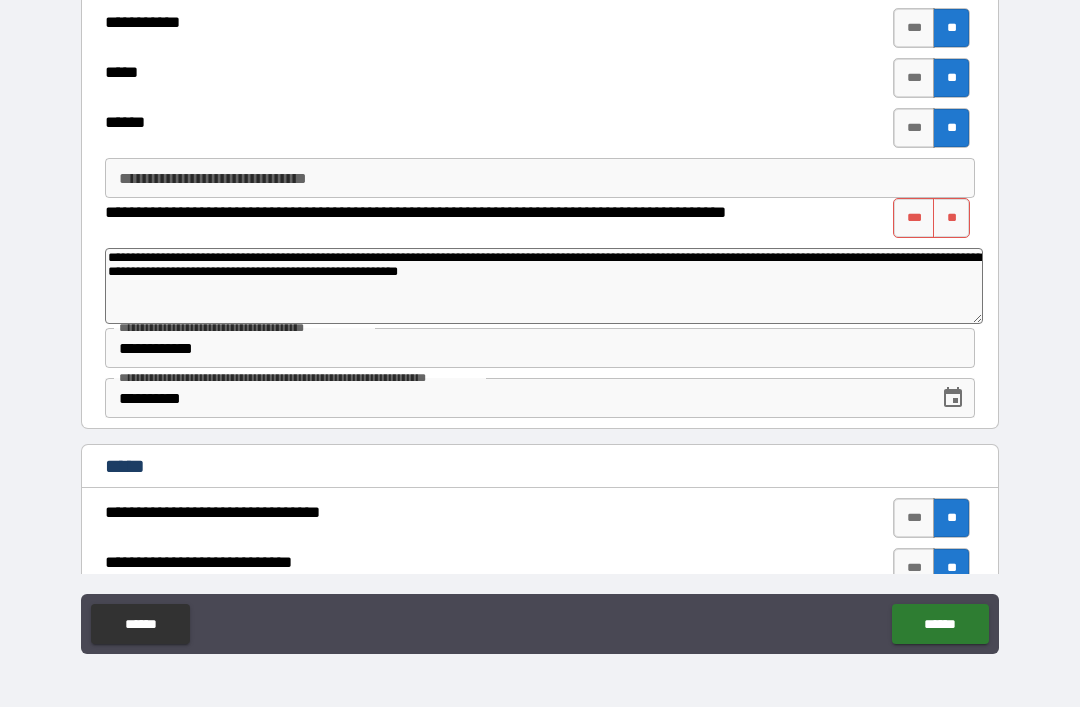 click on "***" at bounding box center (914, 218) 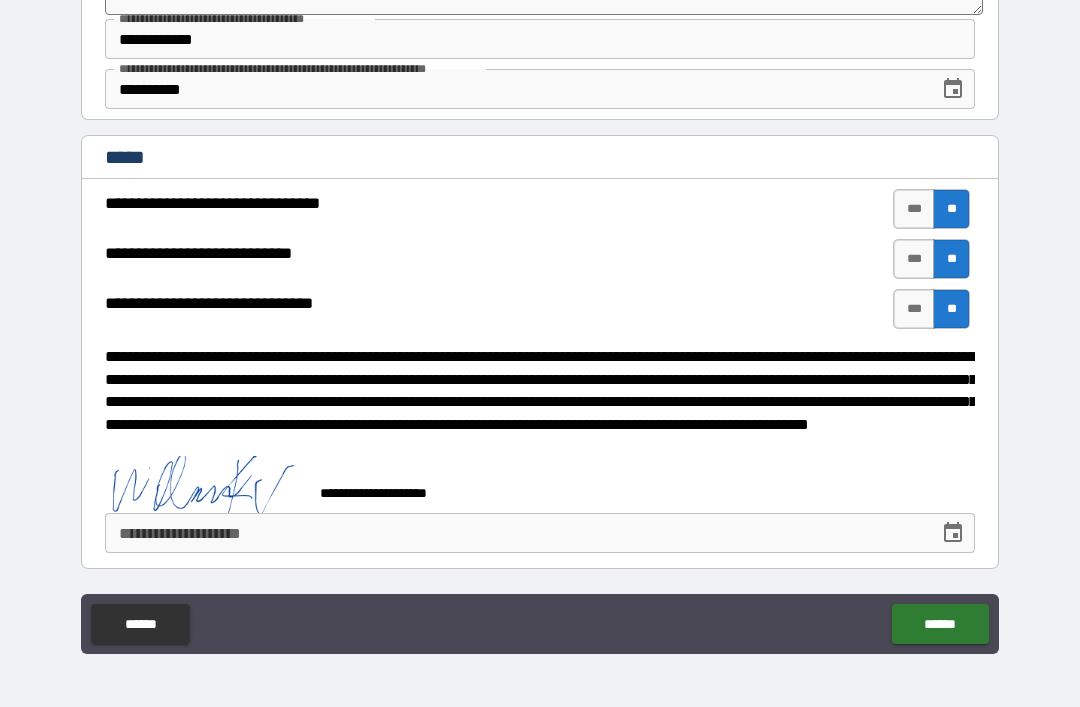 scroll, scrollTop: 2769, scrollLeft: 0, axis: vertical 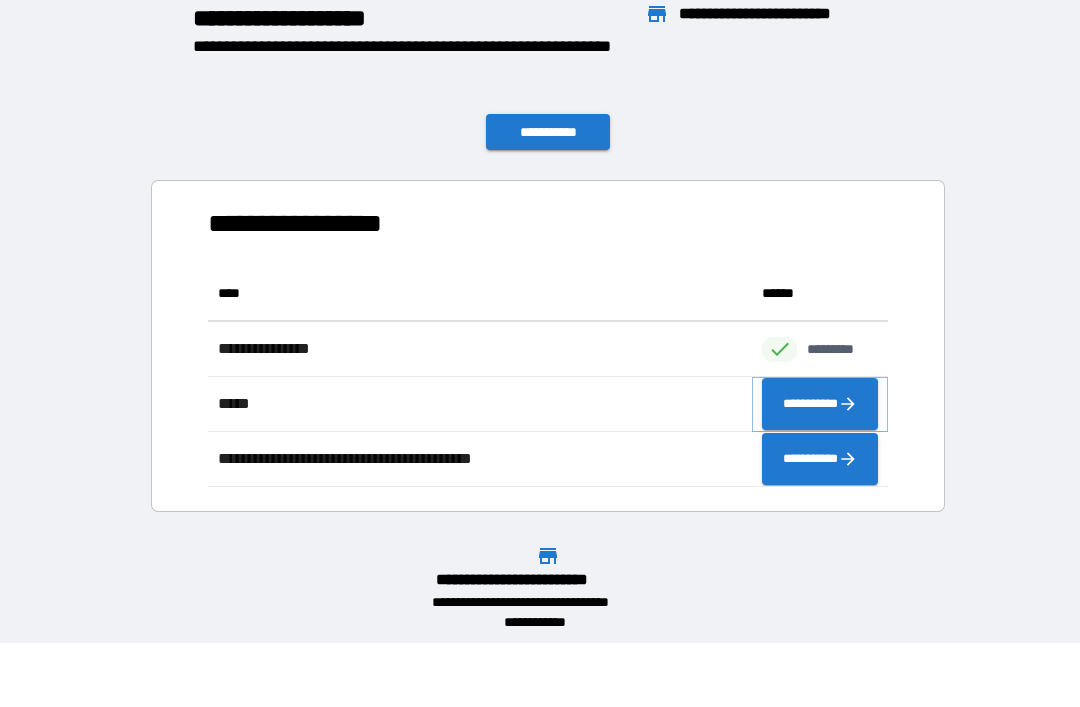 click on "**********" at bounding box center (820, 404) 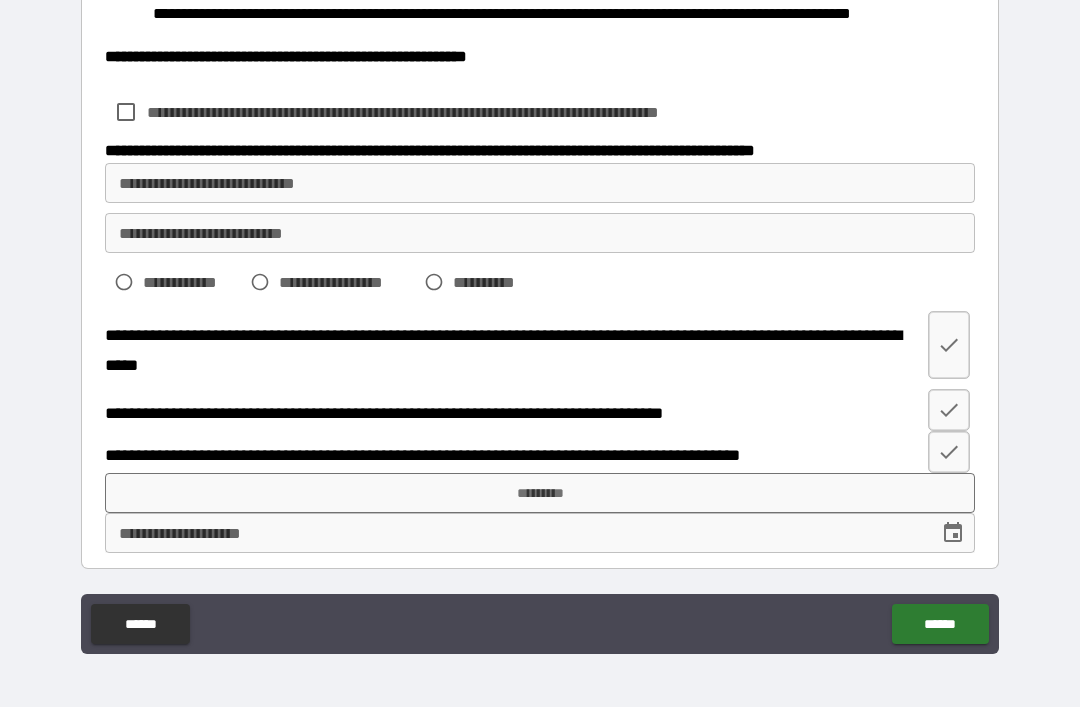 scroll, scrollTop: 784, scrollLeft: 0, axis: vertical 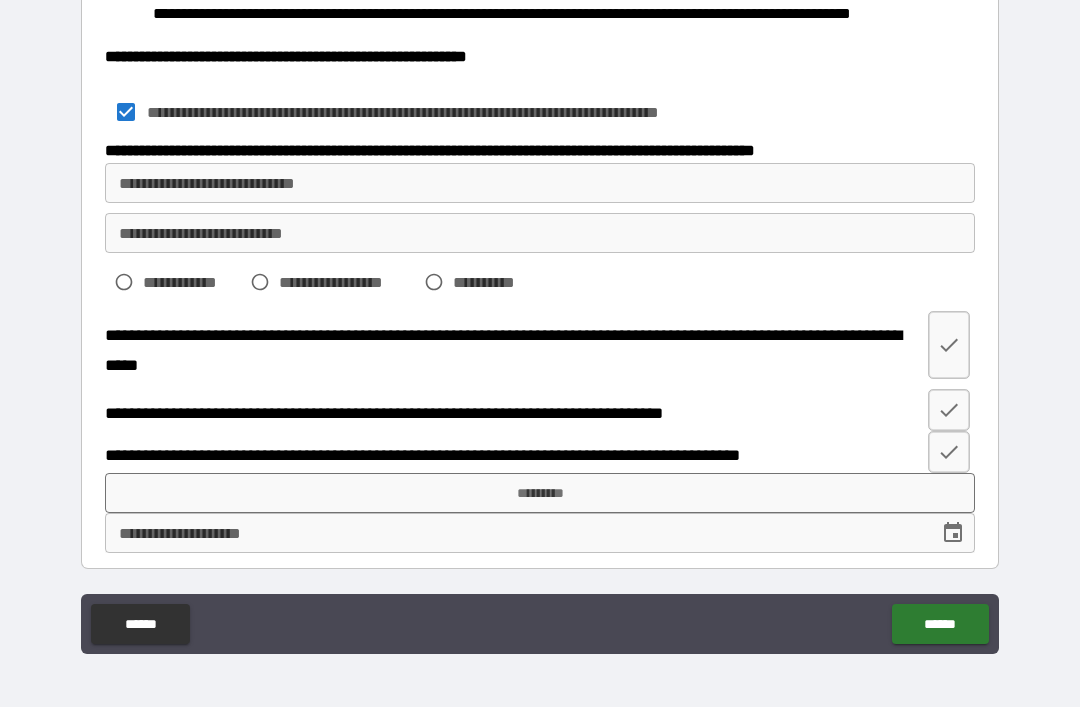 click on "**********" at bounding box center [540, 183] 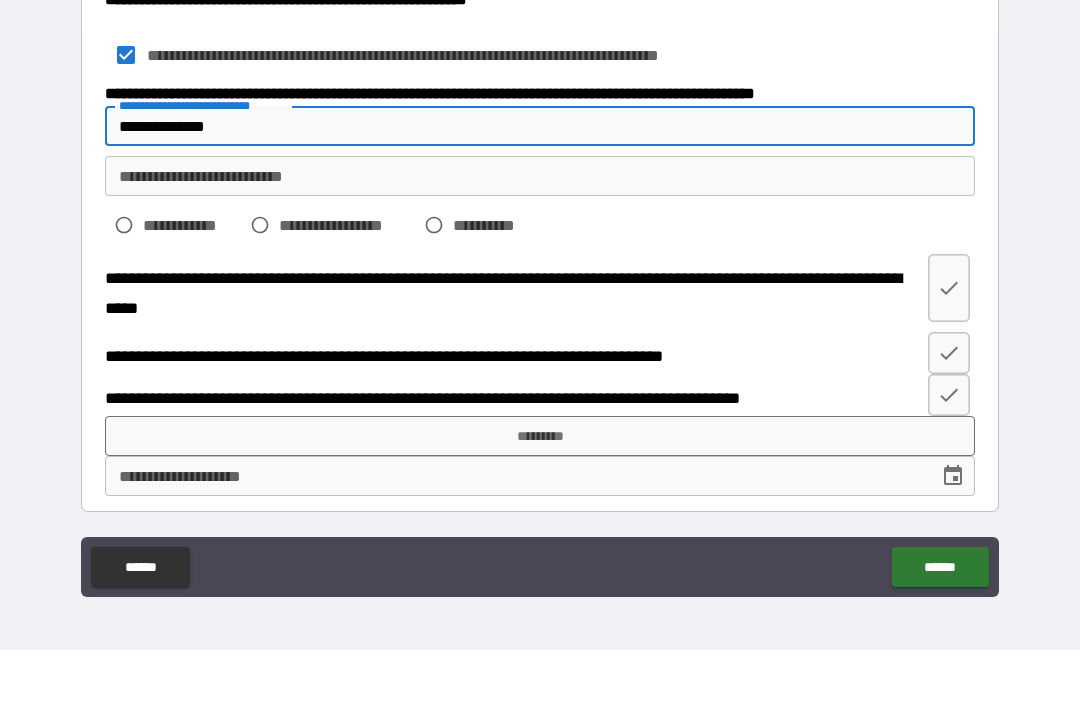 click on "**********" at bounding box center (540, 233) 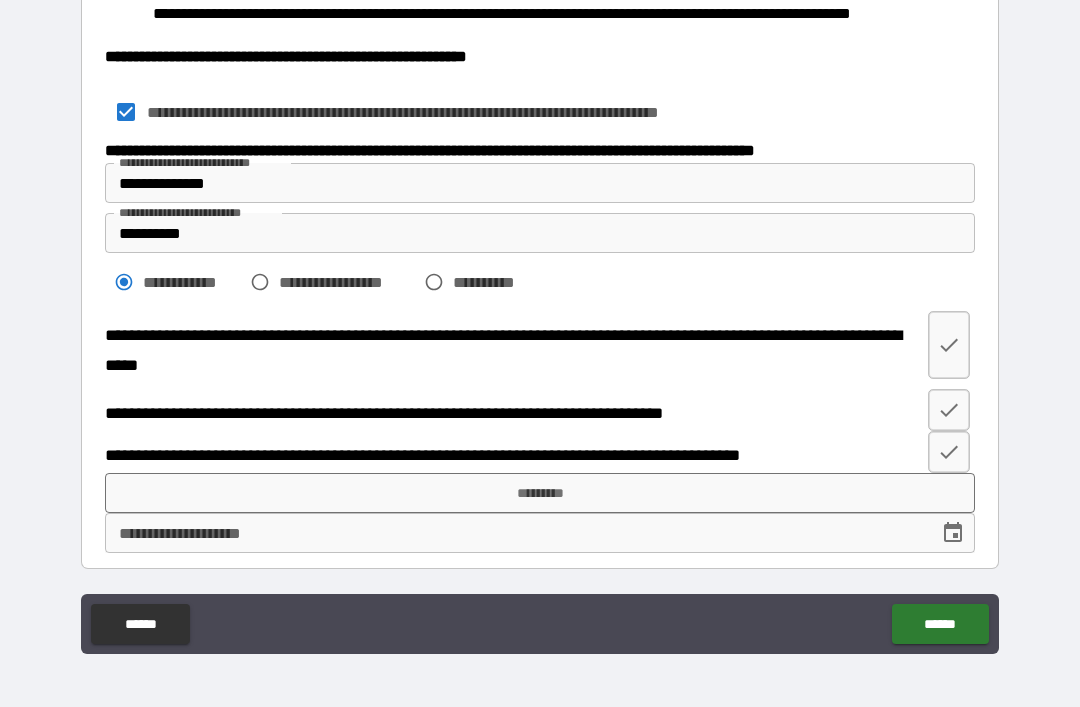 scroll, scrollTop: 784, scrollLeft: 0, axis: vertical 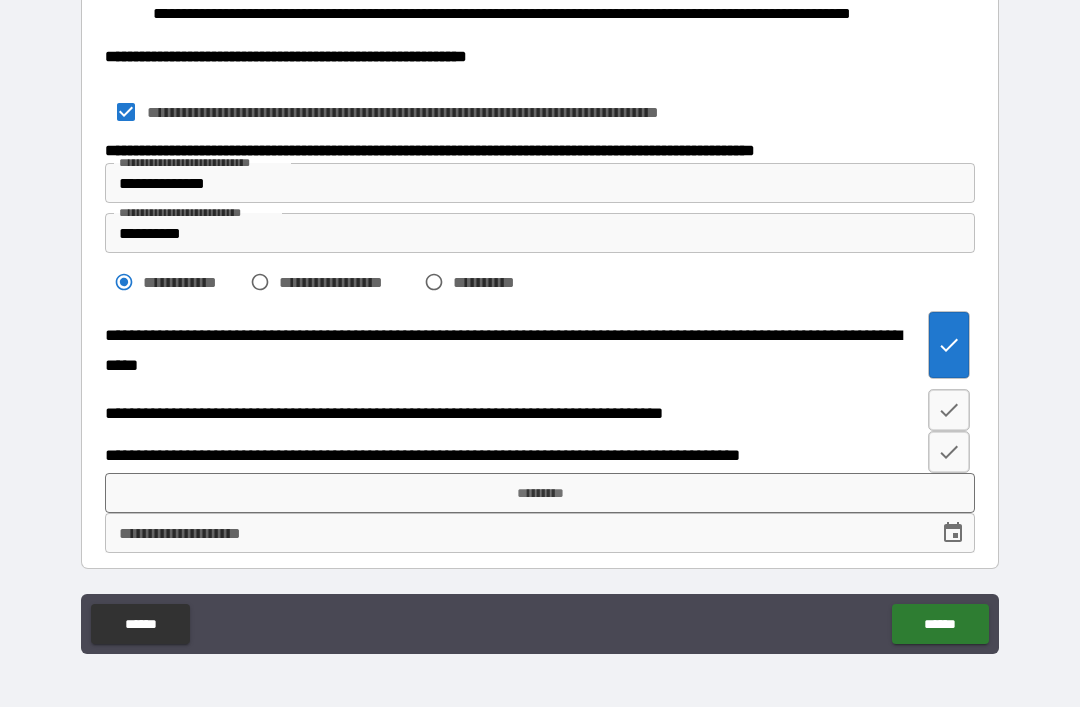 click 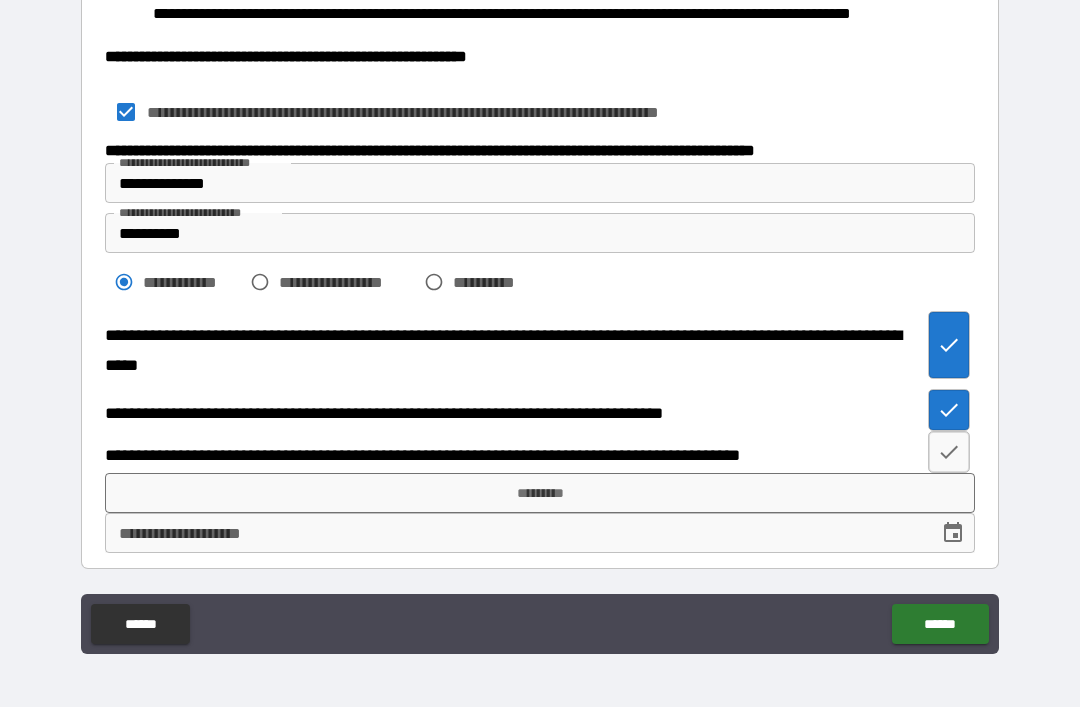 click 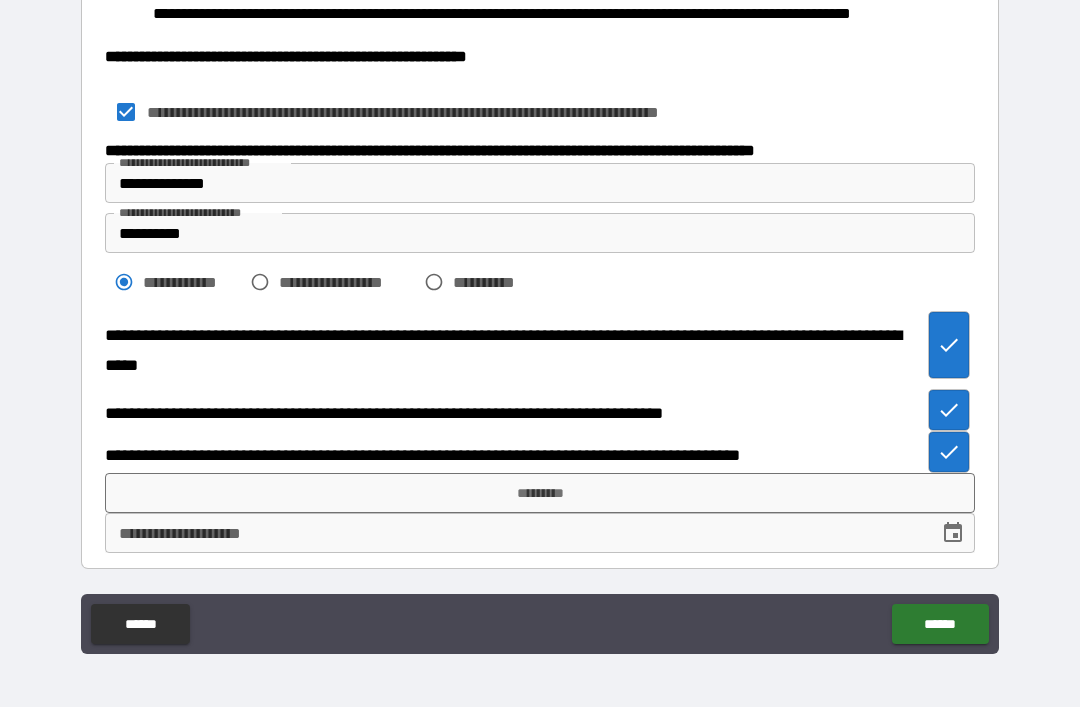 click on "*********" at bounding box center (540, 493) 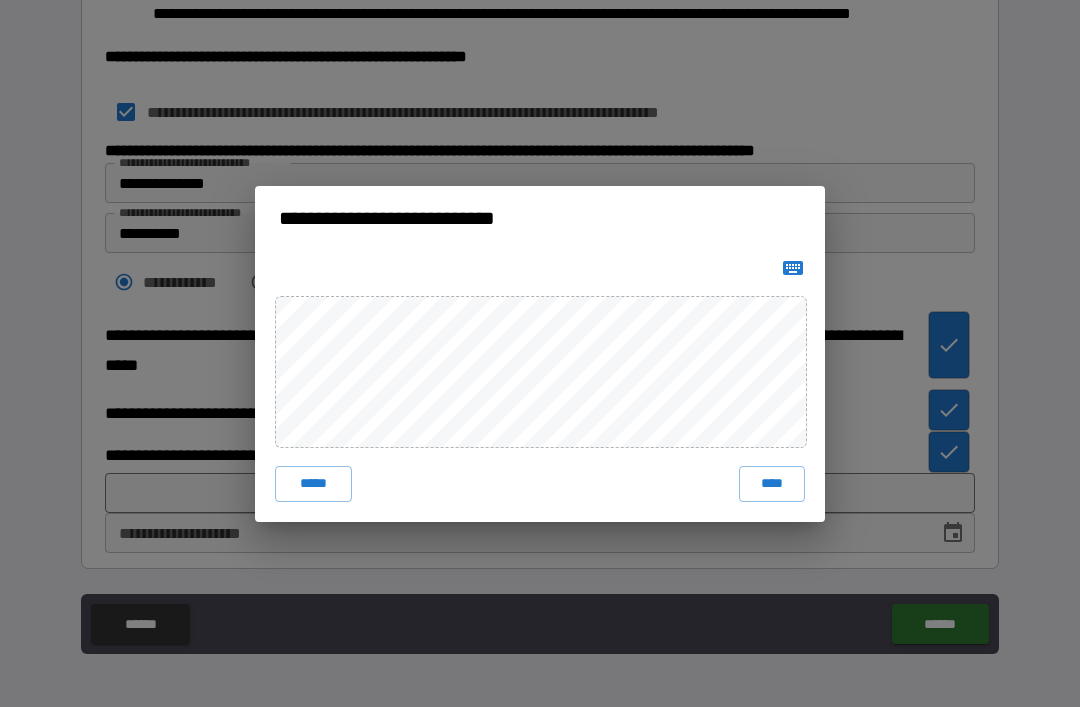 click on "****" at bounding box center (772, 484) 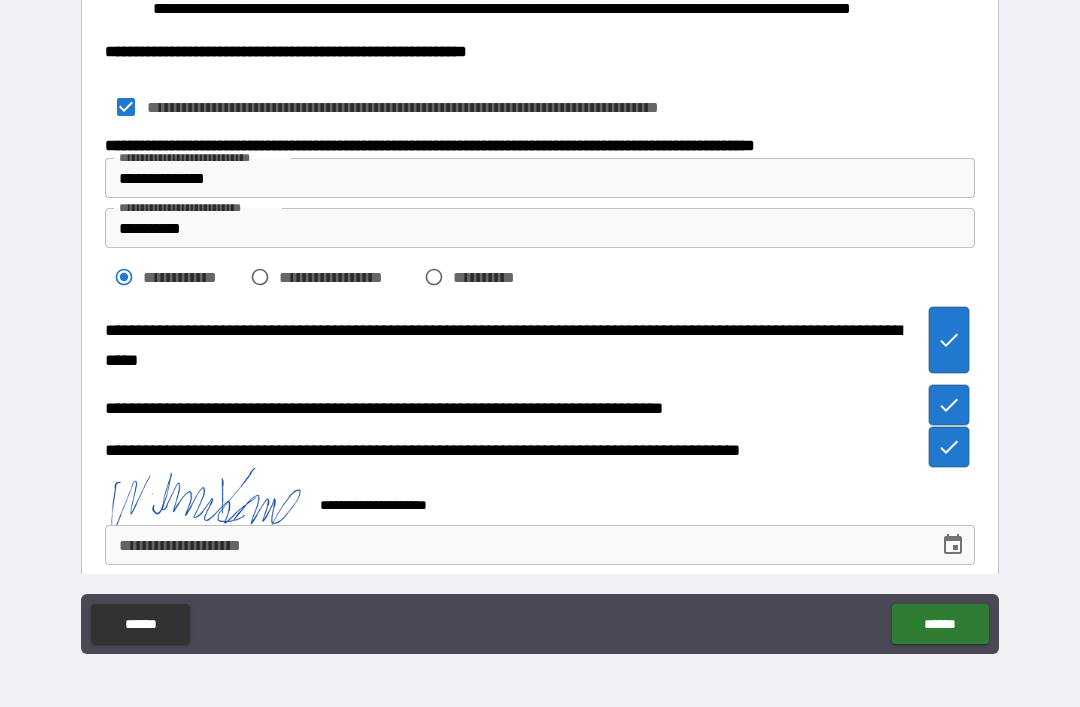 click on "******" at bounding box center [940, 624] 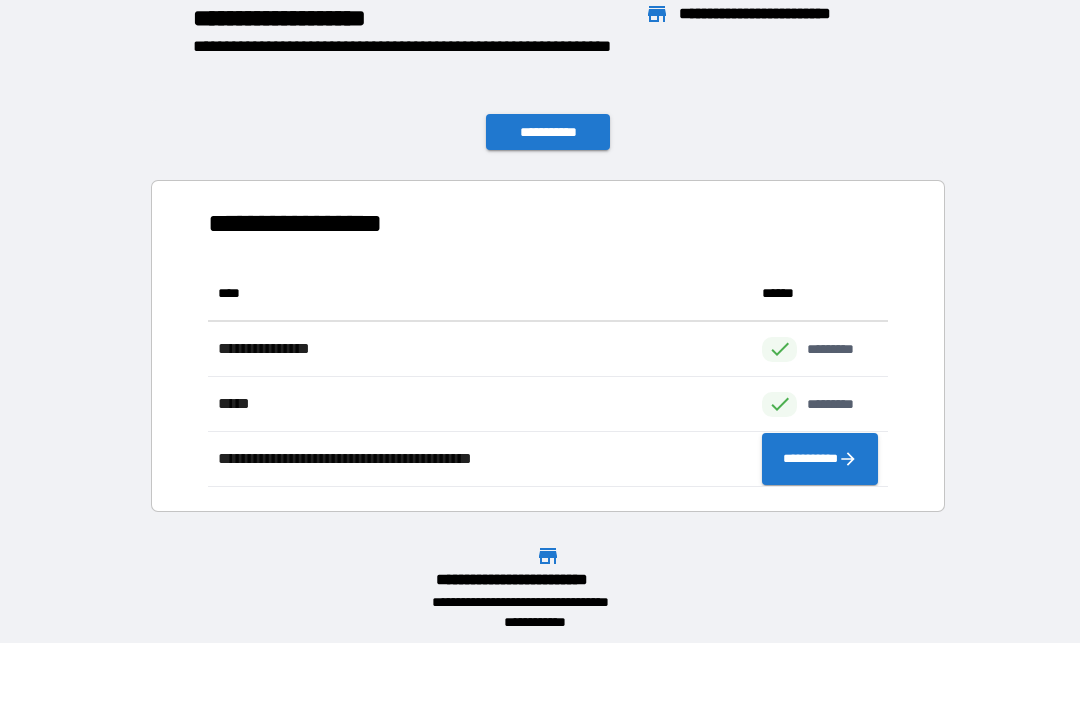 scroll, scrollTop: 1, scrollLeft: 1, axis: both 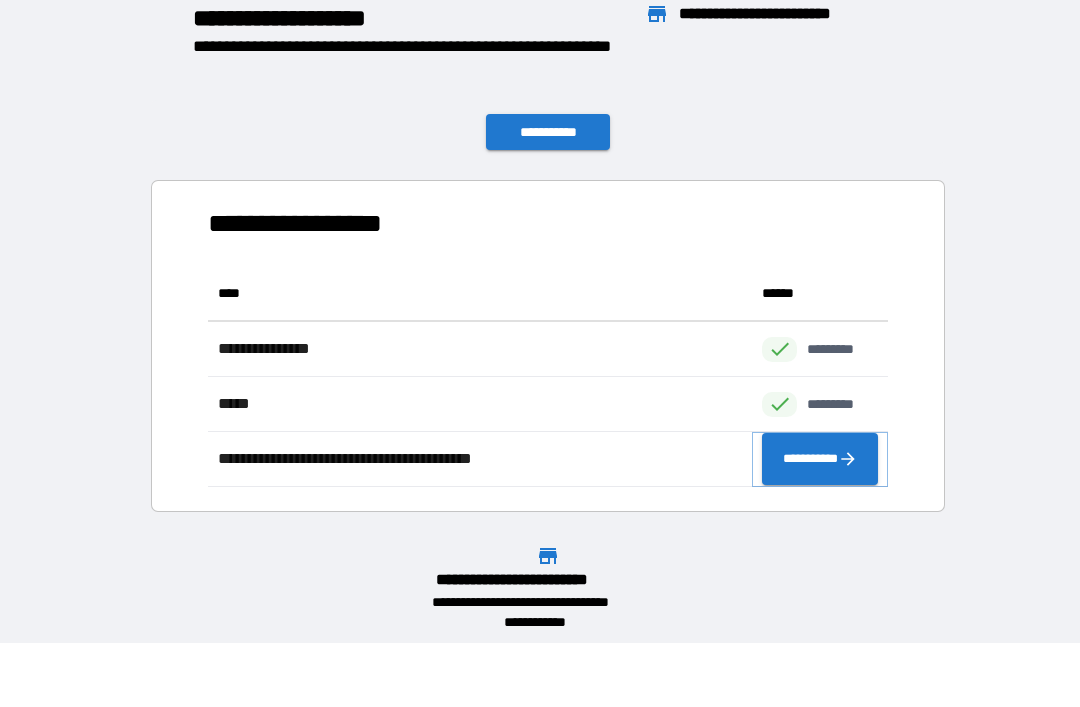 click on "**********" at bounding box center [820, 459] 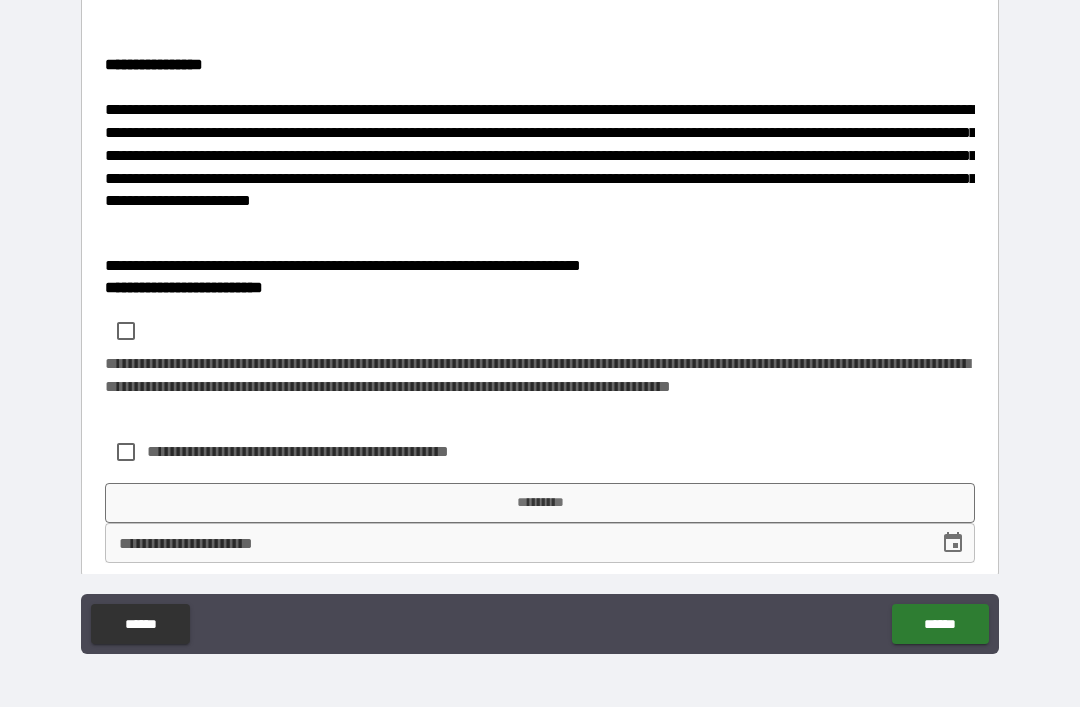 scroll, scrollTop: 432, scrollLeft: 0, axis: vertical 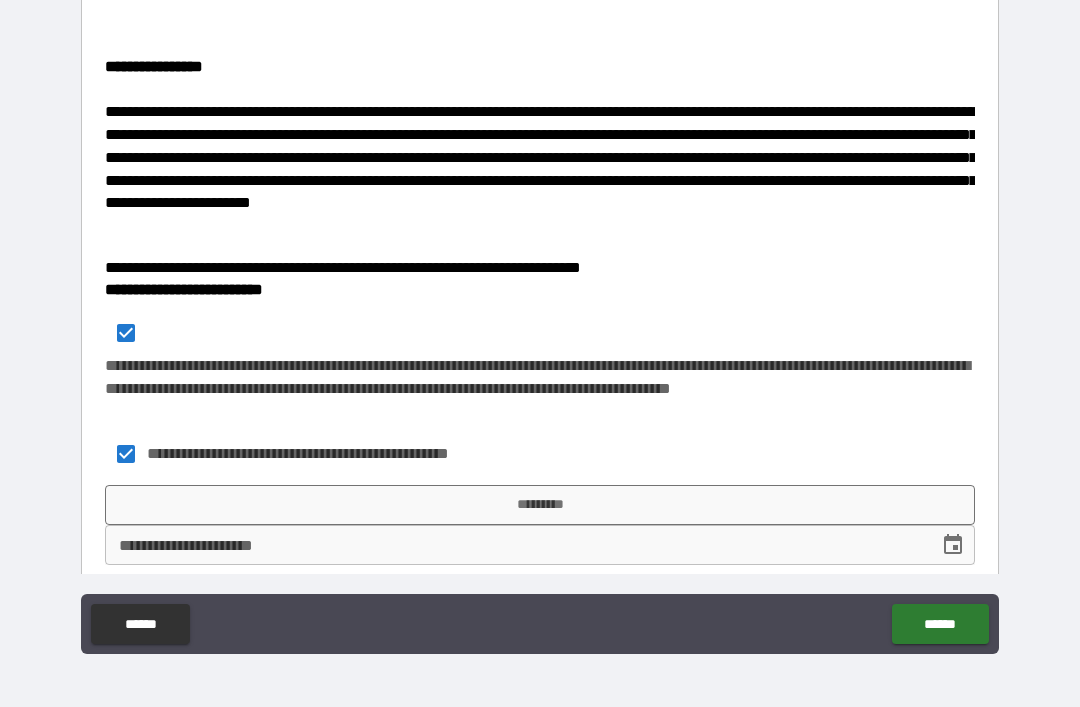 click on "*********" at bounding box center [540, 505] 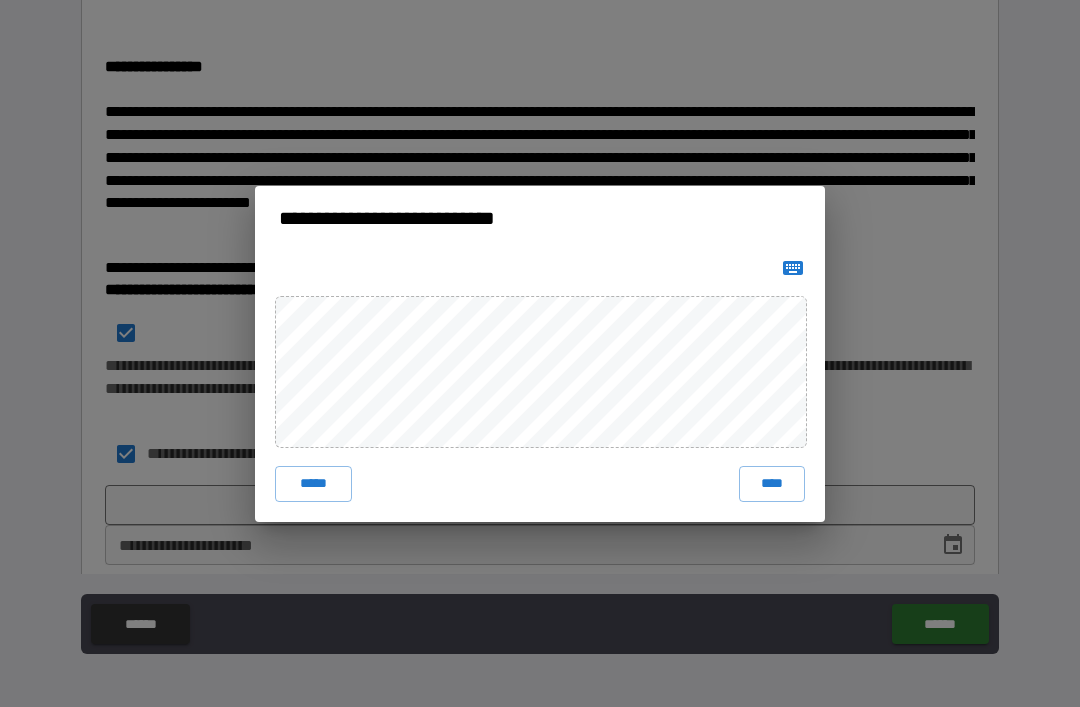 click on "****" at bounding box center [772, 484] 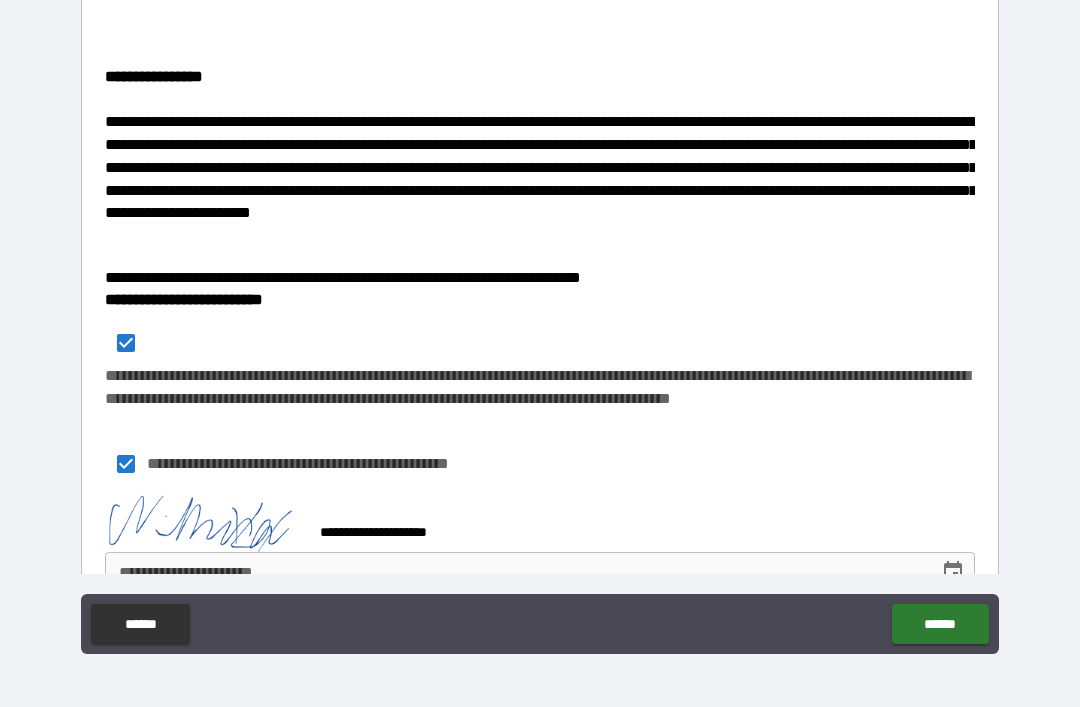 click on "******" at bounding box center [940, 624] 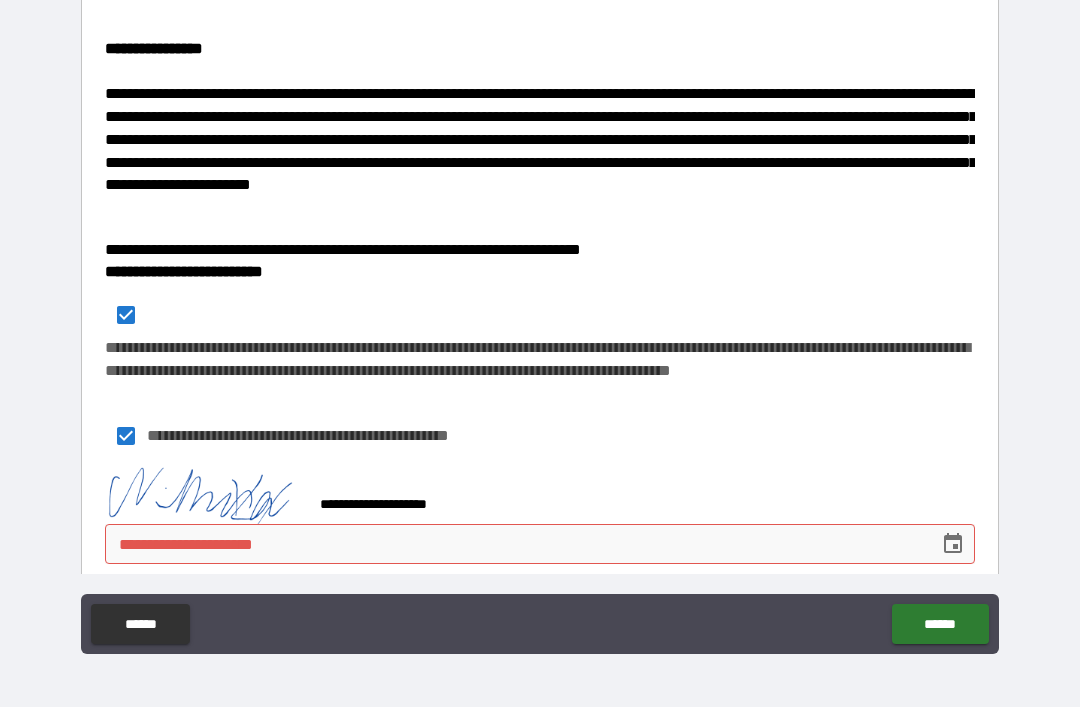 scroll, scrollTop: 449, scrollLeft: 0, axis: vertical 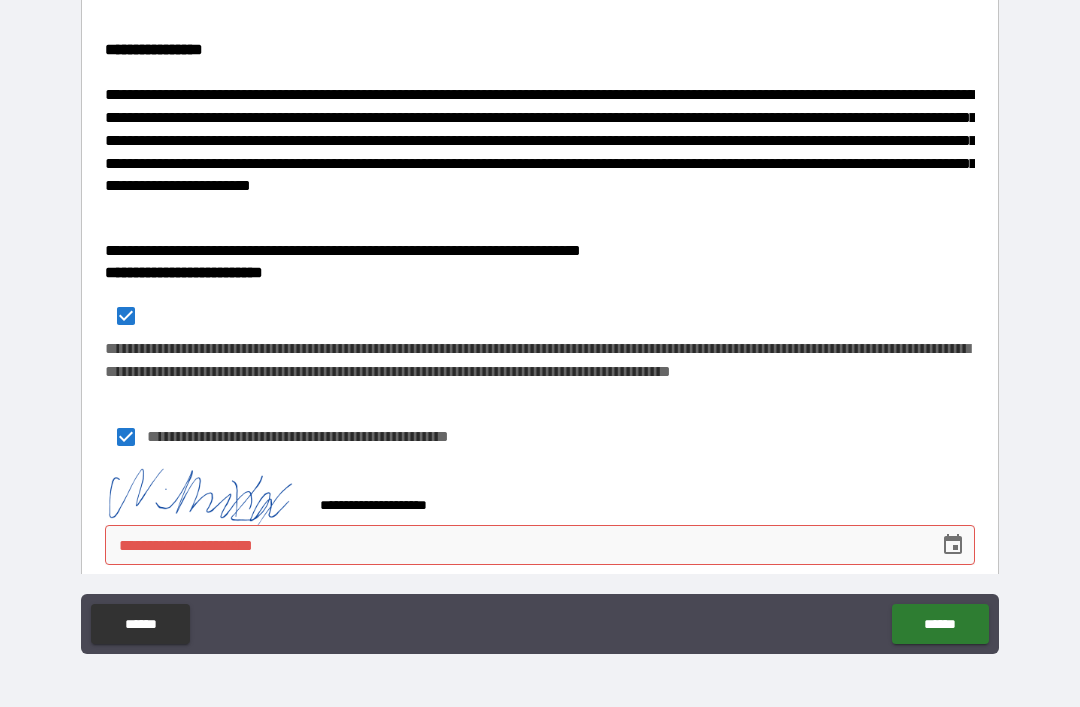 click on "**********" at bounding box center (515, 545) 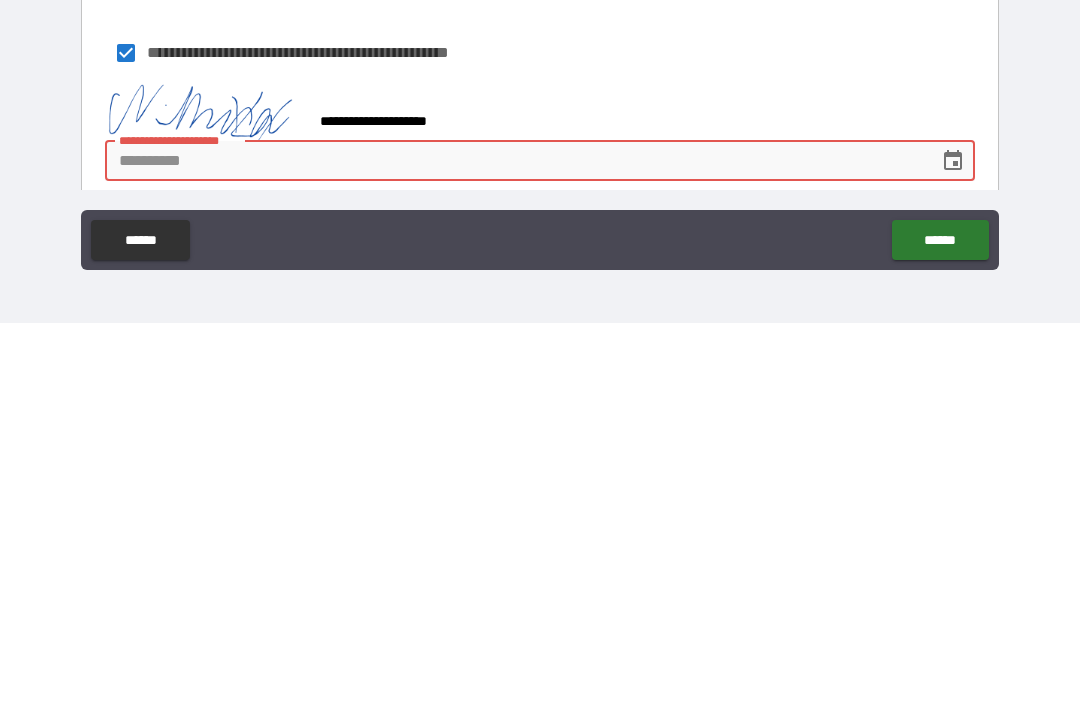 click at bounding box center [953, 545] 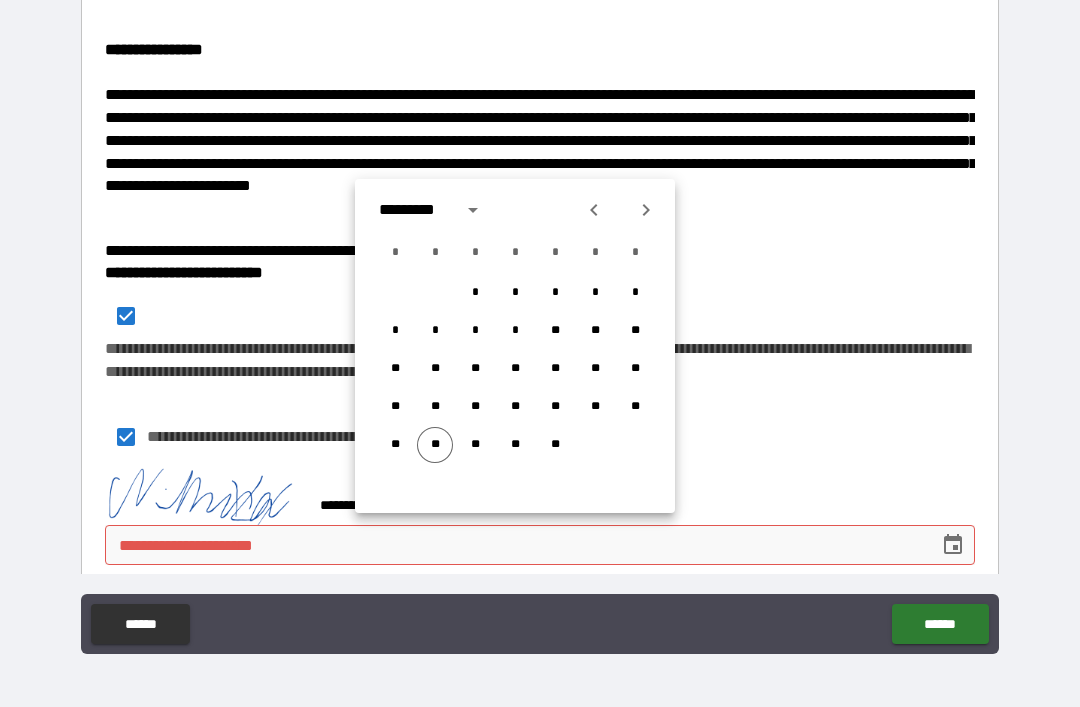 click on "**" at bounding box center (435, 445) 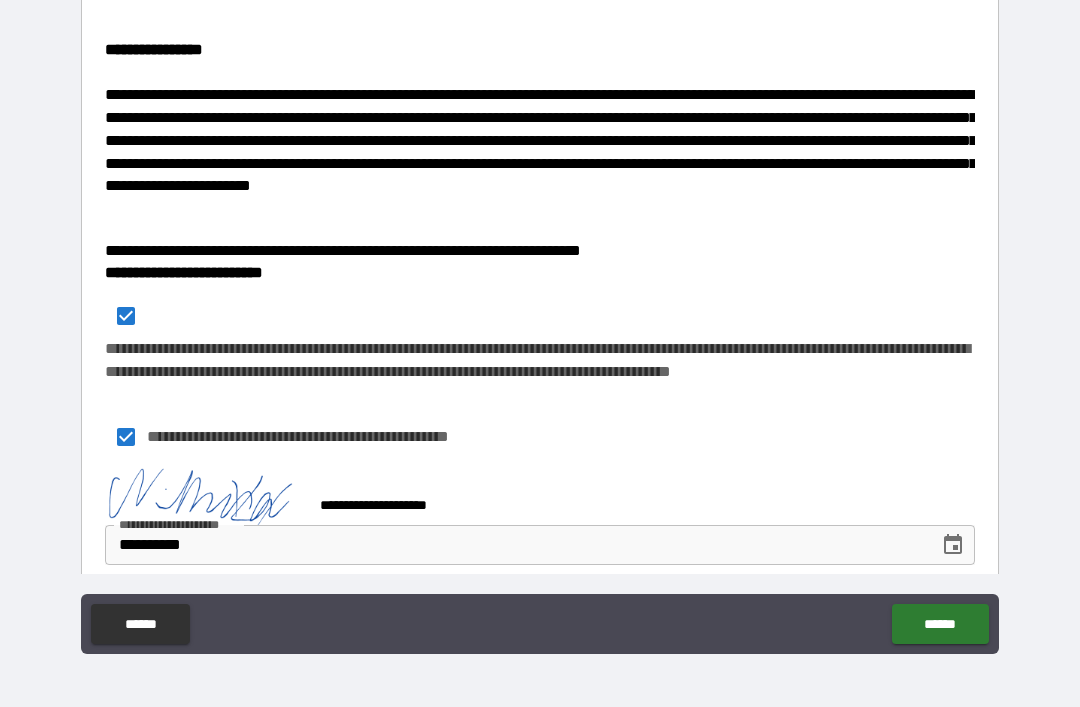 click on "******" at bounding box center (940, 624) 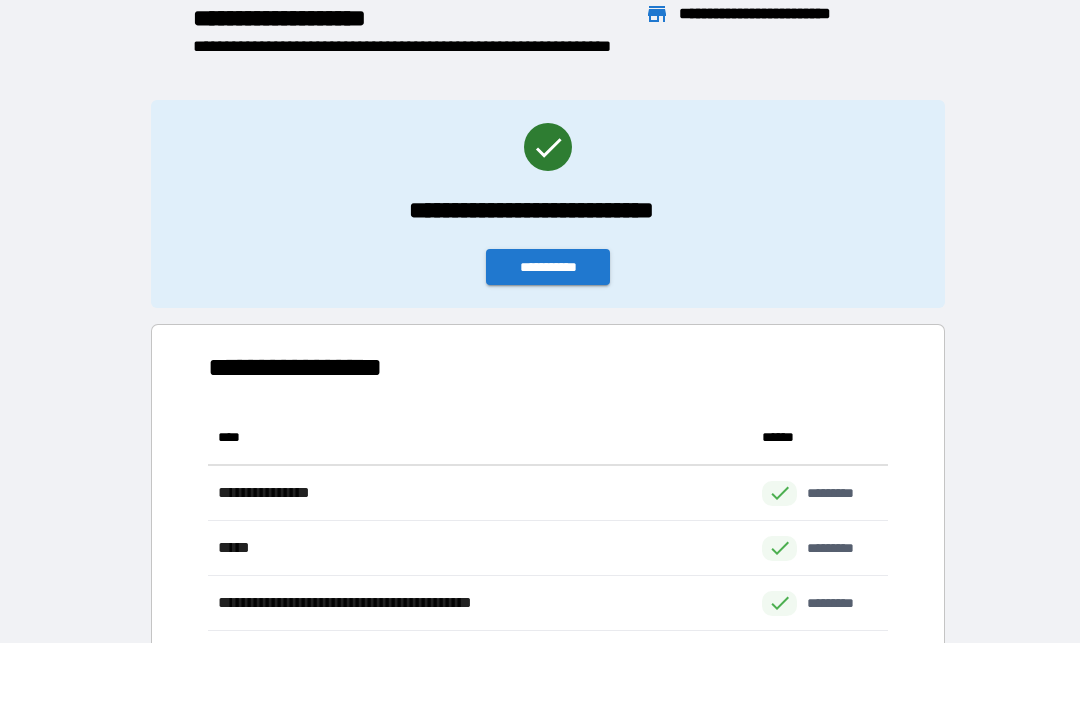 scroll, scrollTop: 1, scrollLeft: 1, axis: both 